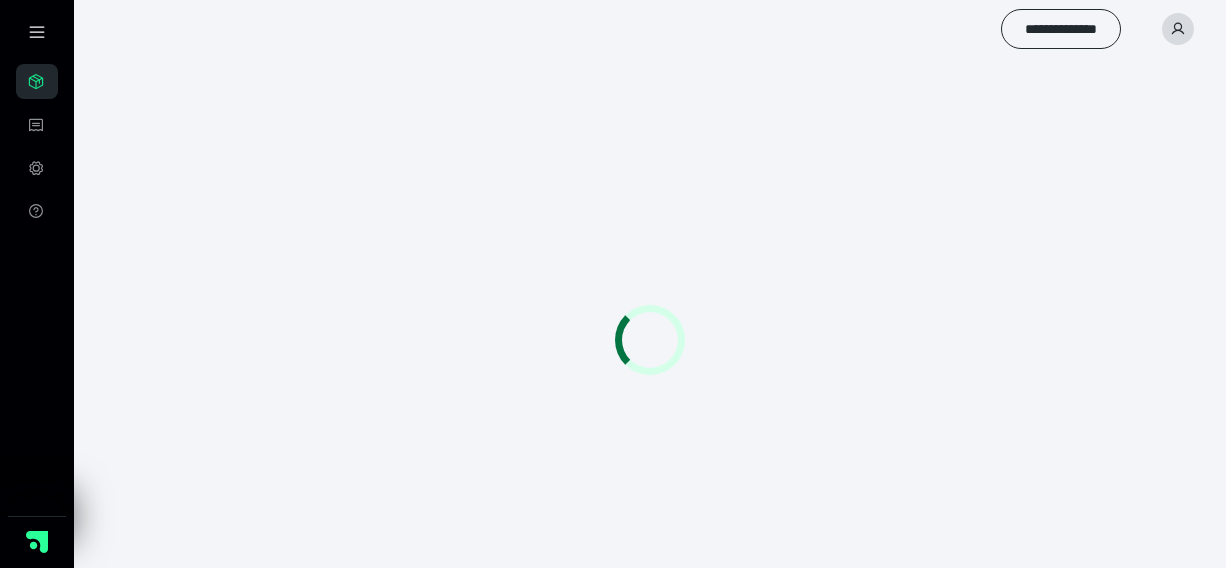 scroll, scrollTop: 0, scrollLeft: 0, axis: both 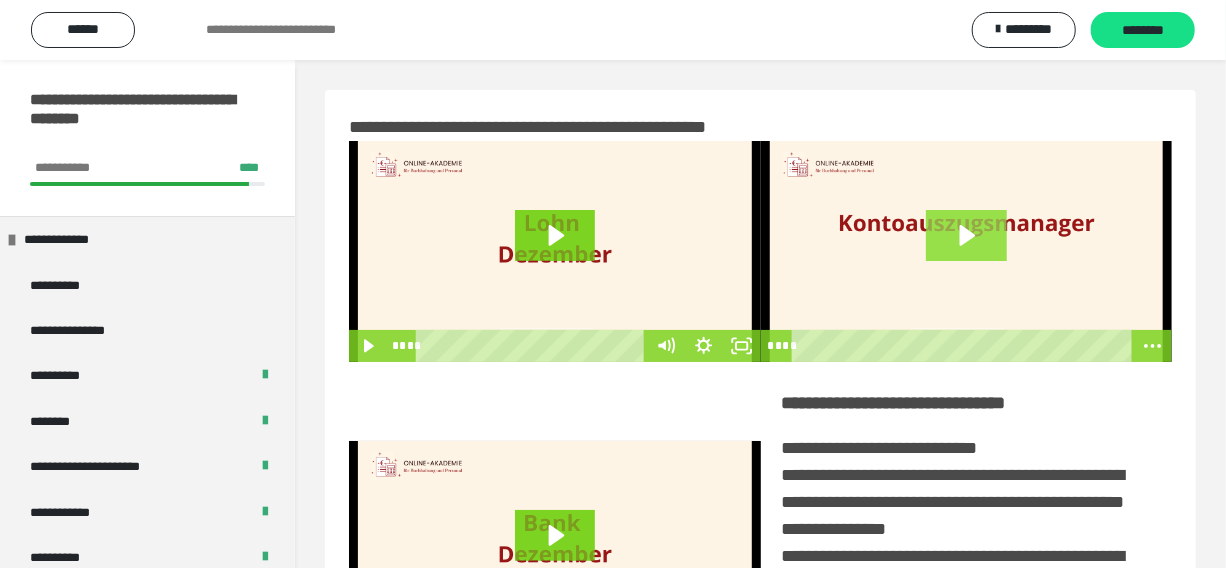 click 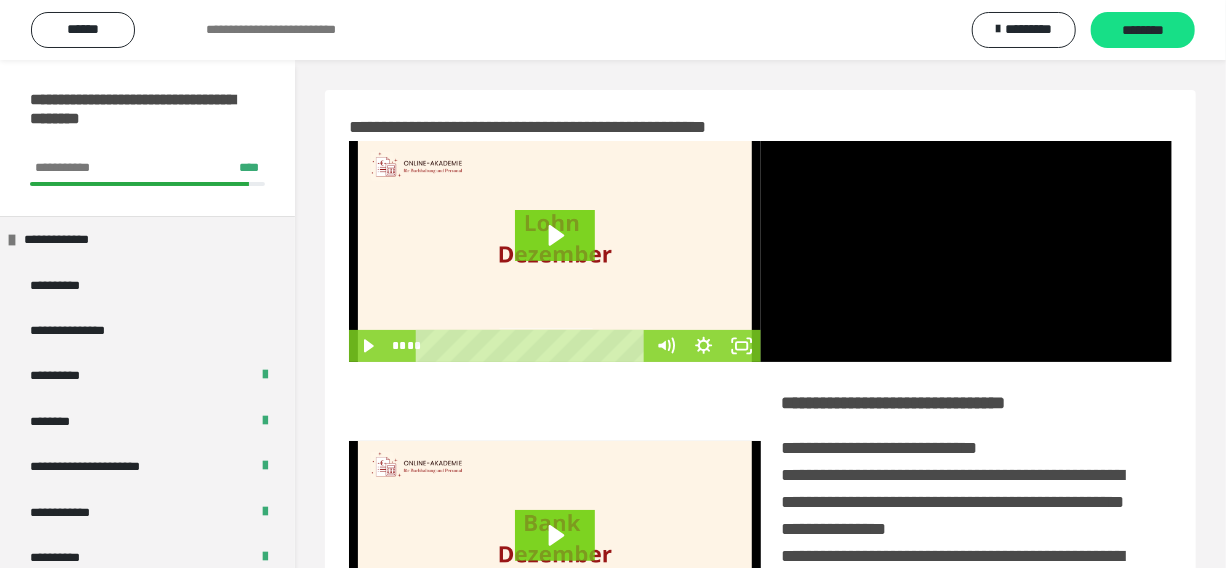 click at bounding box center (967, 251) 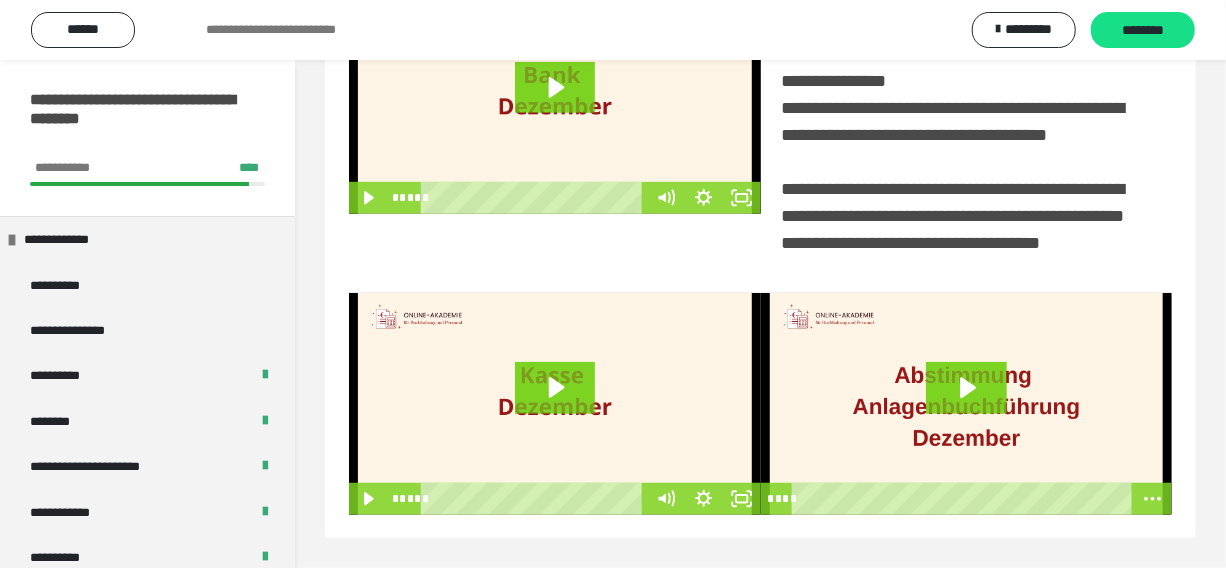 scroll, scrollTop: 460, scrollLeft: 0, axis: vertical 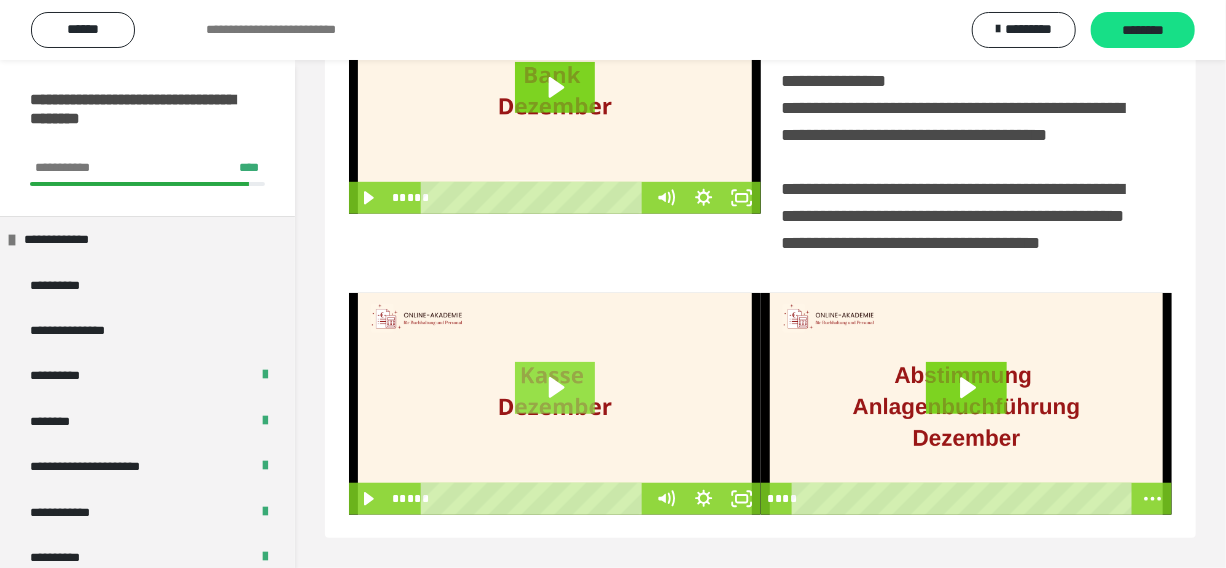 click 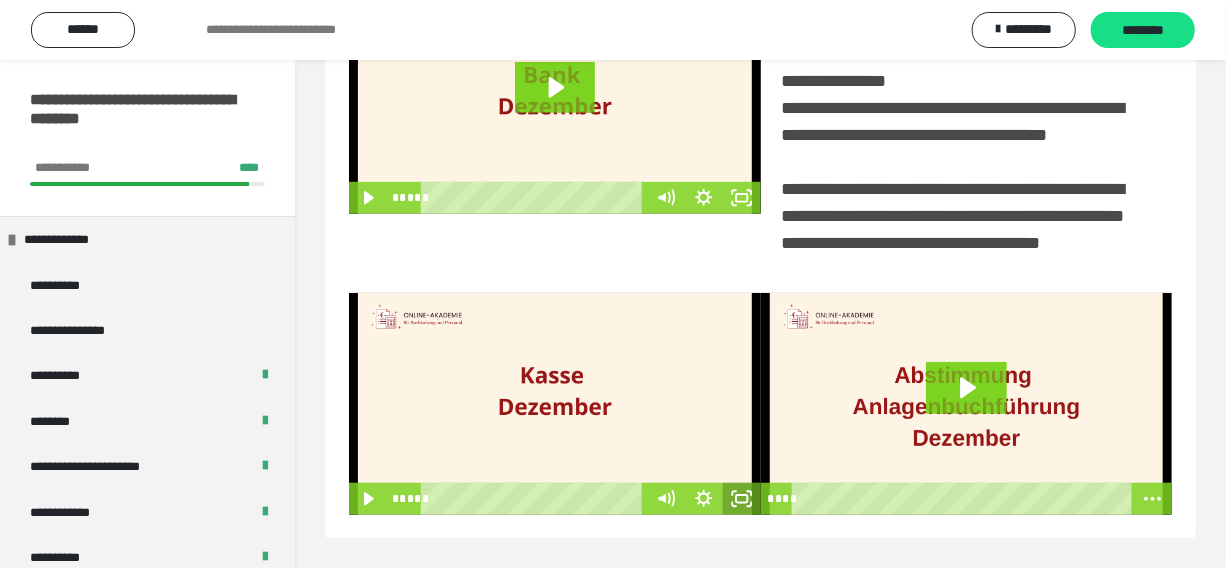 click 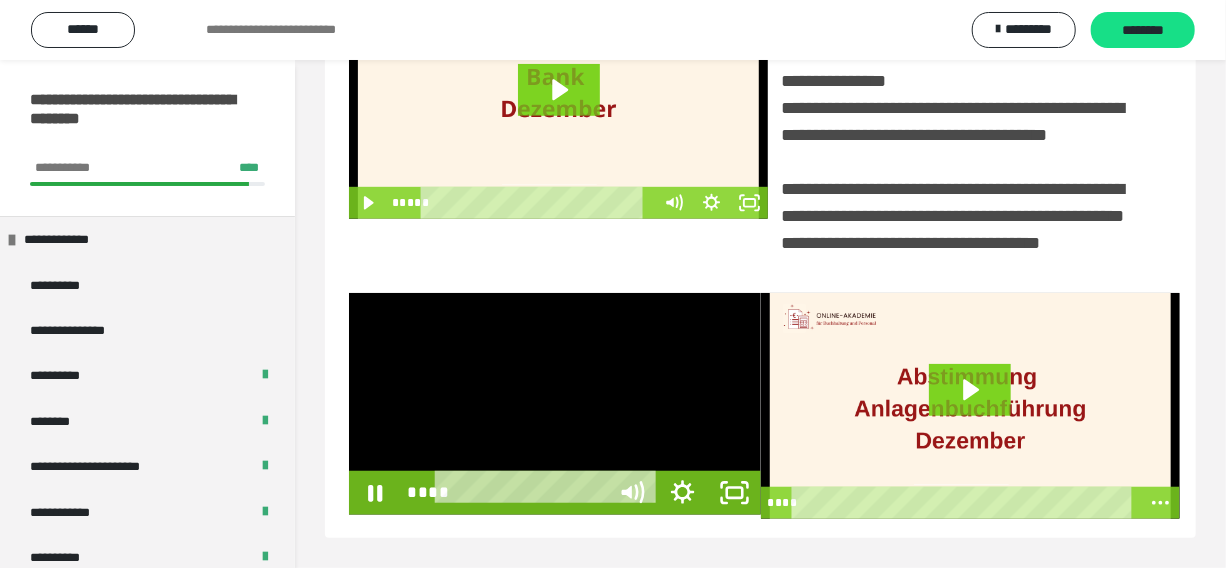 scroll, scrollTop: 381, scrollLeft: 0, axis: vertical 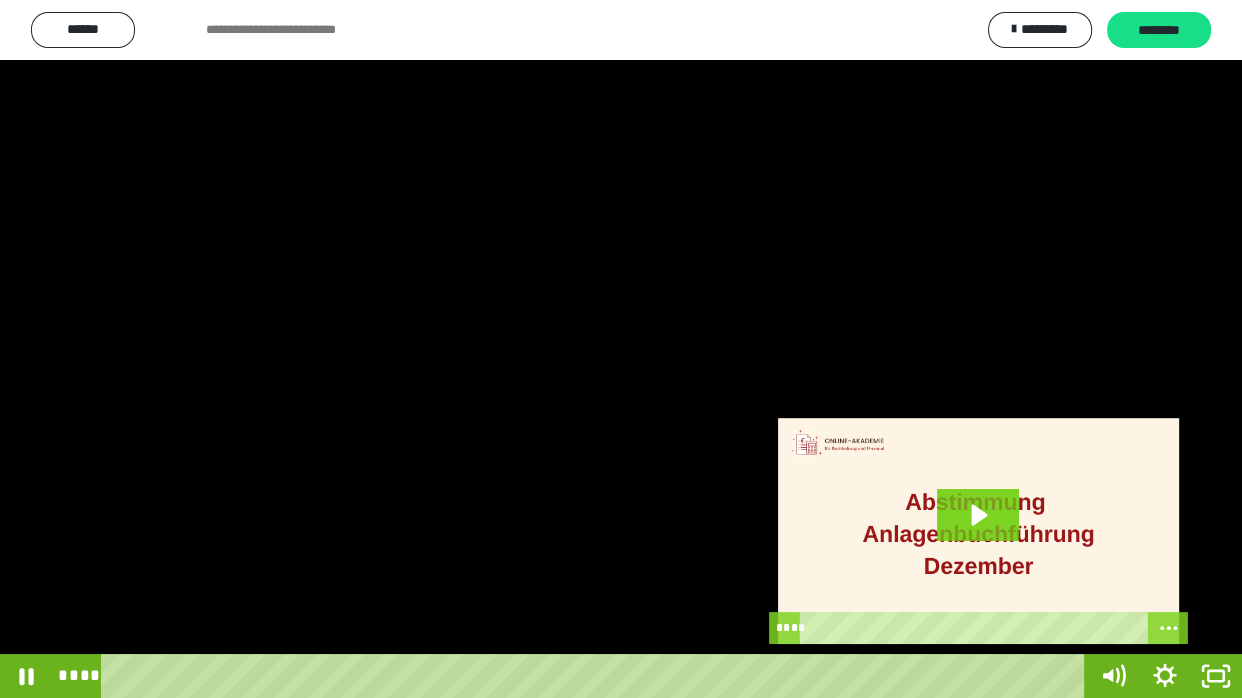 click at bounding box center (621, 349) 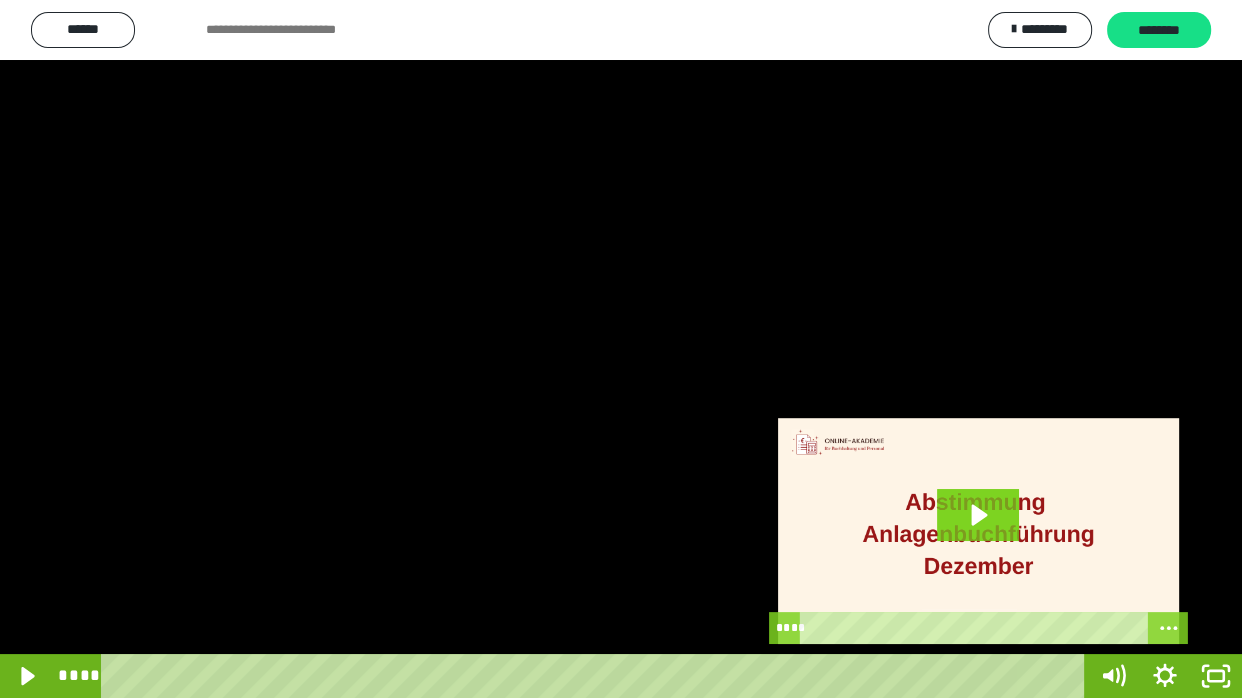 click at bounding box center (621, 349) 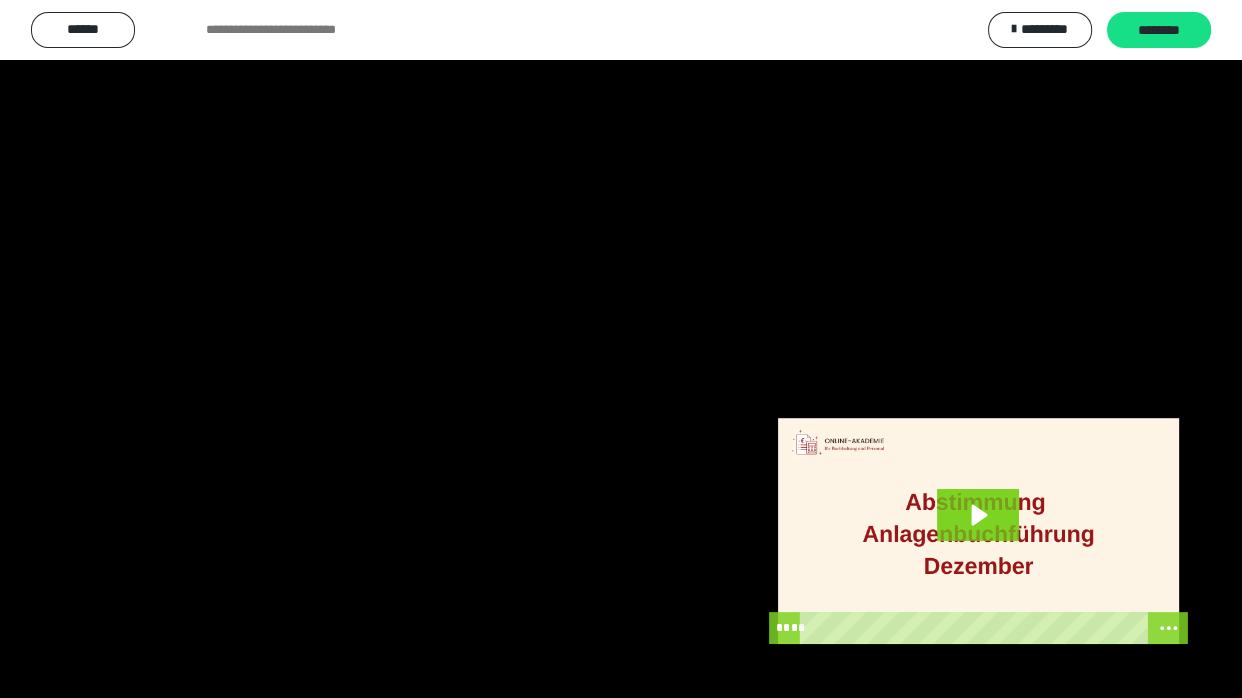 click at bounding box center [621, 349] 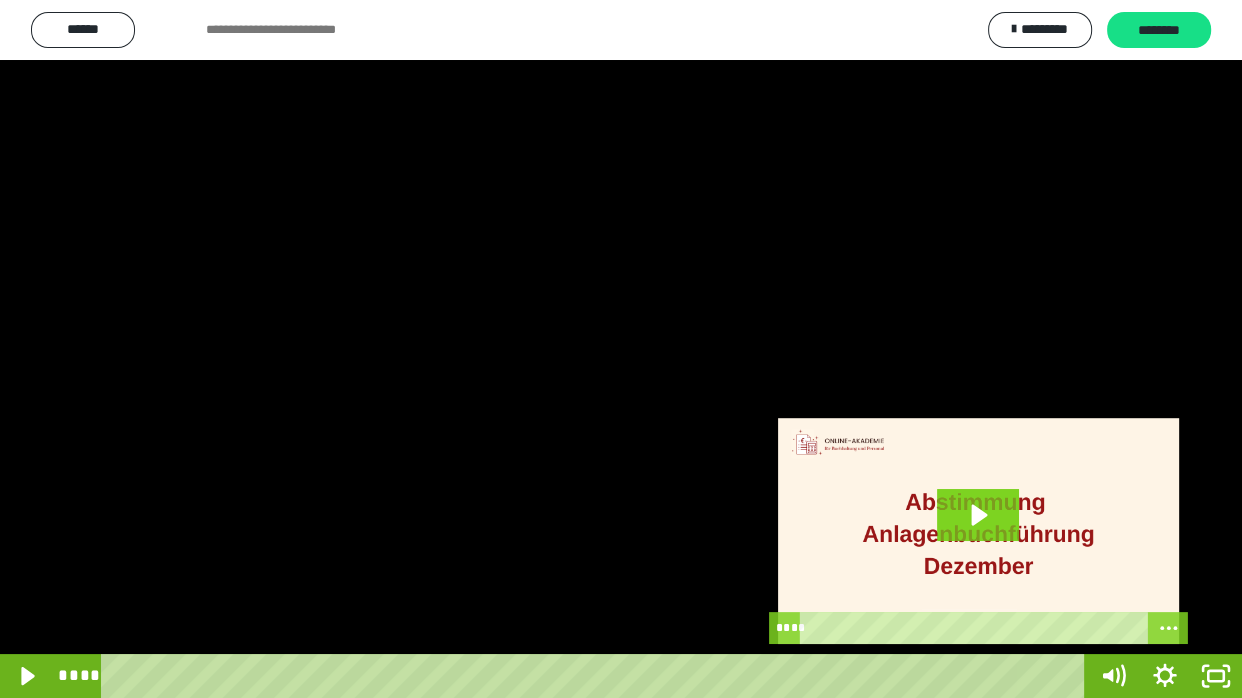click at bounding box center [621, 349] 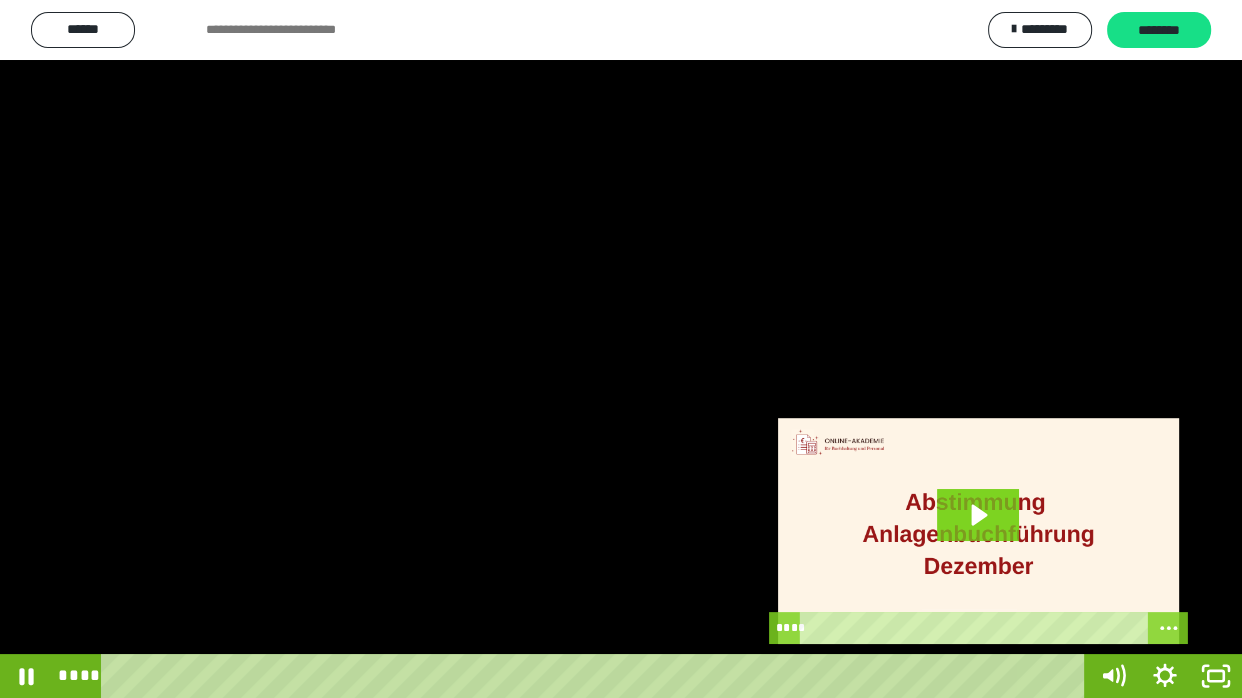click at bounding box center (621, 349) 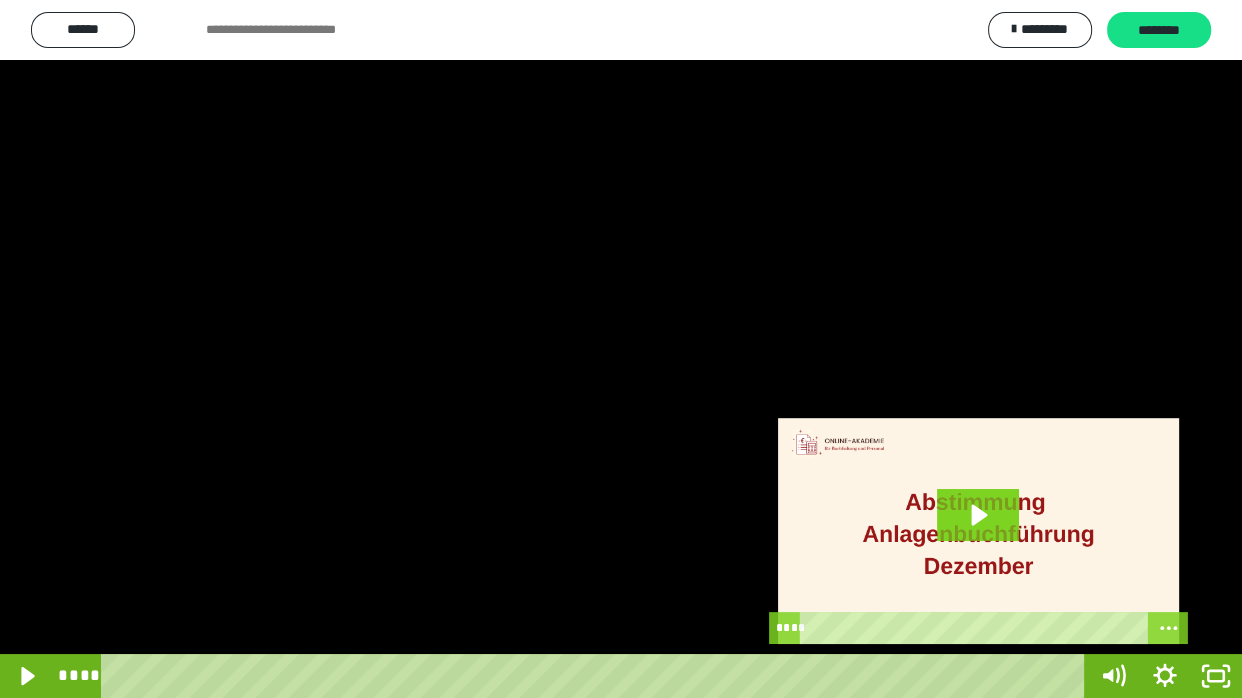 click at bounding box center (621, 349) 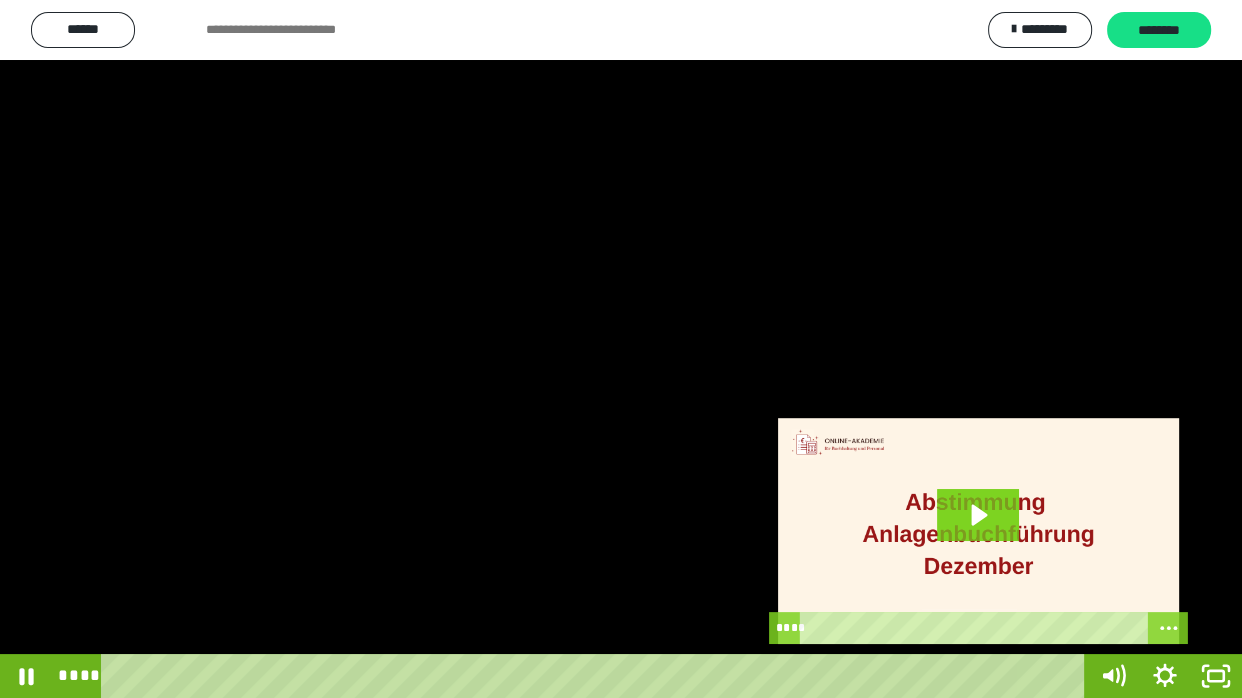 click at bounding box center (621, 349) 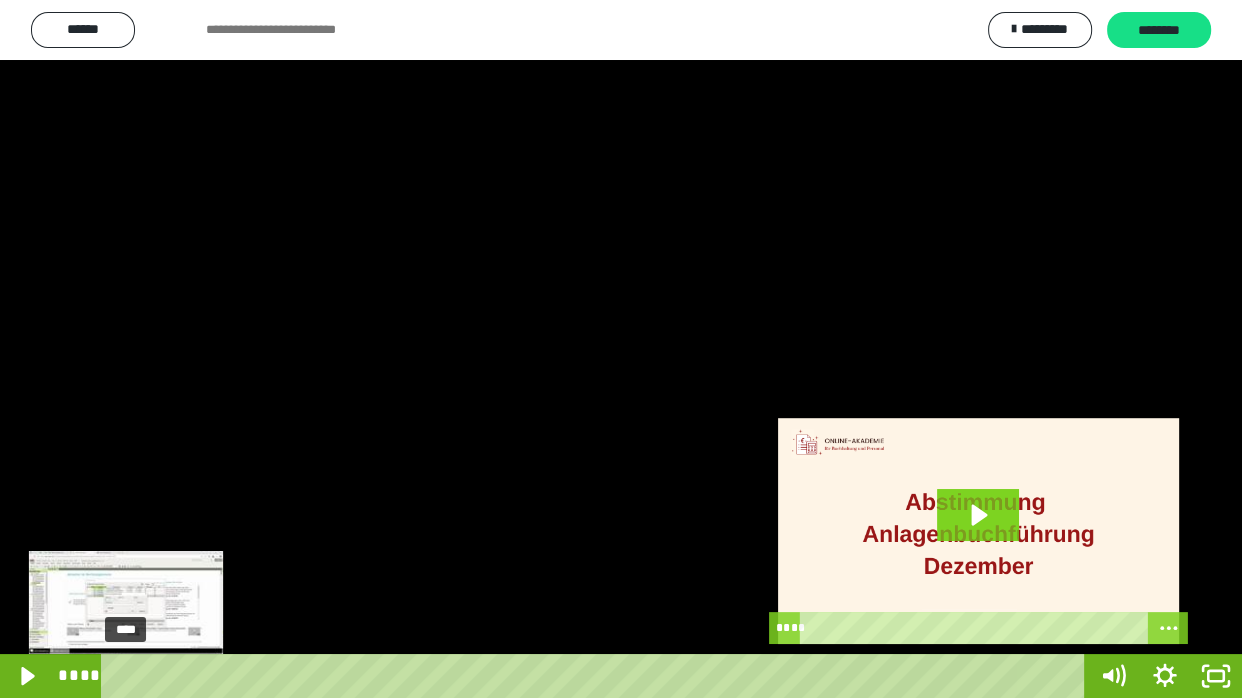 click on "****" at bounding box center [597, 676] 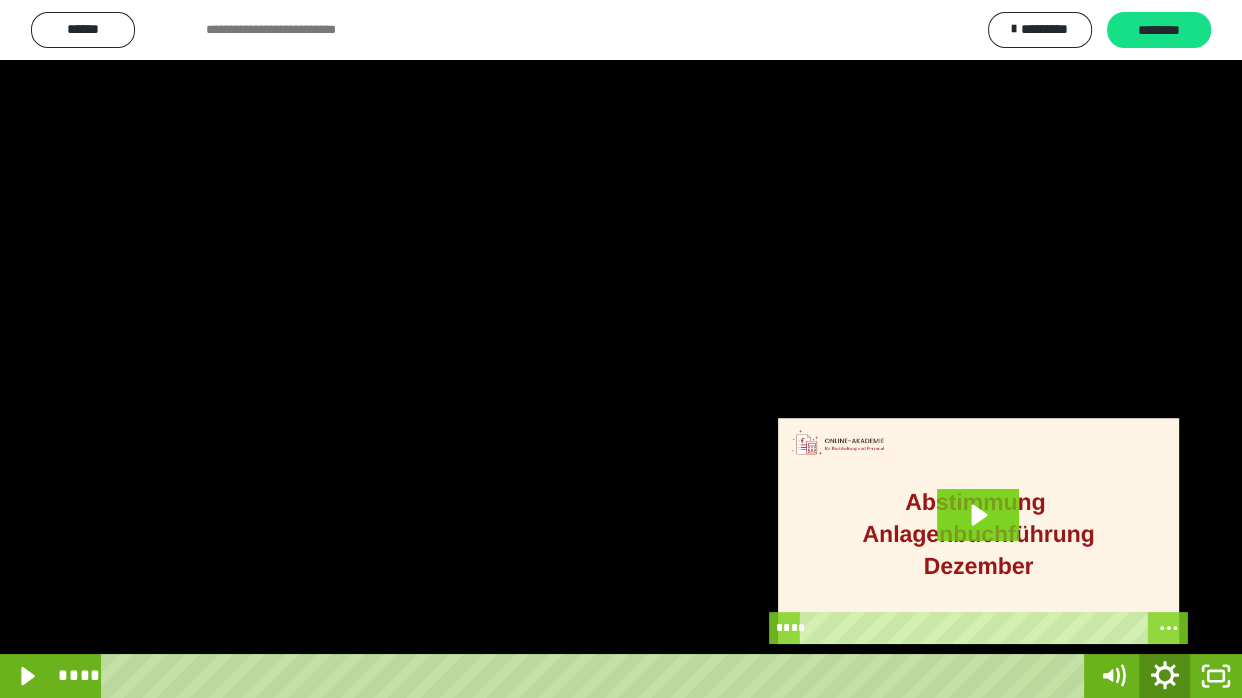 click 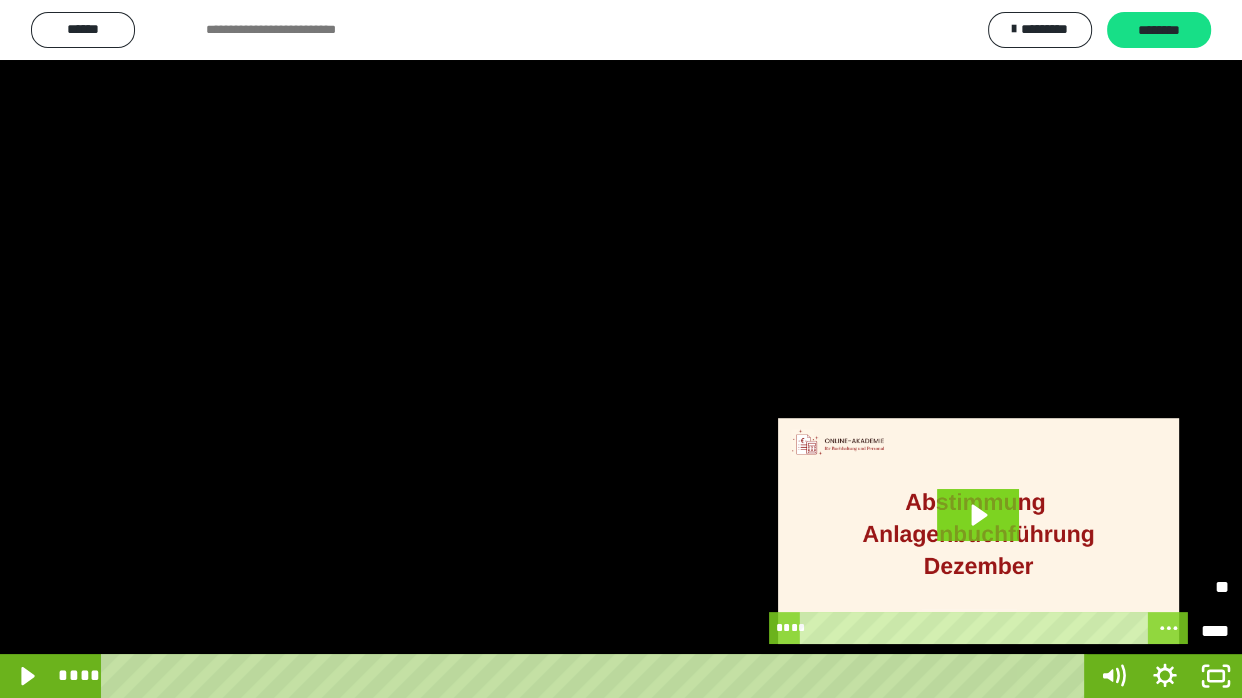 click on "*******" at bounding box center [1132, 632] 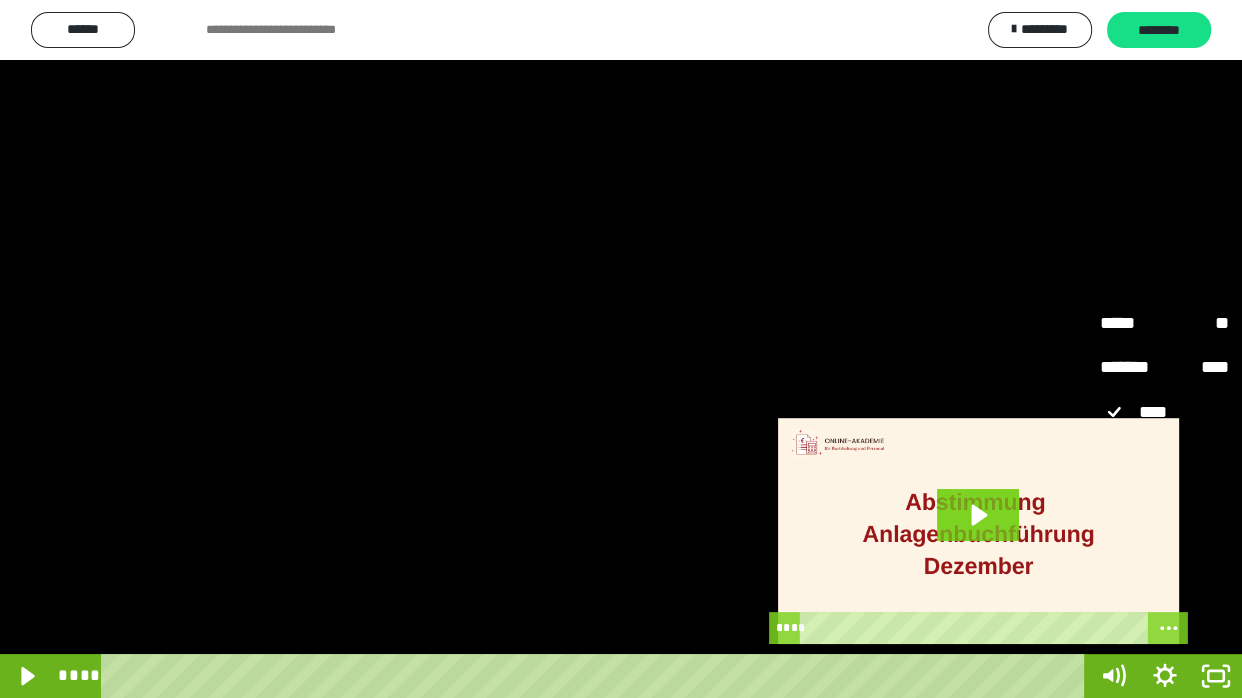 click on "*****" at bounding box center [1164, 632] 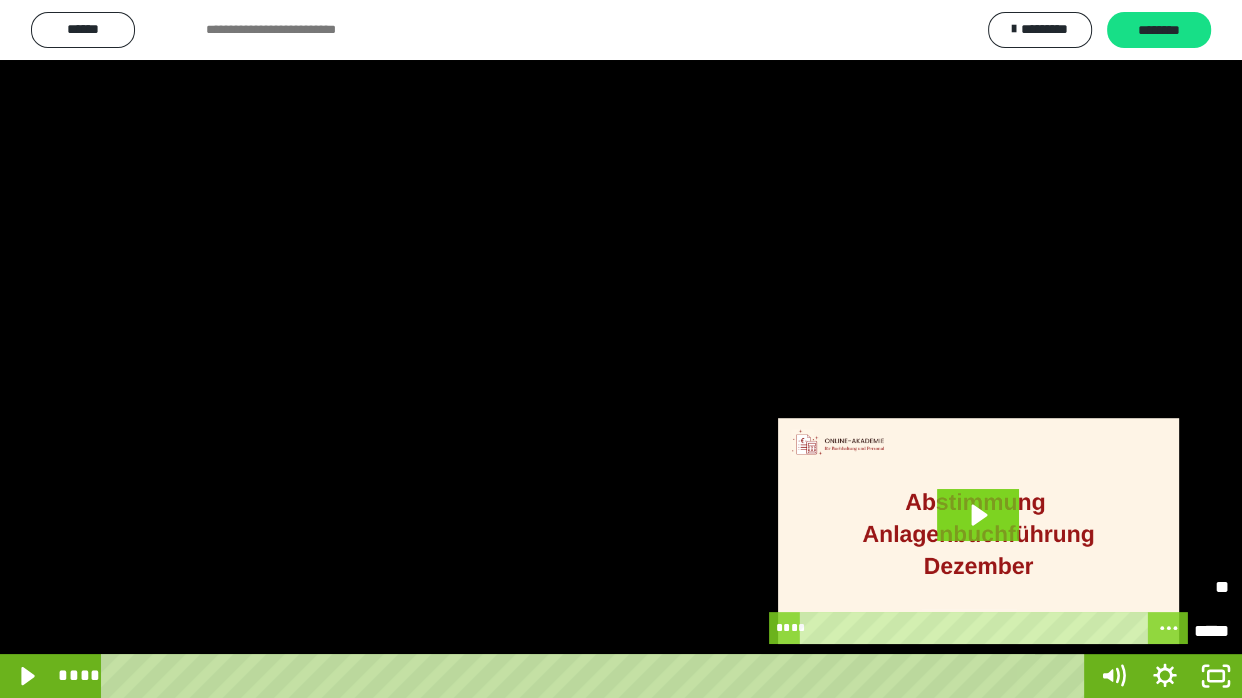 click at bounding box center [621, 349] 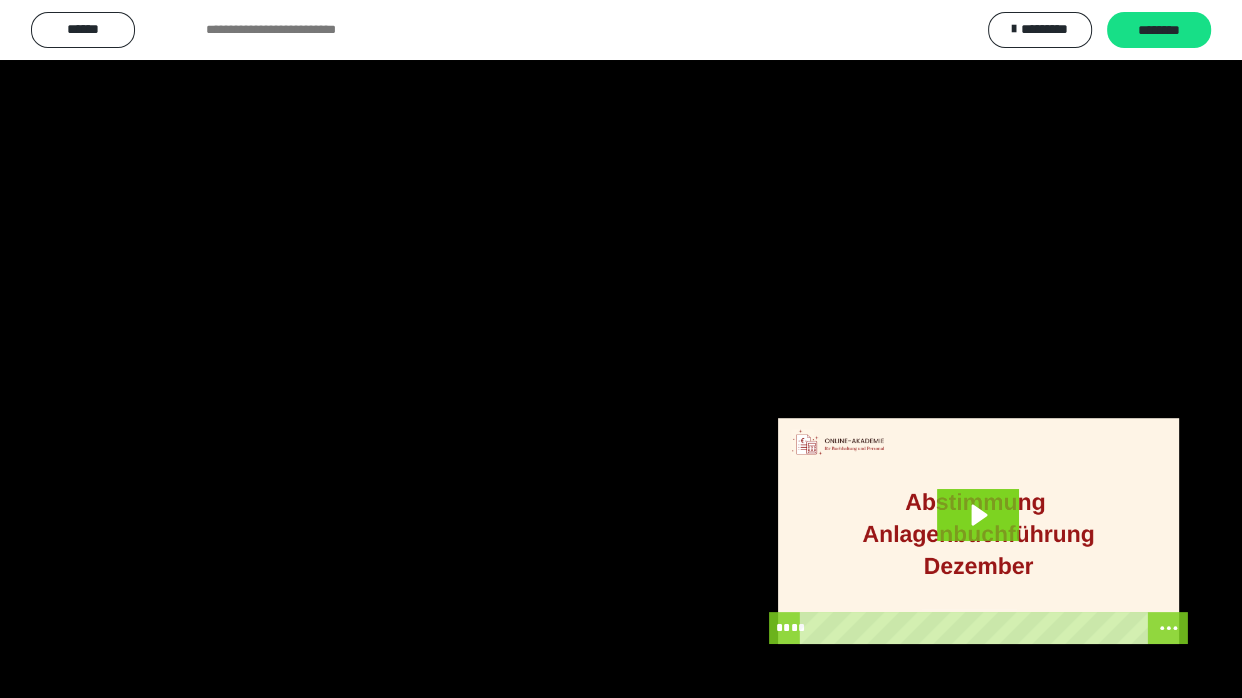 click at bounding box center (621, 349) 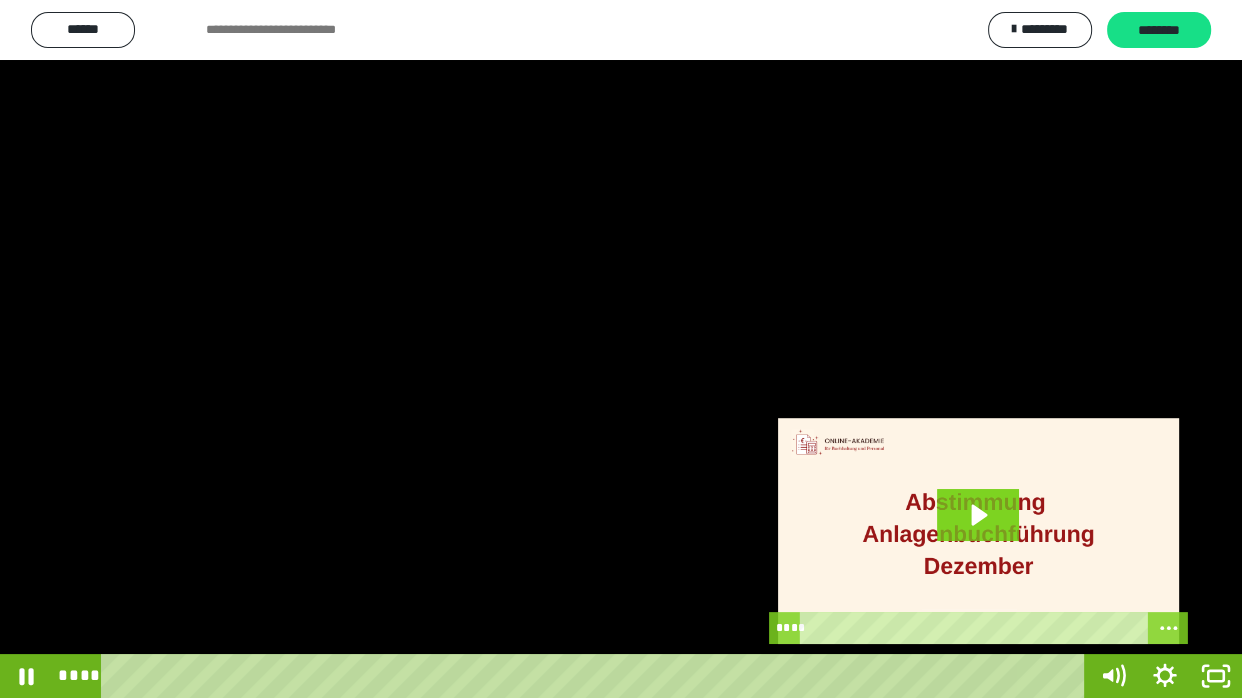 click at bounding box center (621, 349) 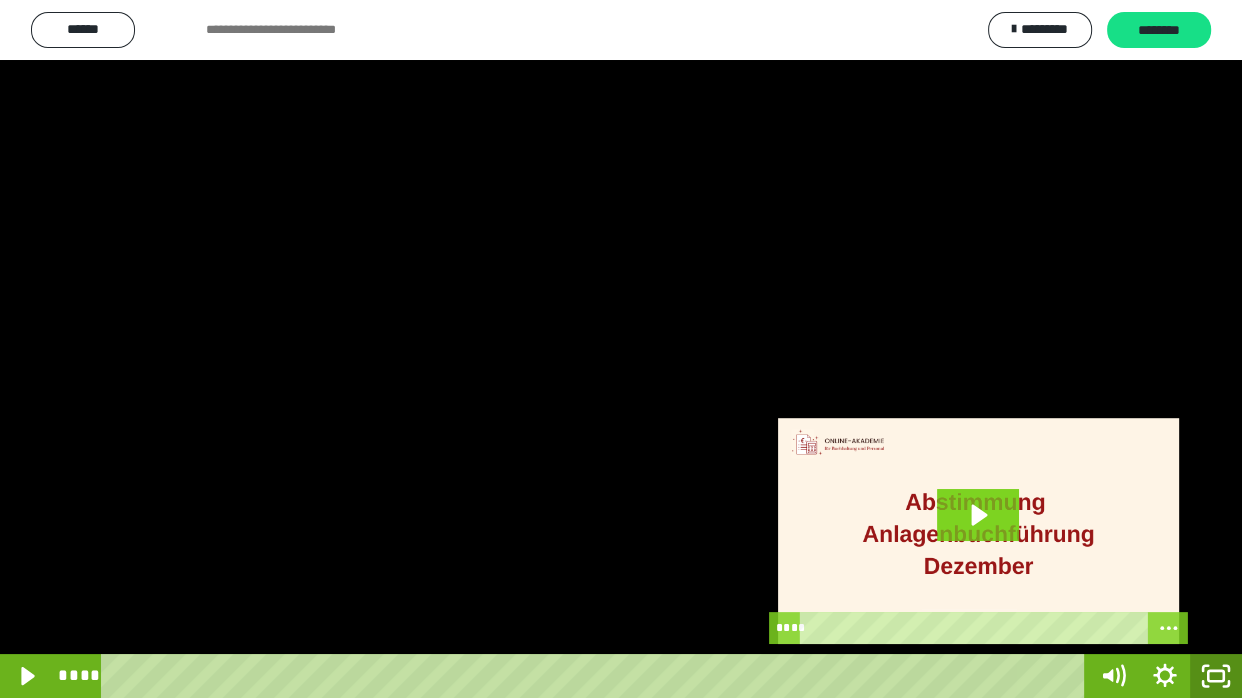 click 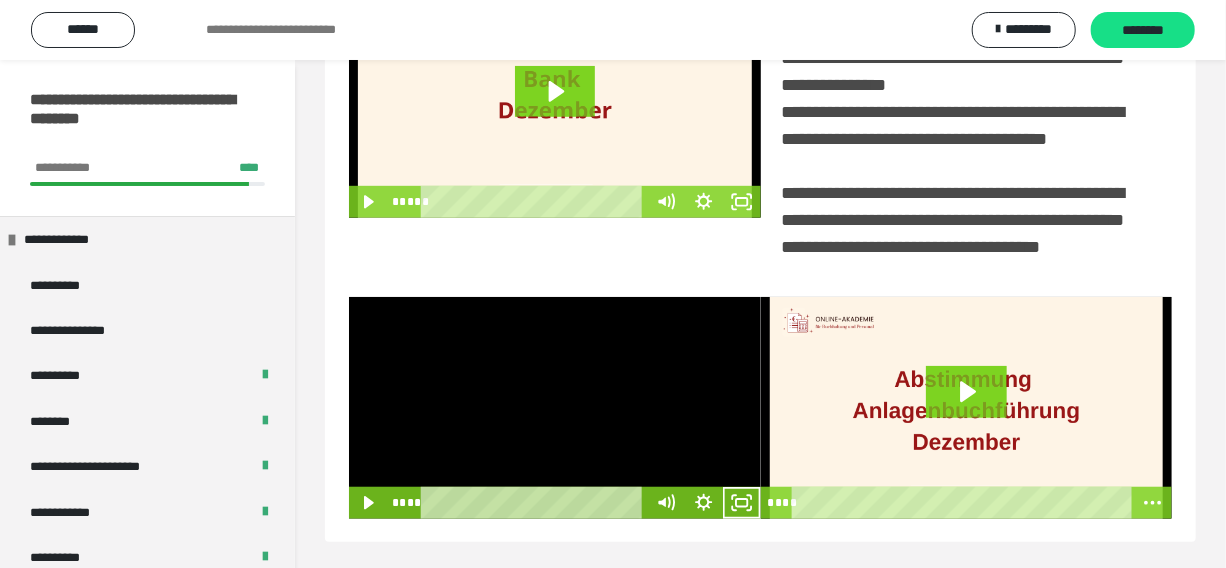 scroll, scrollTop: 502, scrollLeft: 0, axis: vertical 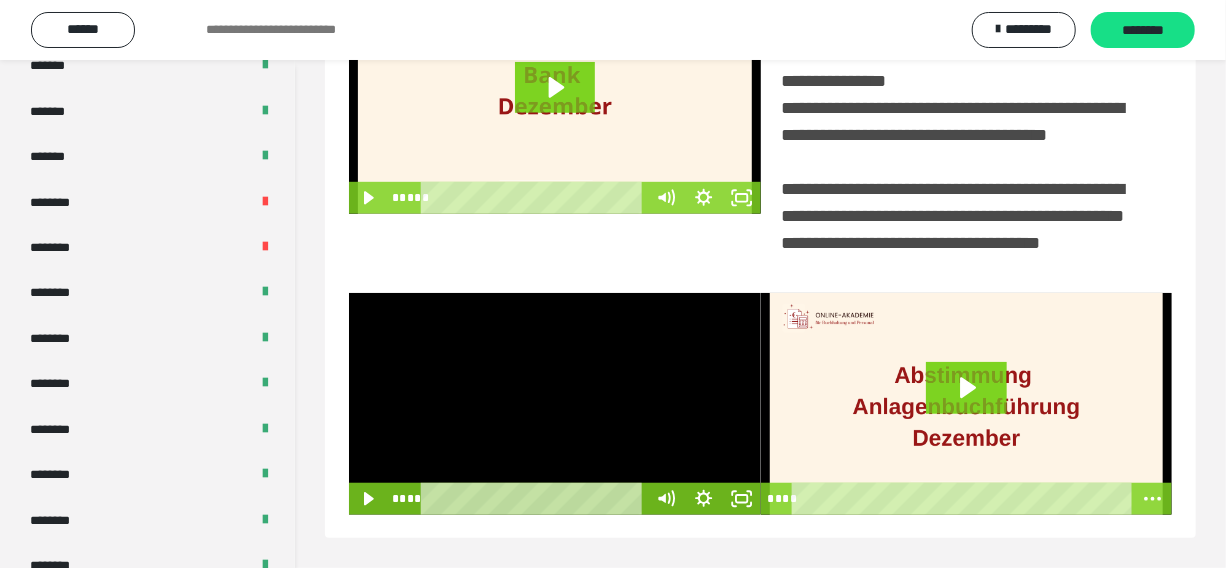 click on "**********" at bounding box center [760, 90] 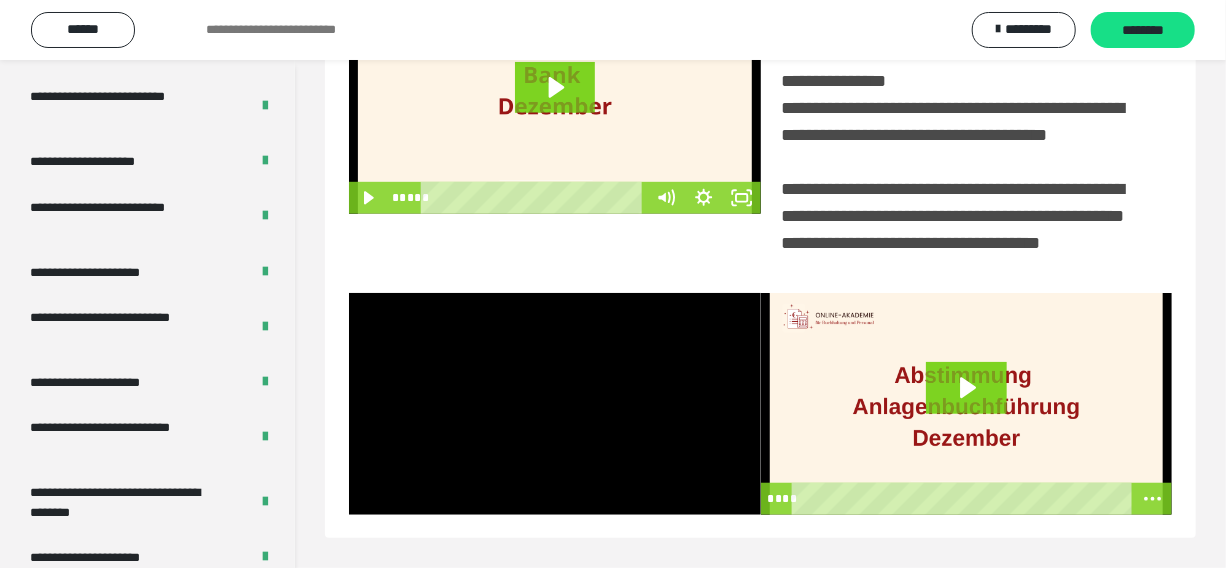 scroll, scrollTop: 3480, scrollLeft: 0, axis: vertical 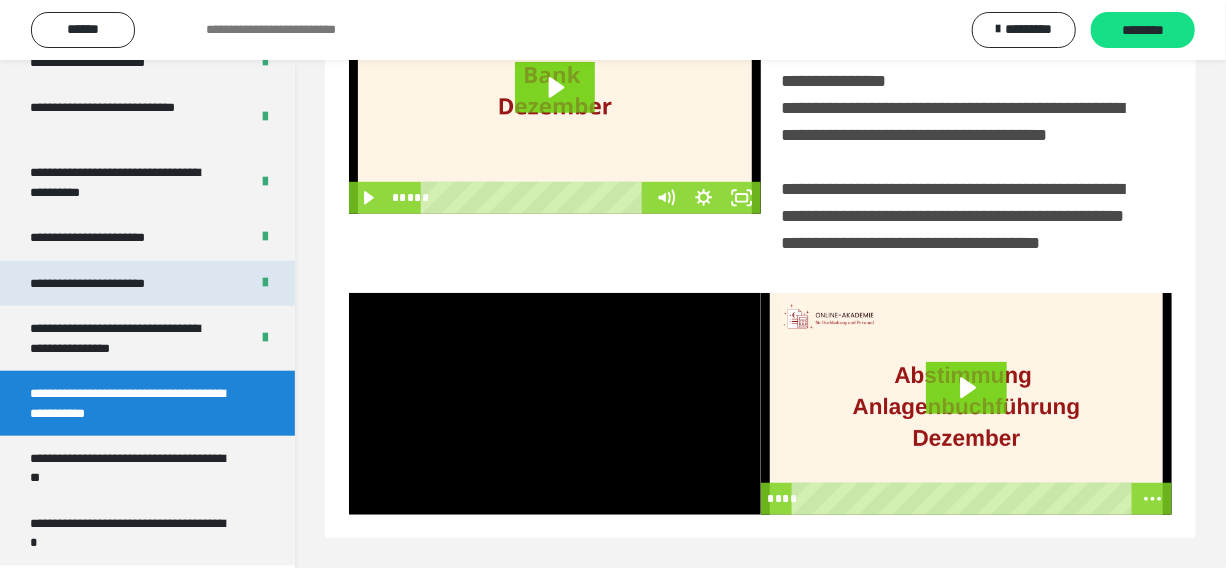 click on "**********" at bounding box center [111, 283] 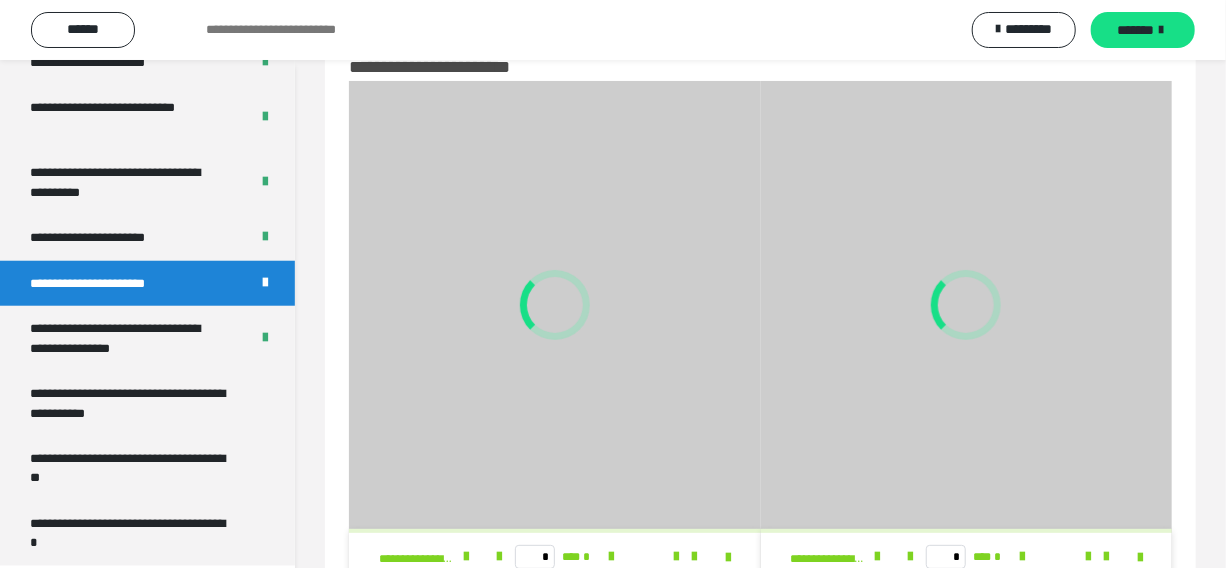 scroll, scrollTop: 502, scrollLeft: 0, axis: vertical 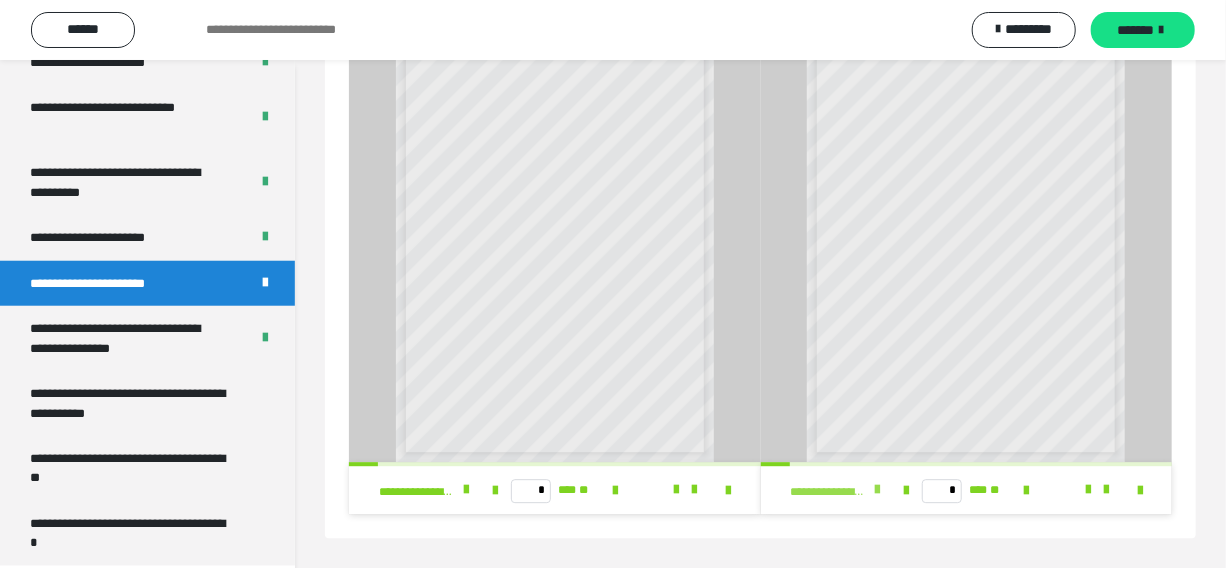 click at bounding box center (877, 490) 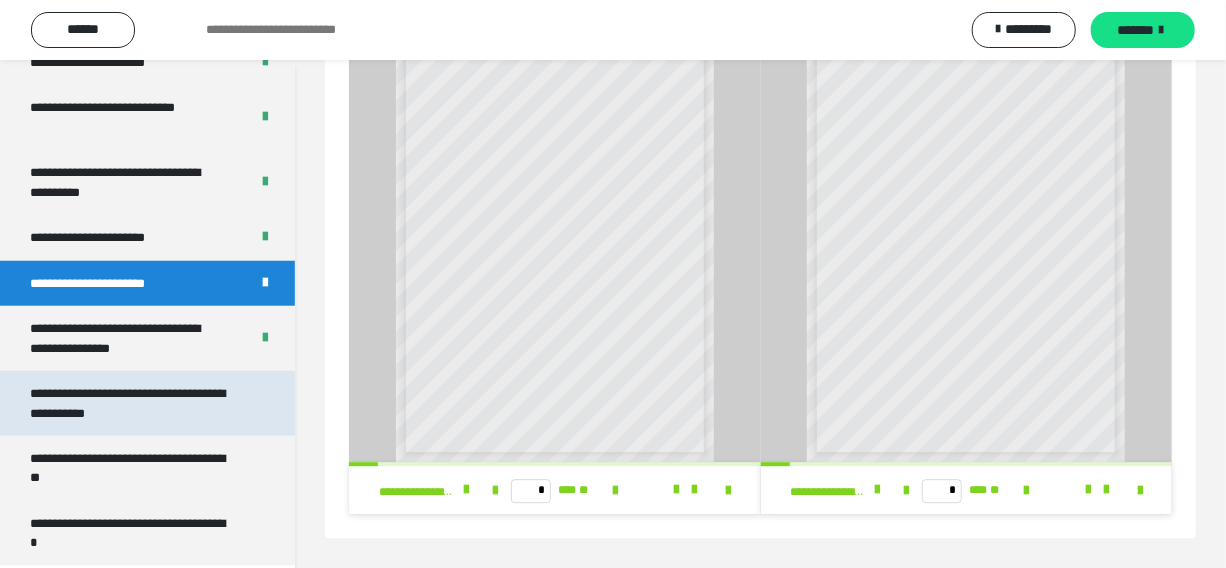 click on "**********" at bounding box center [132, 403] 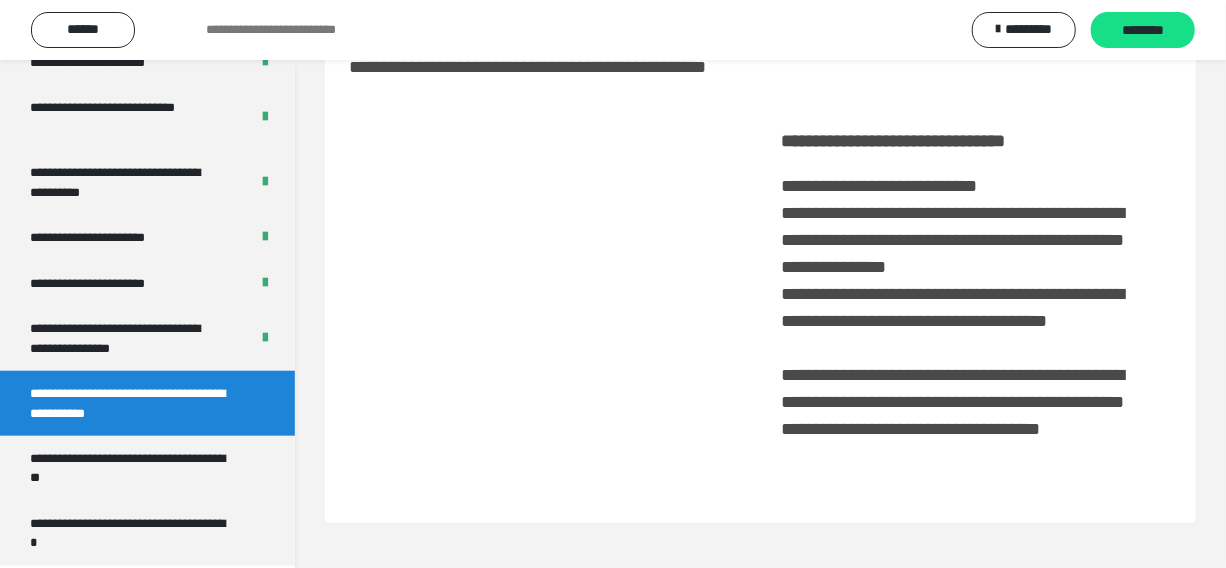 scroll, scrollTop: 99, scrollLeft: 0, axis: vertical 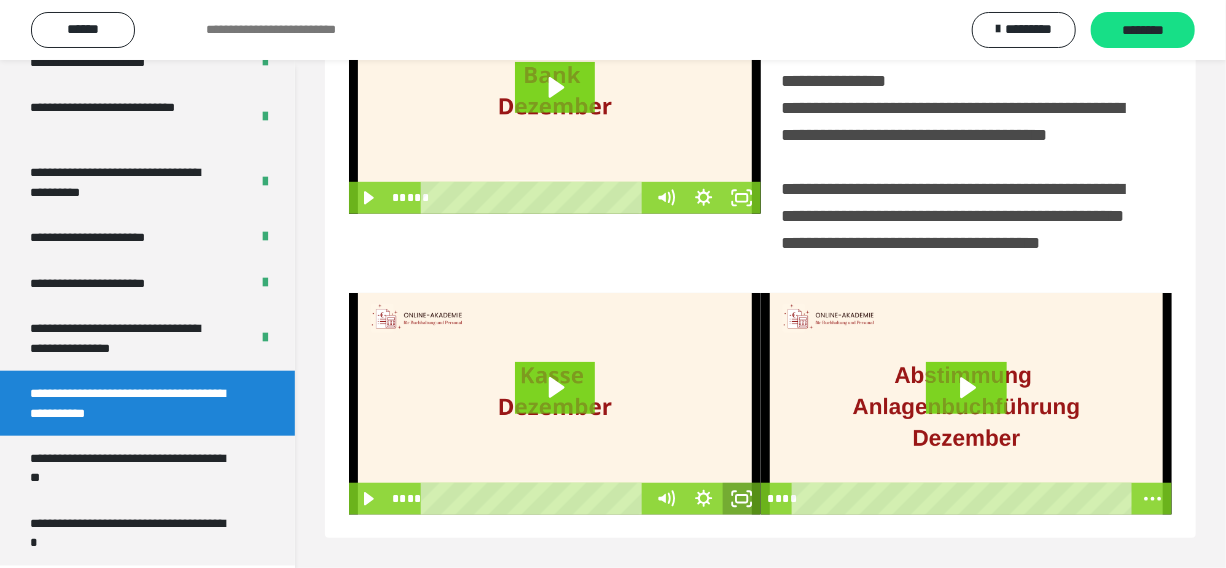 click 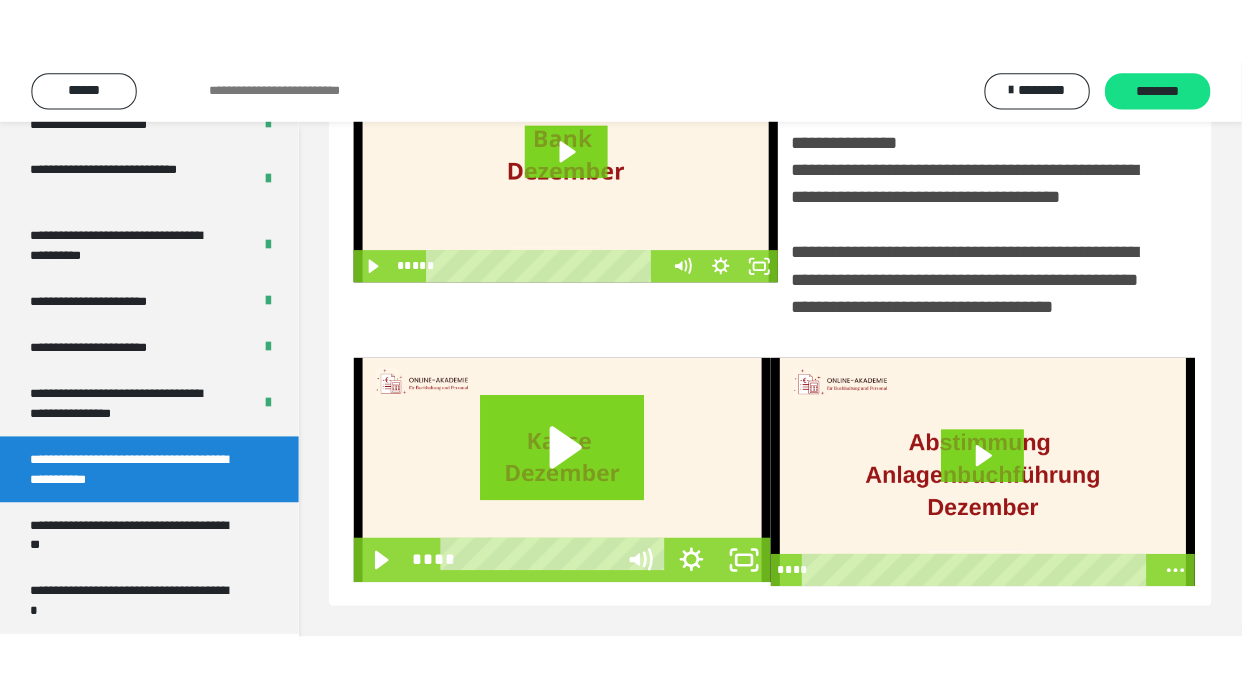 scroll, scrollTop: 381, scrollLeft: 0, axis: vertical 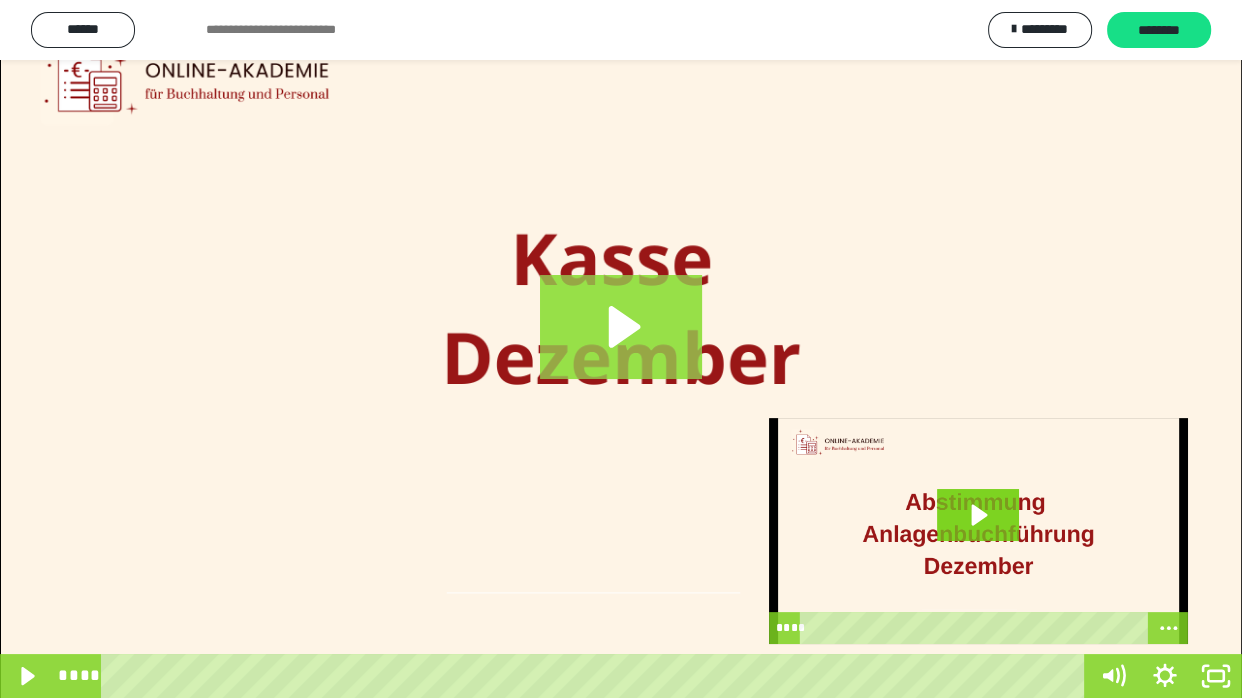 click 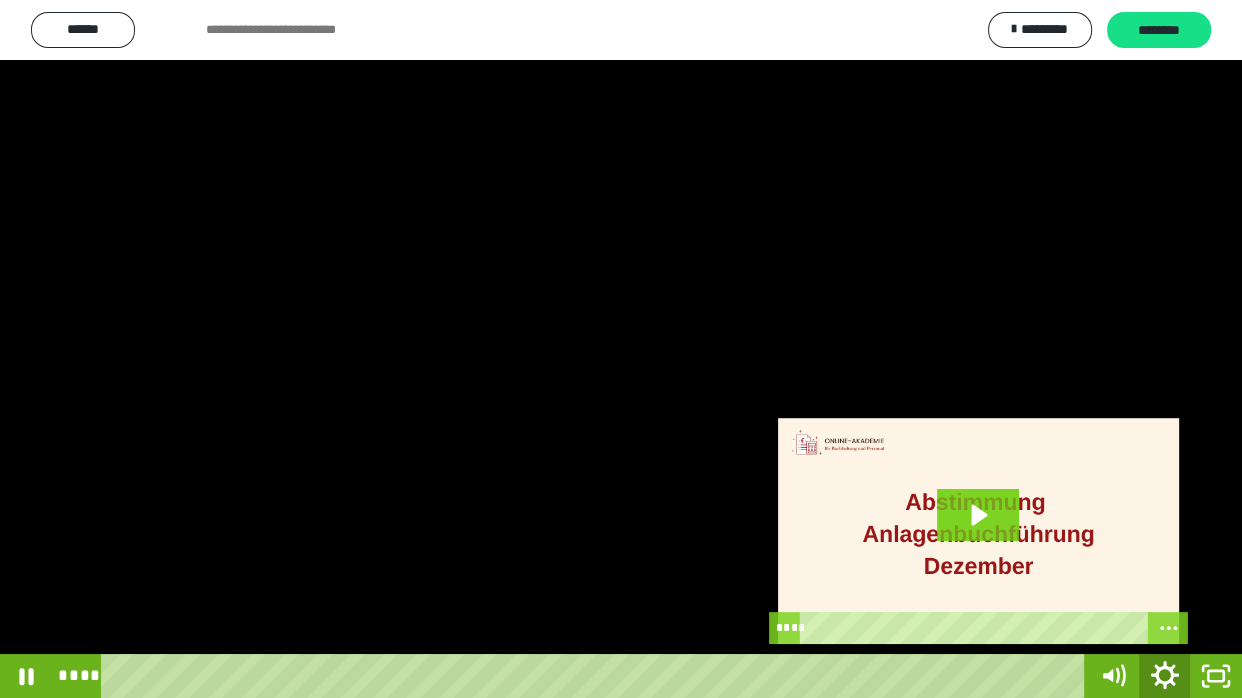 click 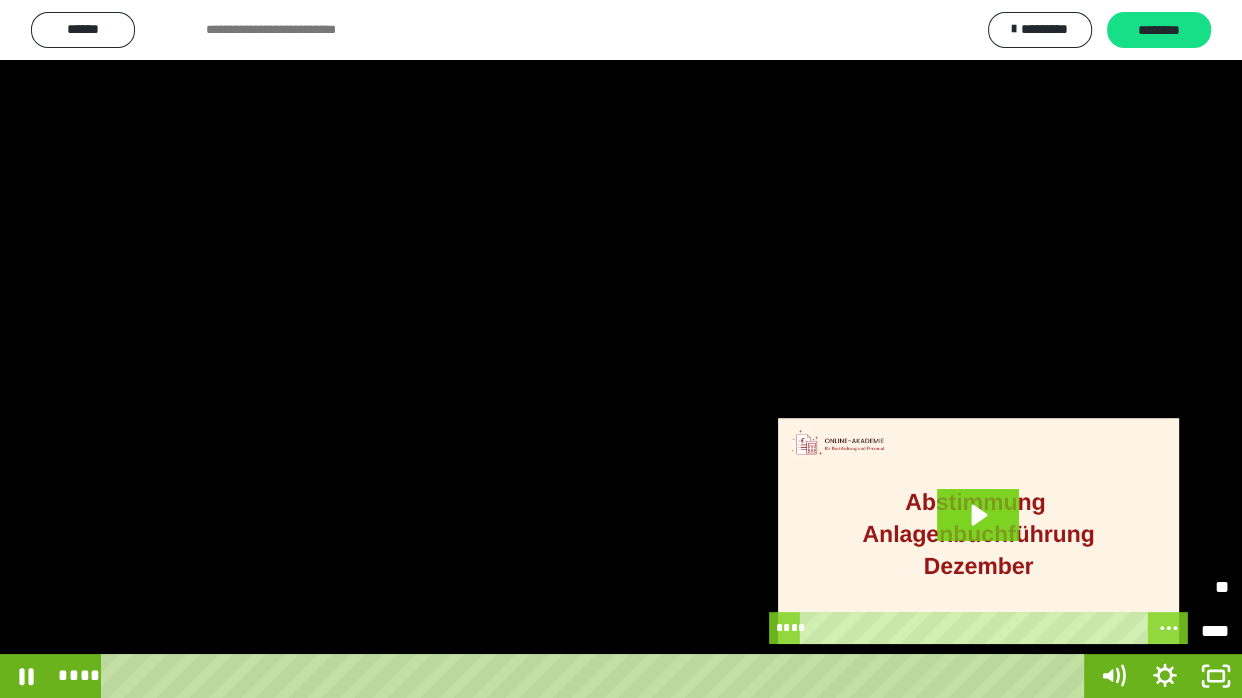 click on "****" at bounding box center [1196, 632] 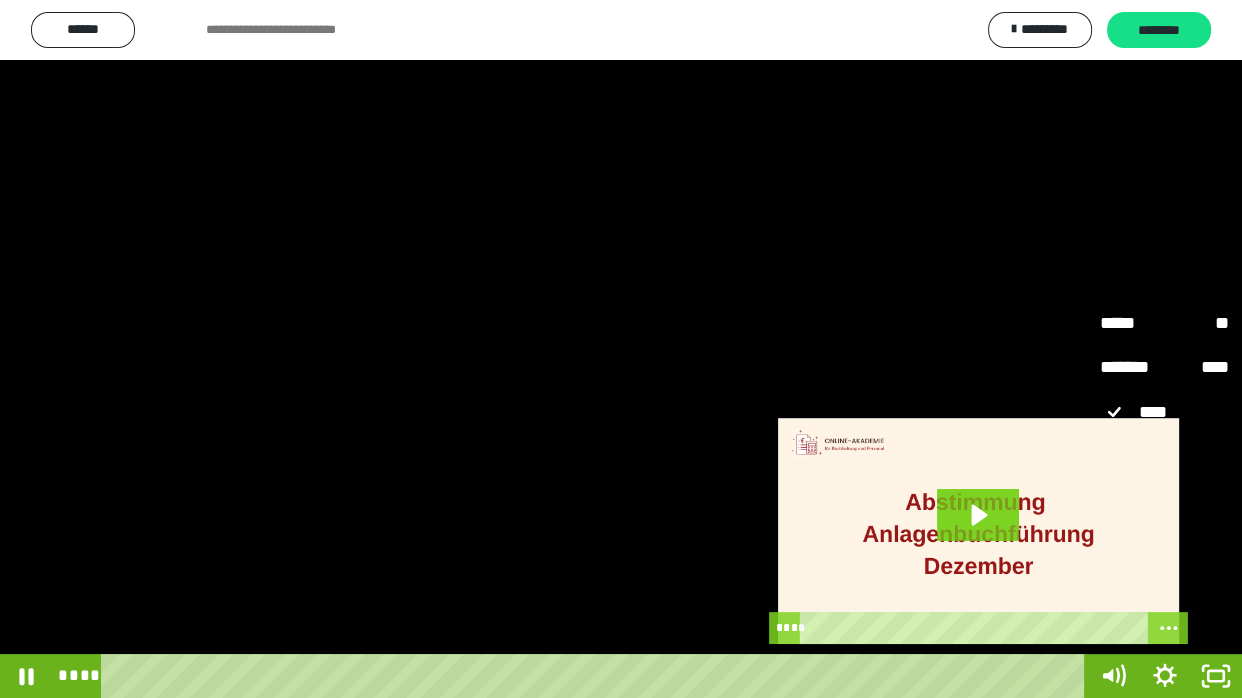 click on "*****" at bounding box center [1164, 632] 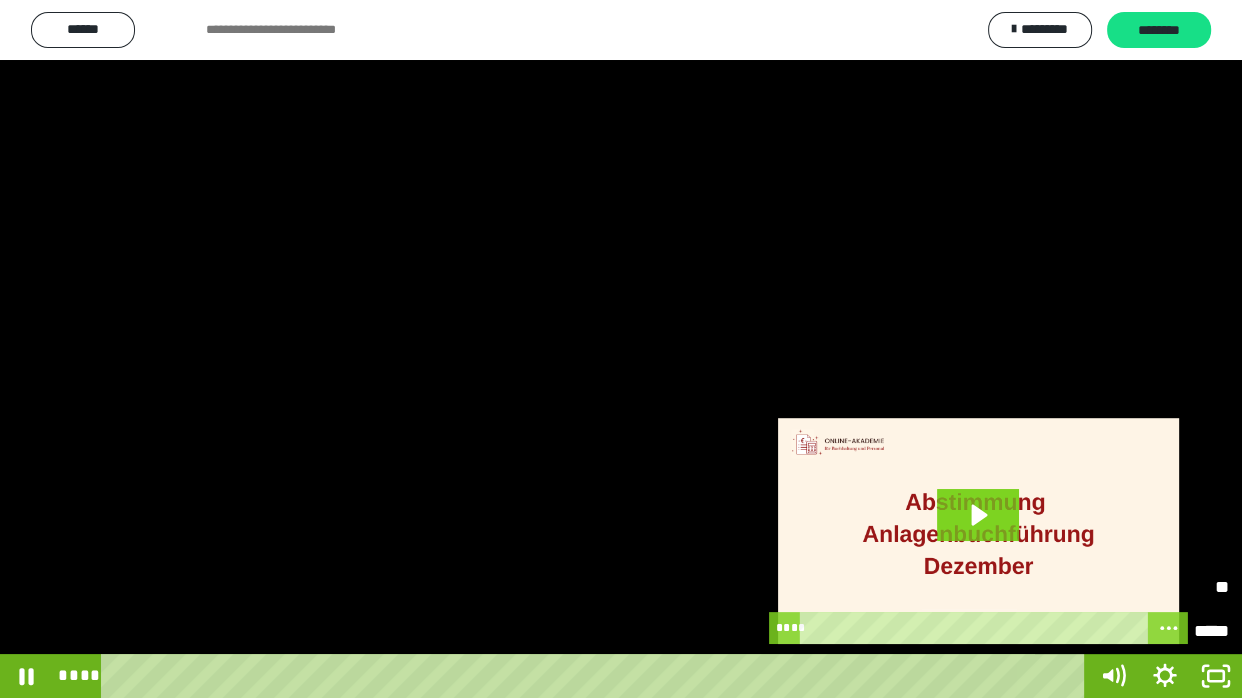 click at bounding box center [621, 349] 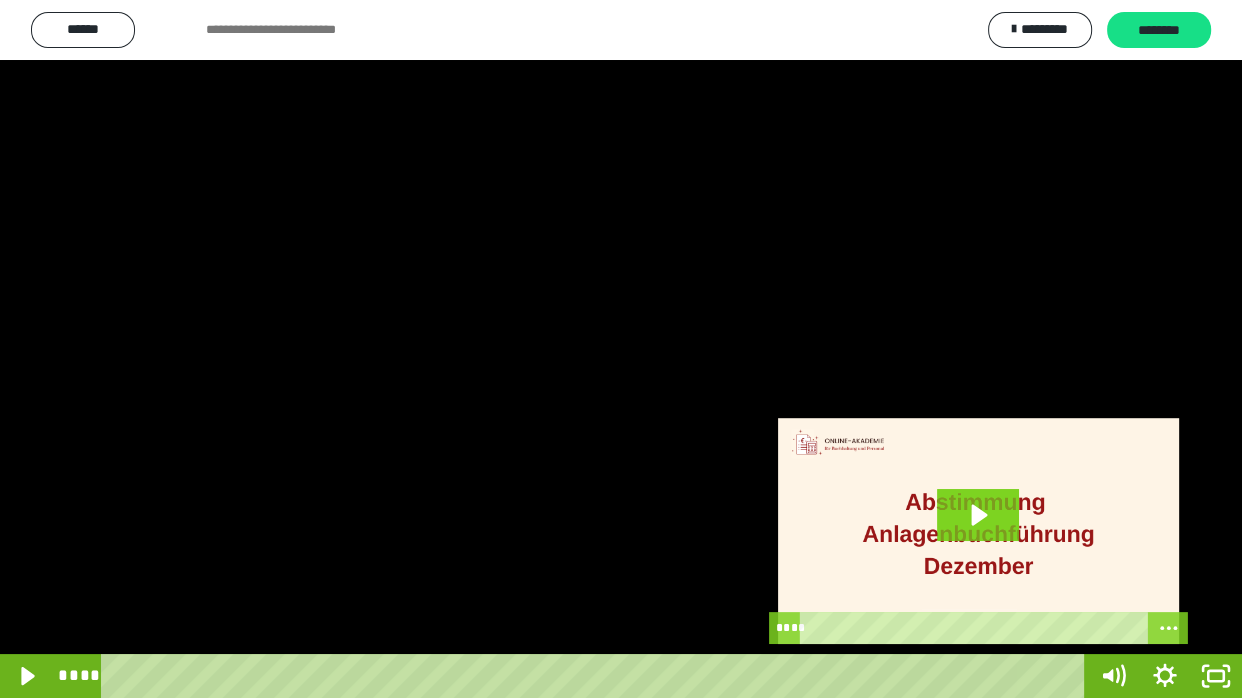 click at bounding box center (621, 349) 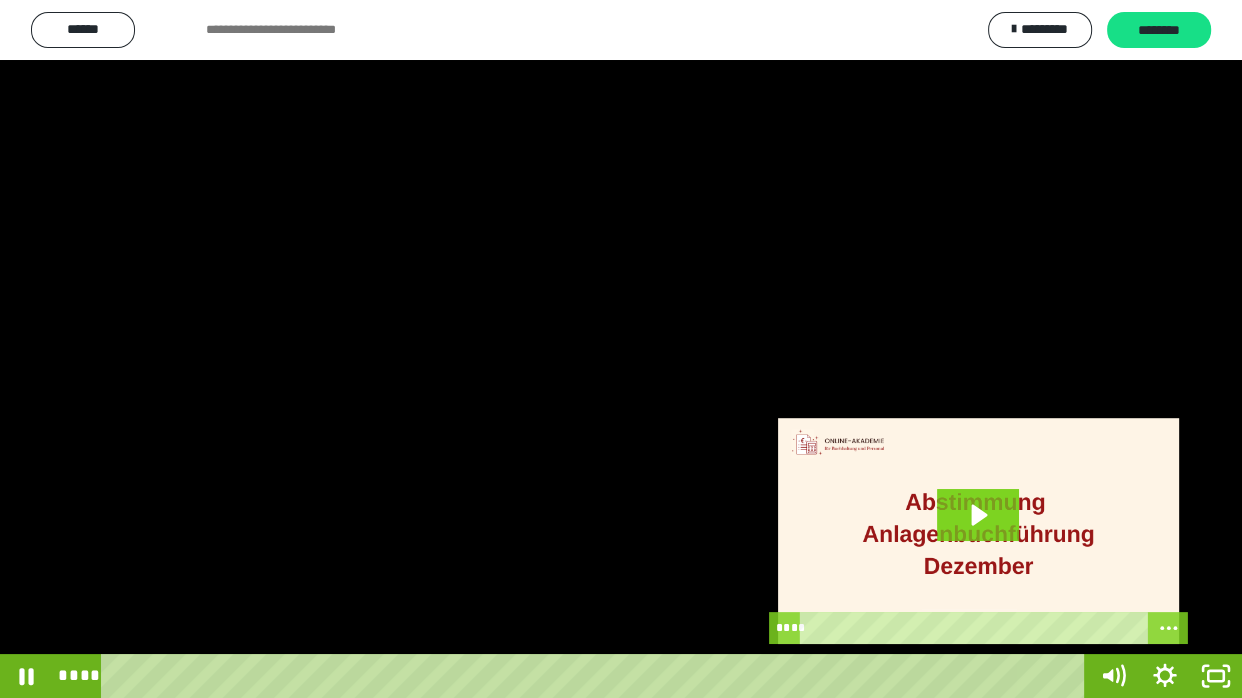 click at bounding box center [621, 349] 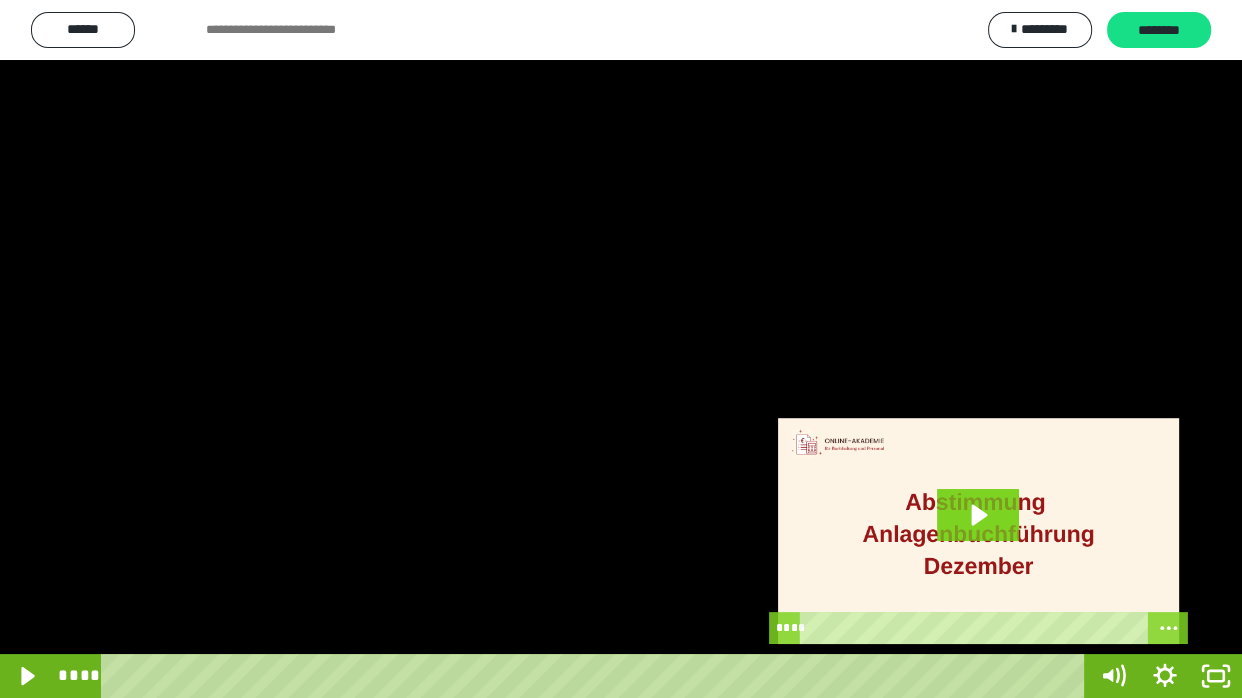 click at bounding box center [621, 349] 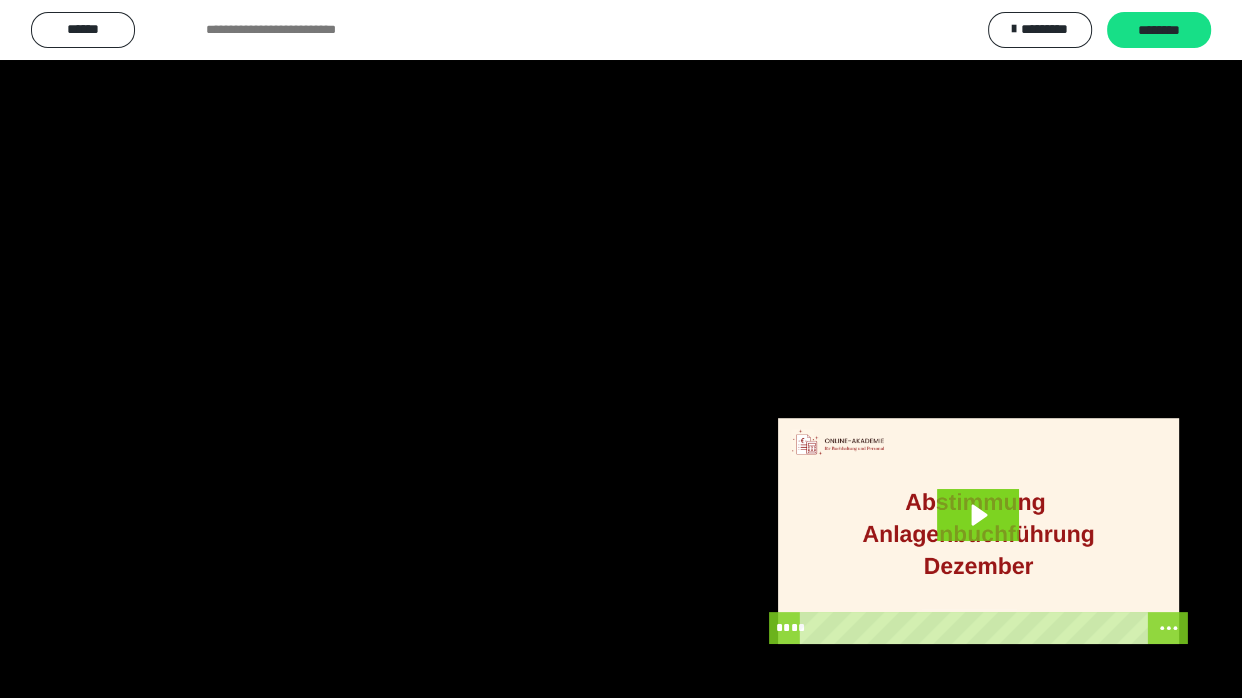 click at bounding box center (621, 349) 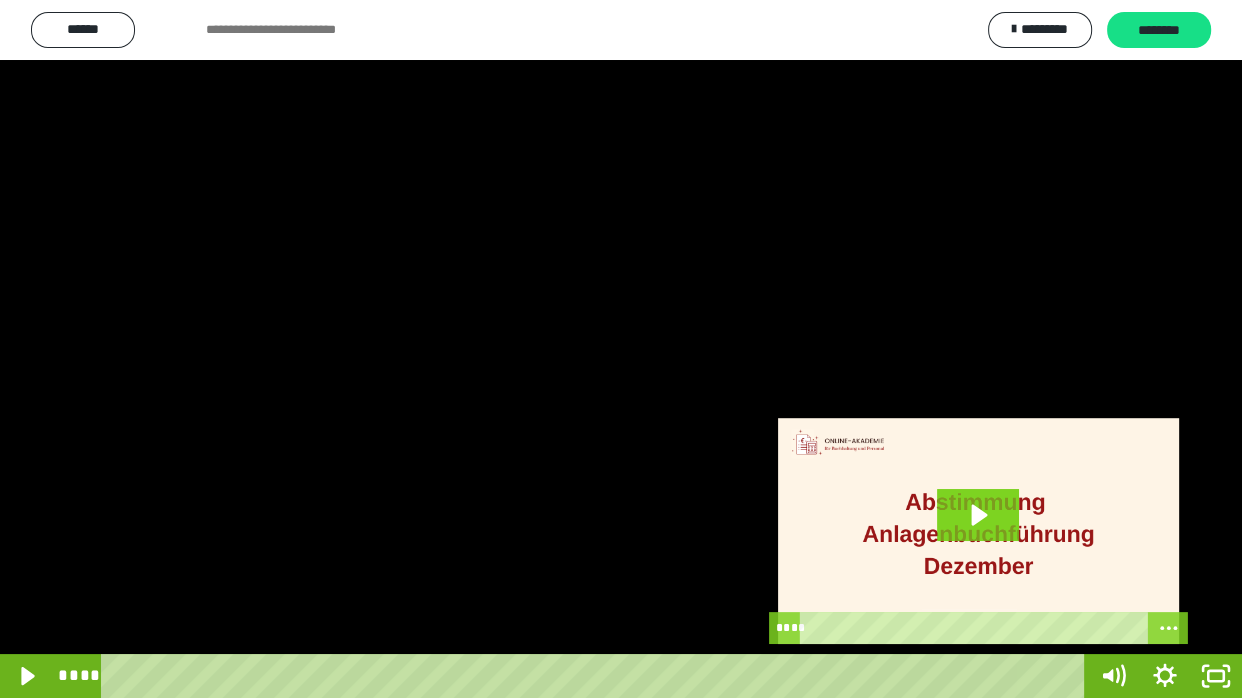 click at bounding box center [621, 349] 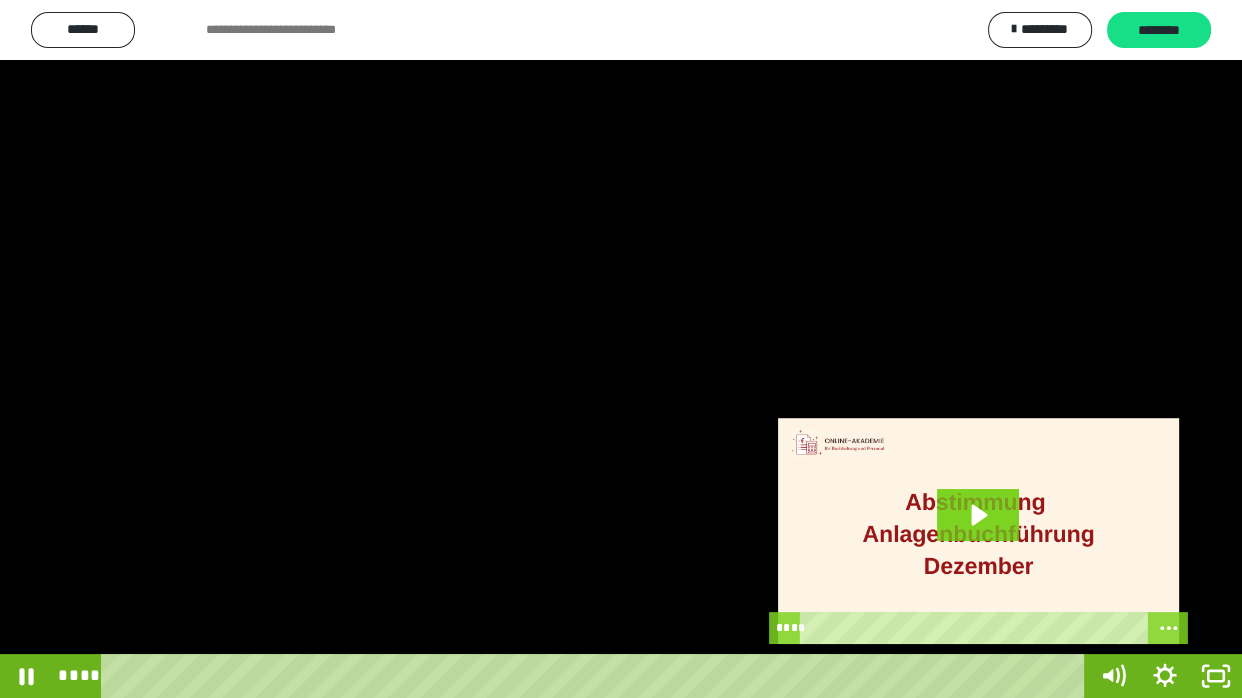 click at bounding box center (621, 349) 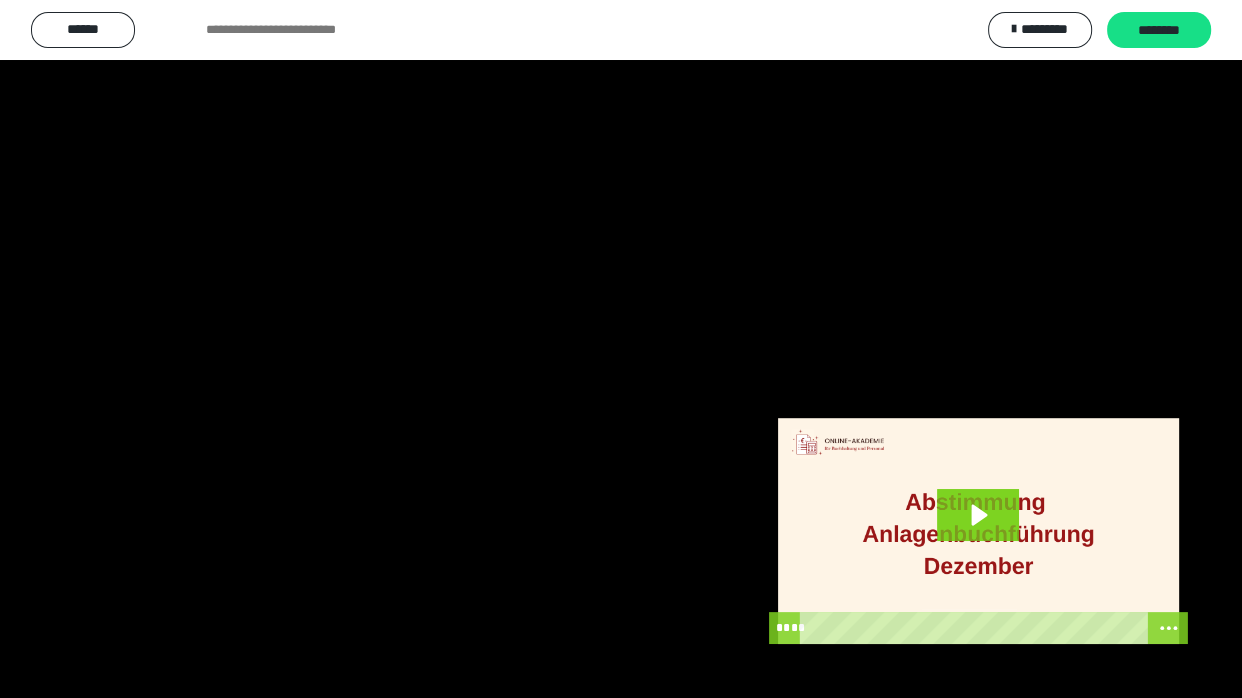 click at bounding box center [621, 349] 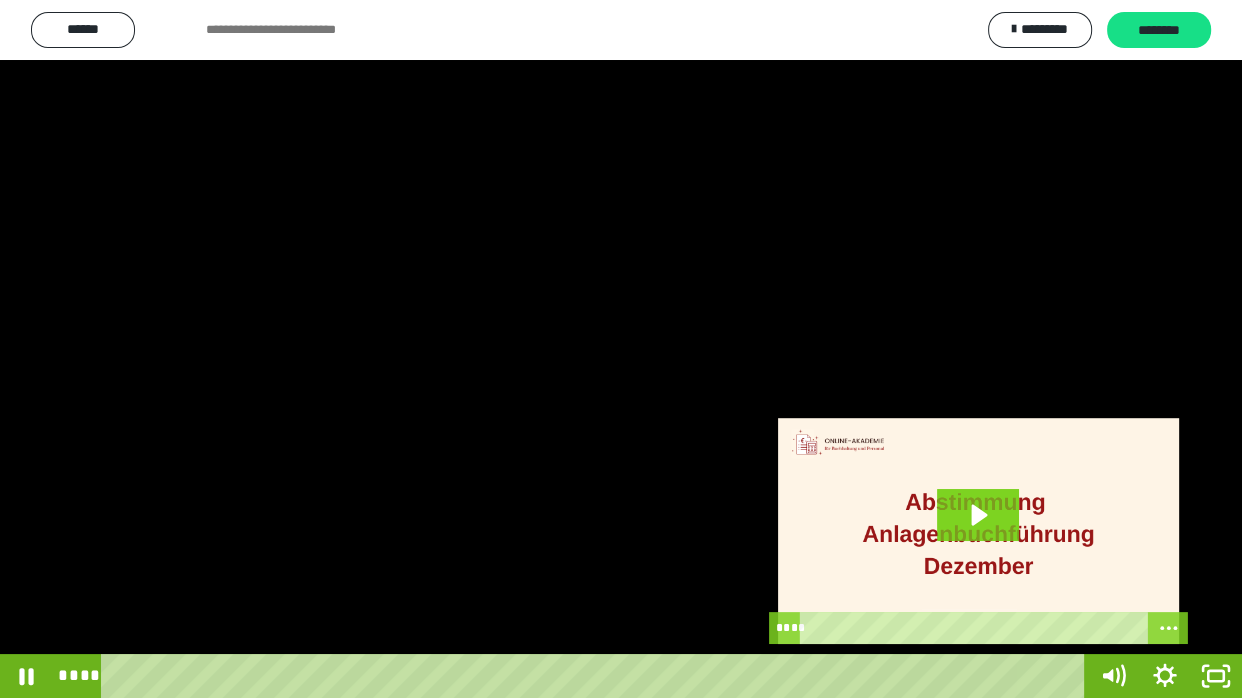 click at bounding box center [621, 349] 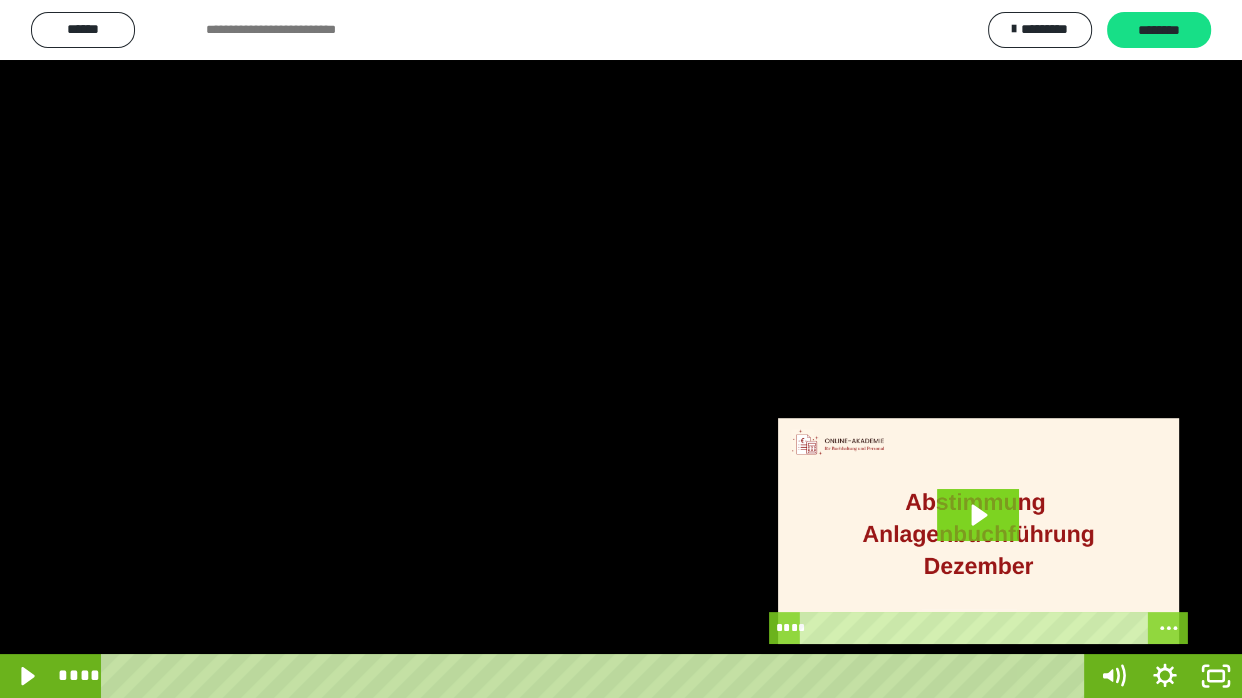 click at bounding box center [621, 349] 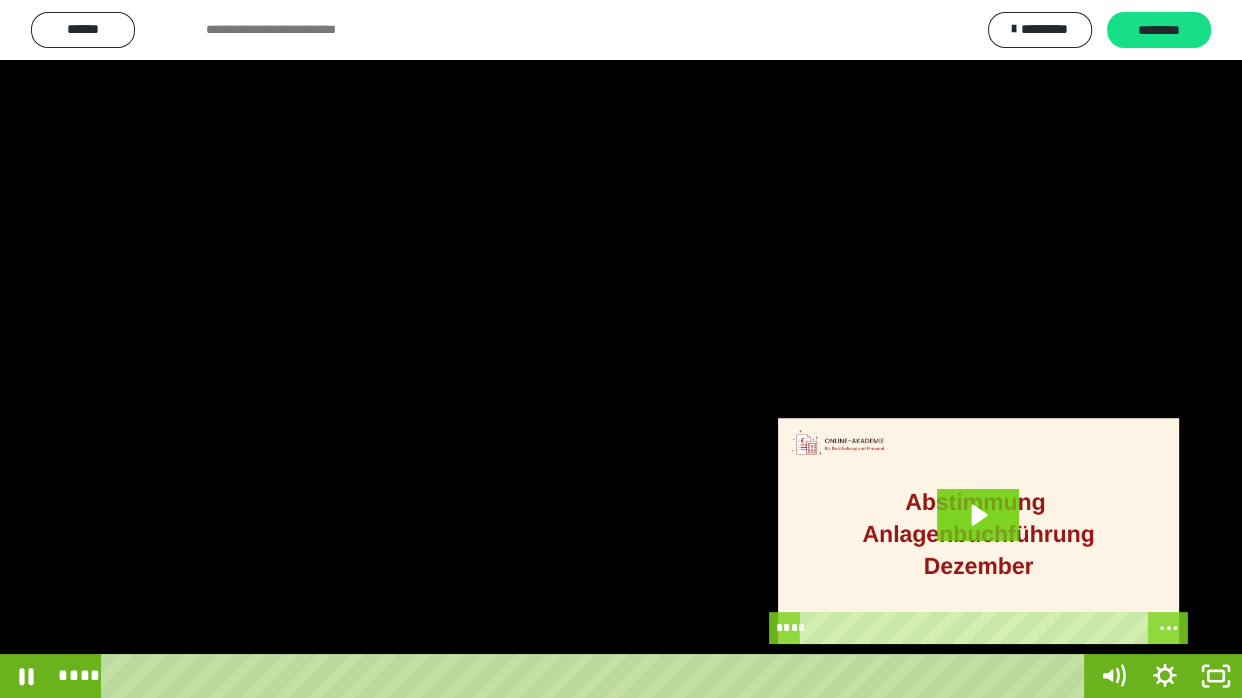 click at bounding box center (621, 349) 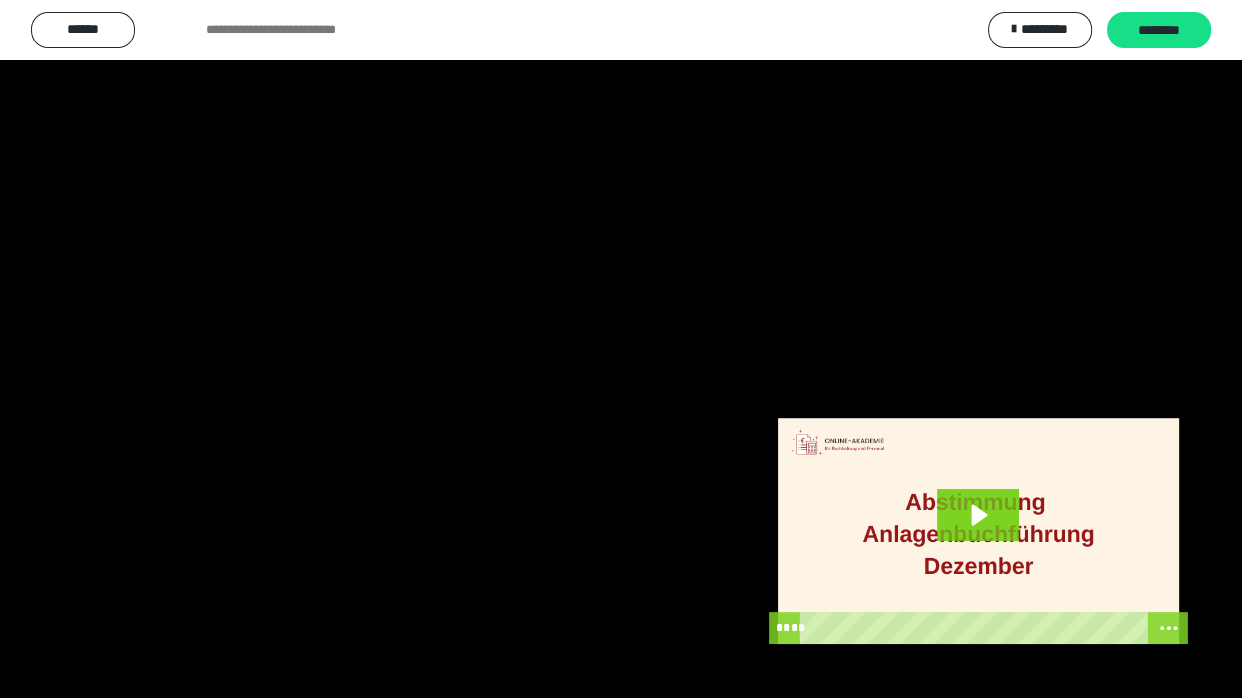 click at bounding box center (621, 349) 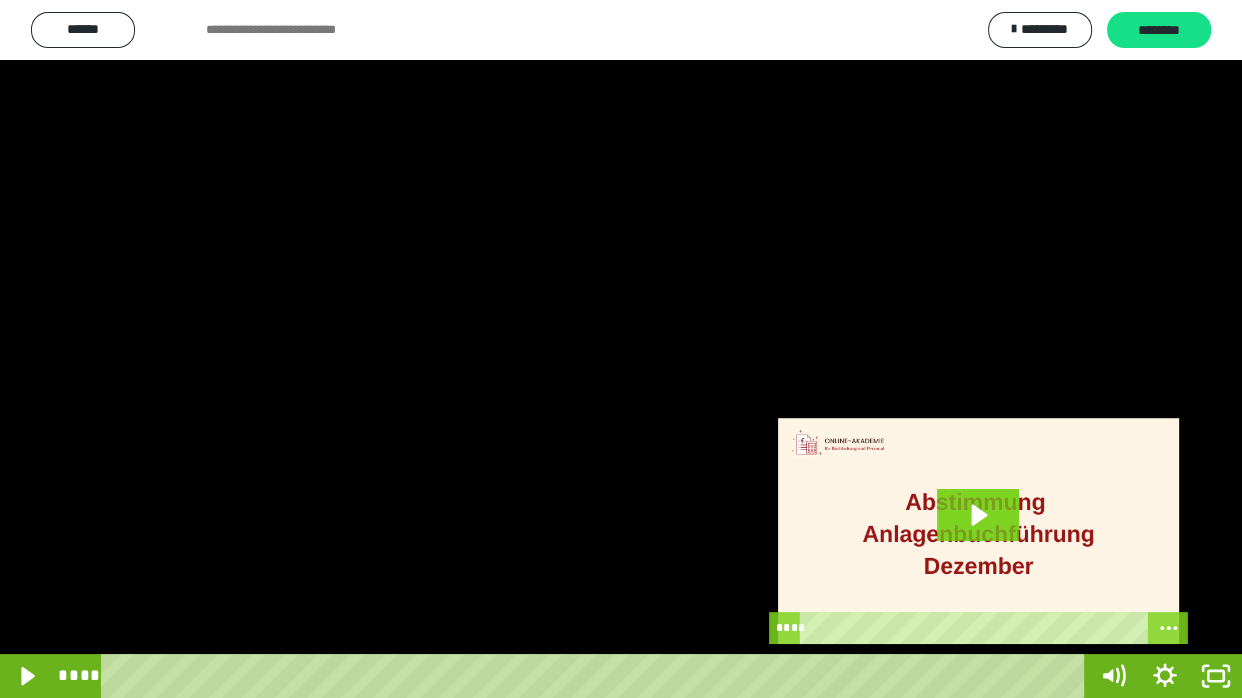 click at bounding box center [621, 349] 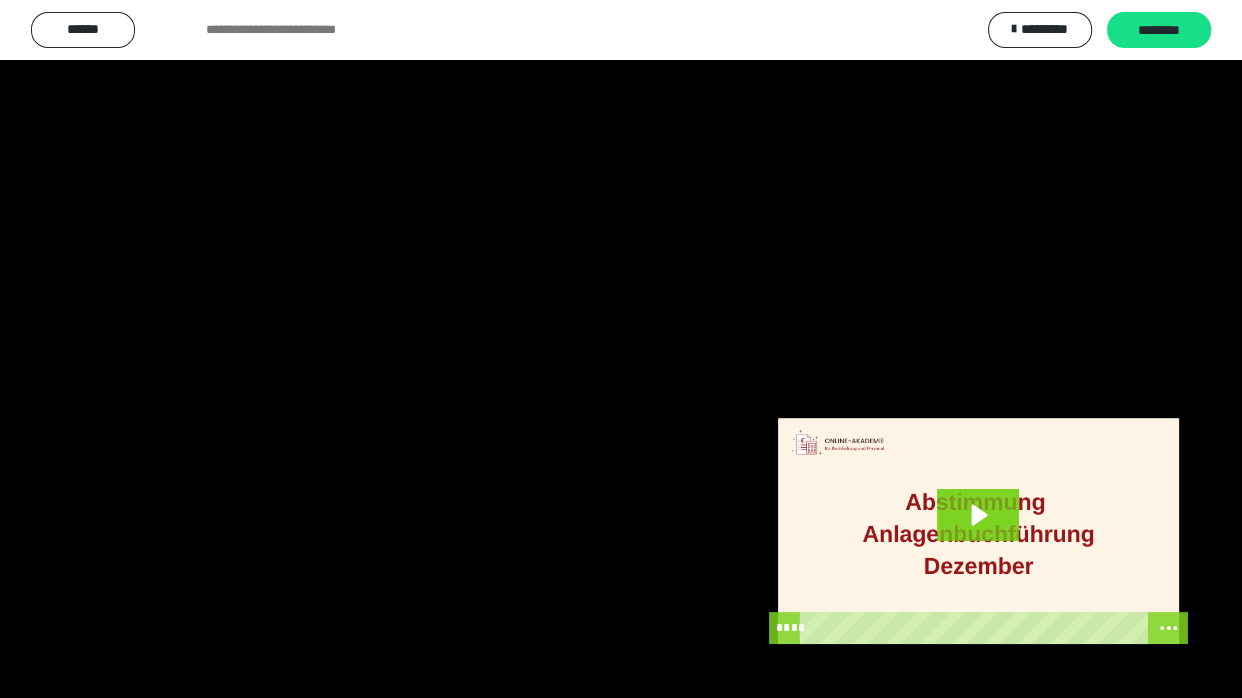 click at bounding box center [621, 349] 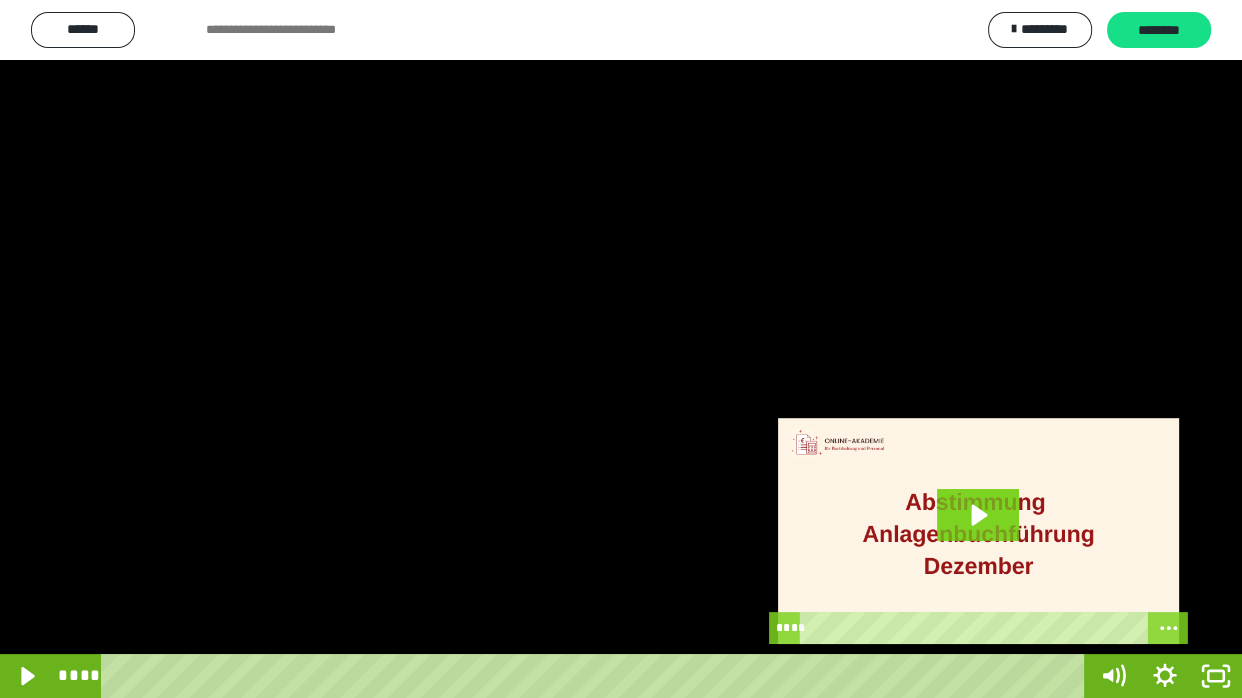 click at bounding box center (621, 349) 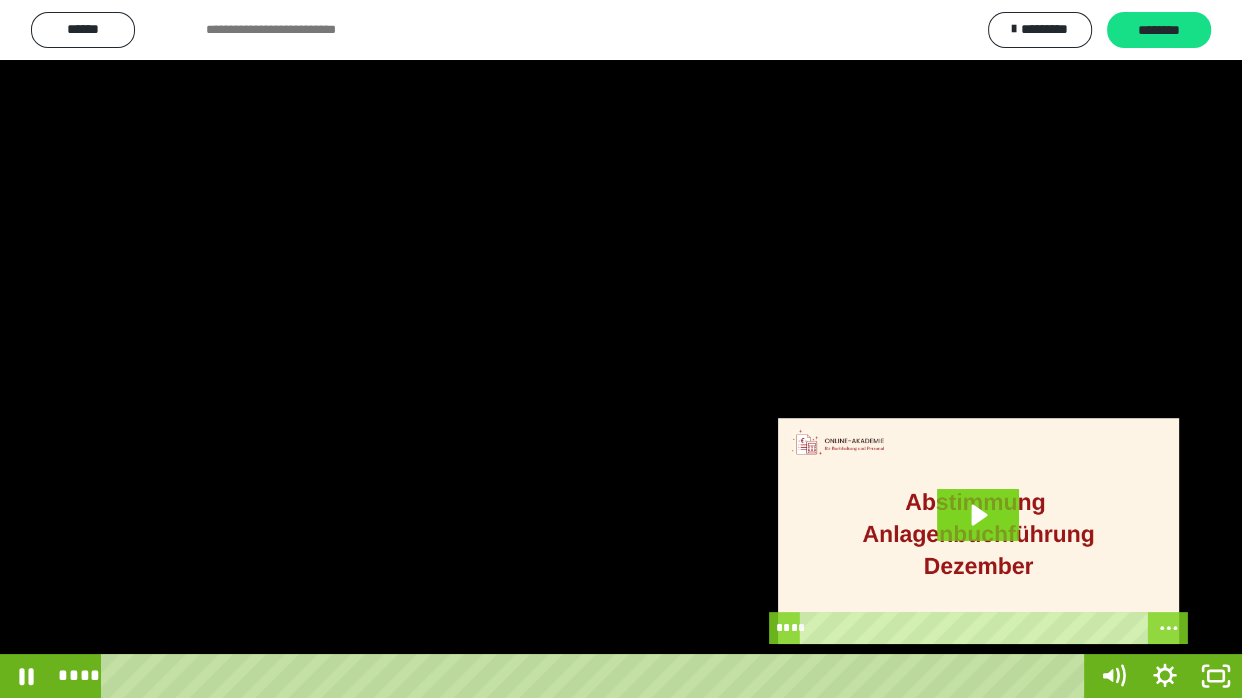 click at bounding box center [621, 349] 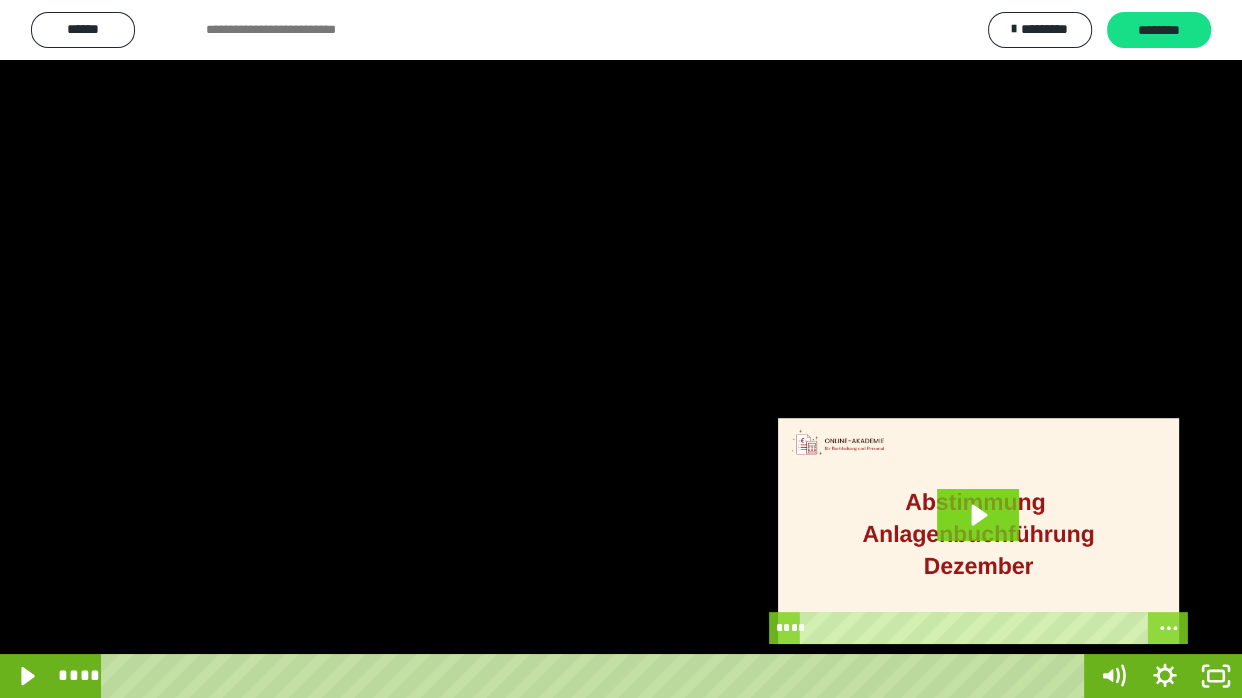click at bounding box center [621, 349] 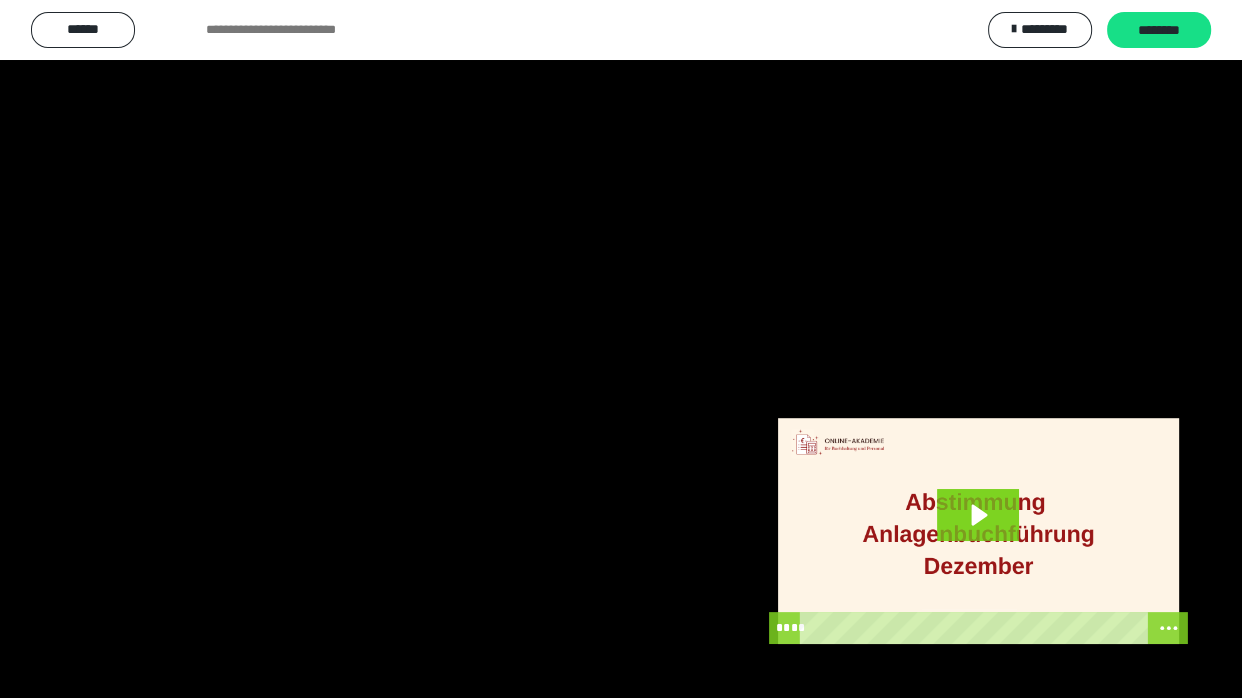 click at bounding box center [621, 349] 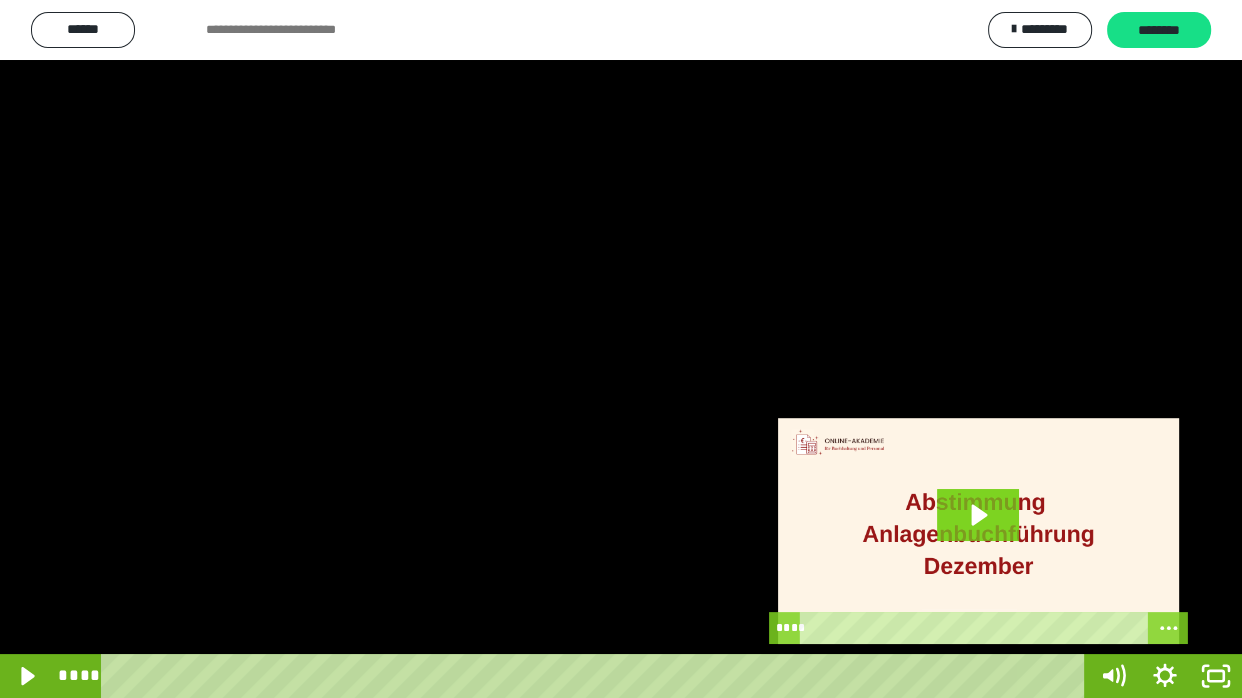 click at bounding box center [621, 349] 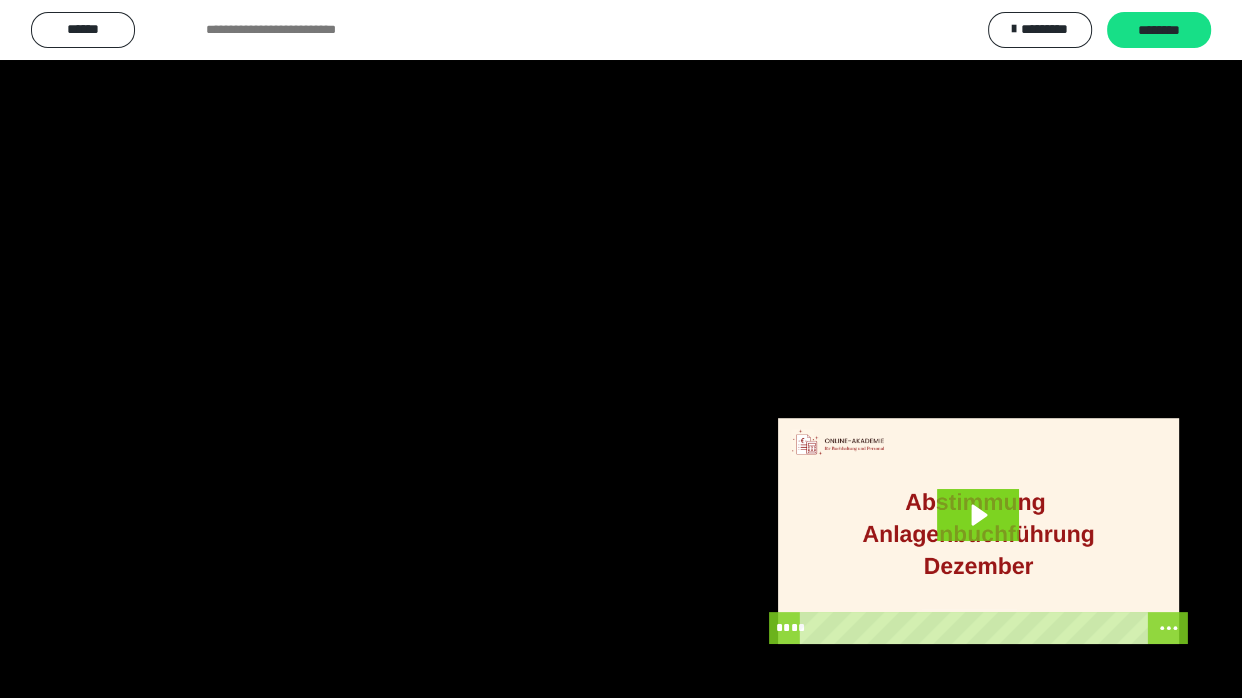 click at bounding box center (621, 349) 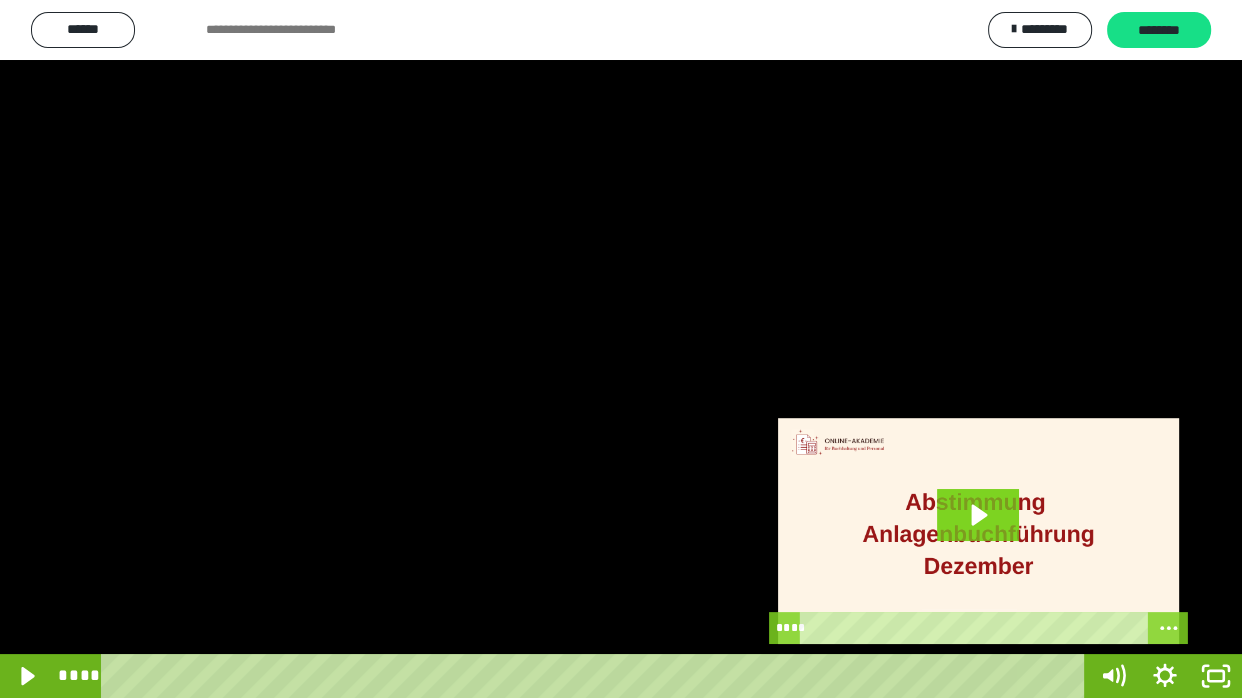 click at bounding box center [621, 349] 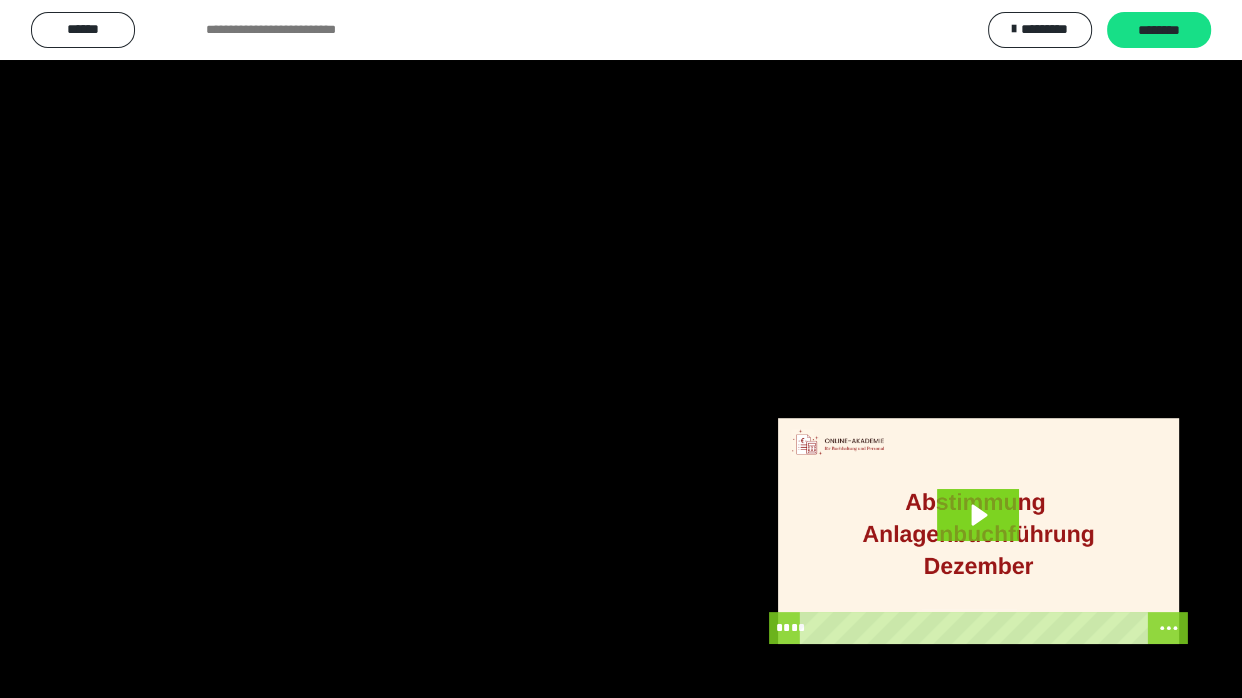 click at bounding box center [621, 349] 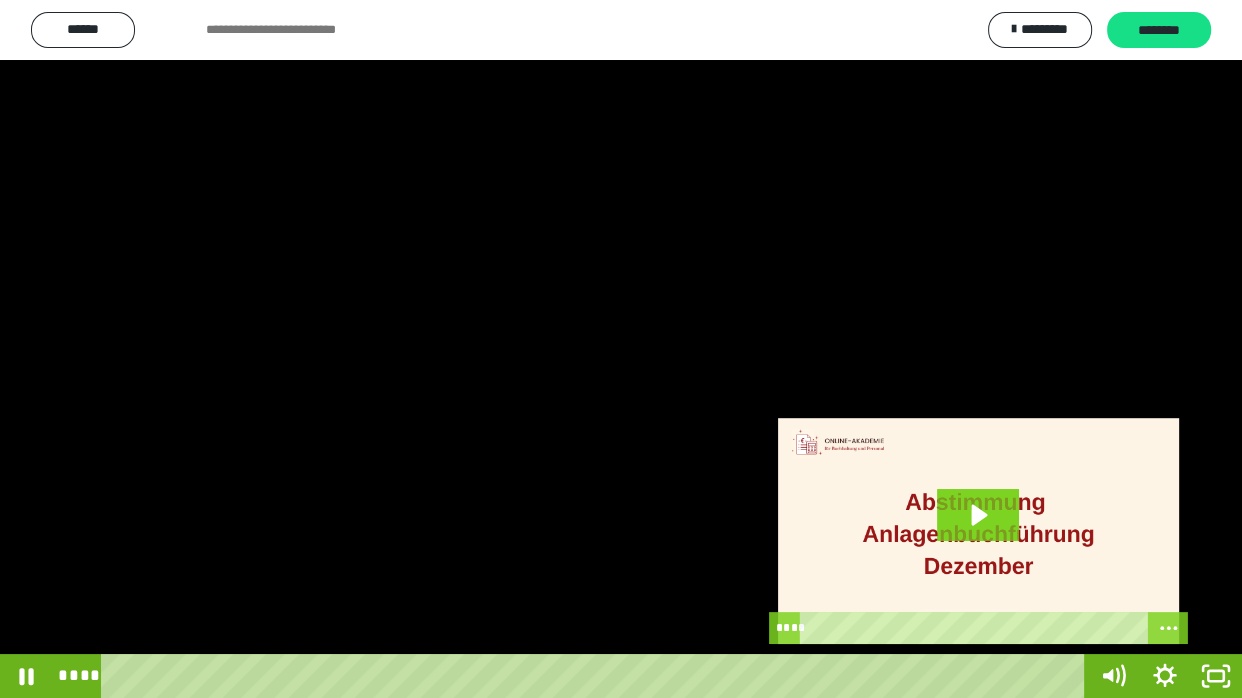 drag, startPoint x: 871, startPoint y: 354, endPoint x: 889, endPoint y: 342, distance: 21.633308 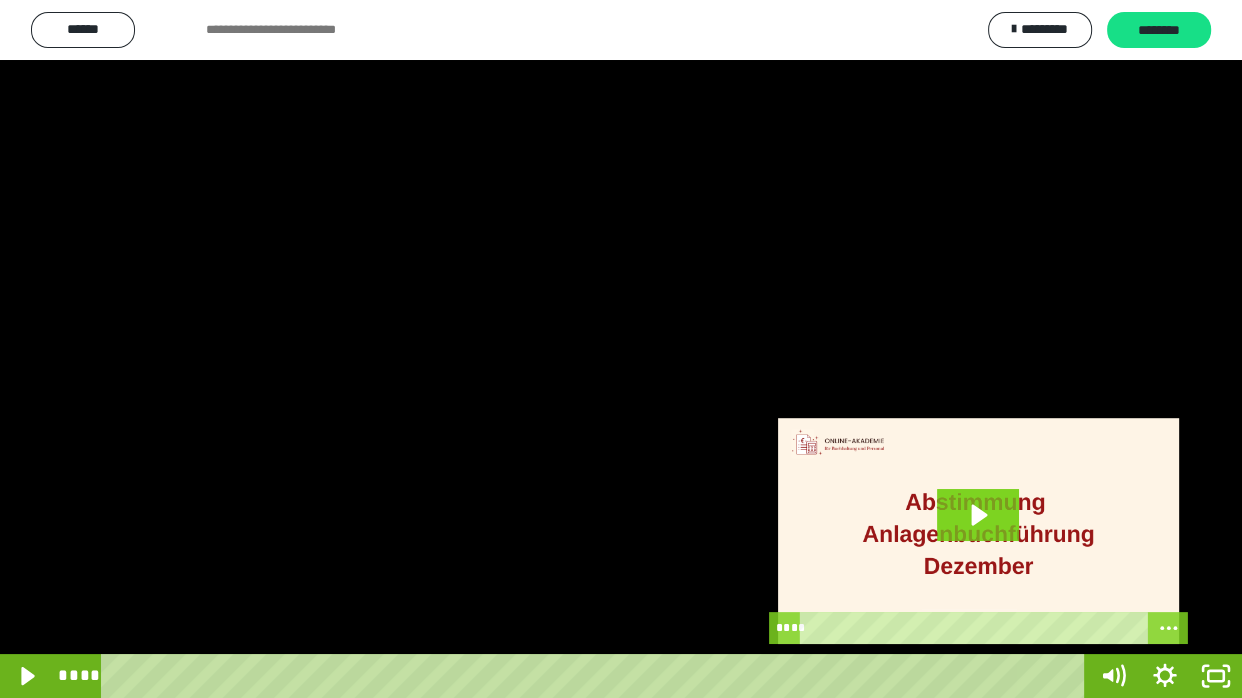 click at bounding box center [621, 349] 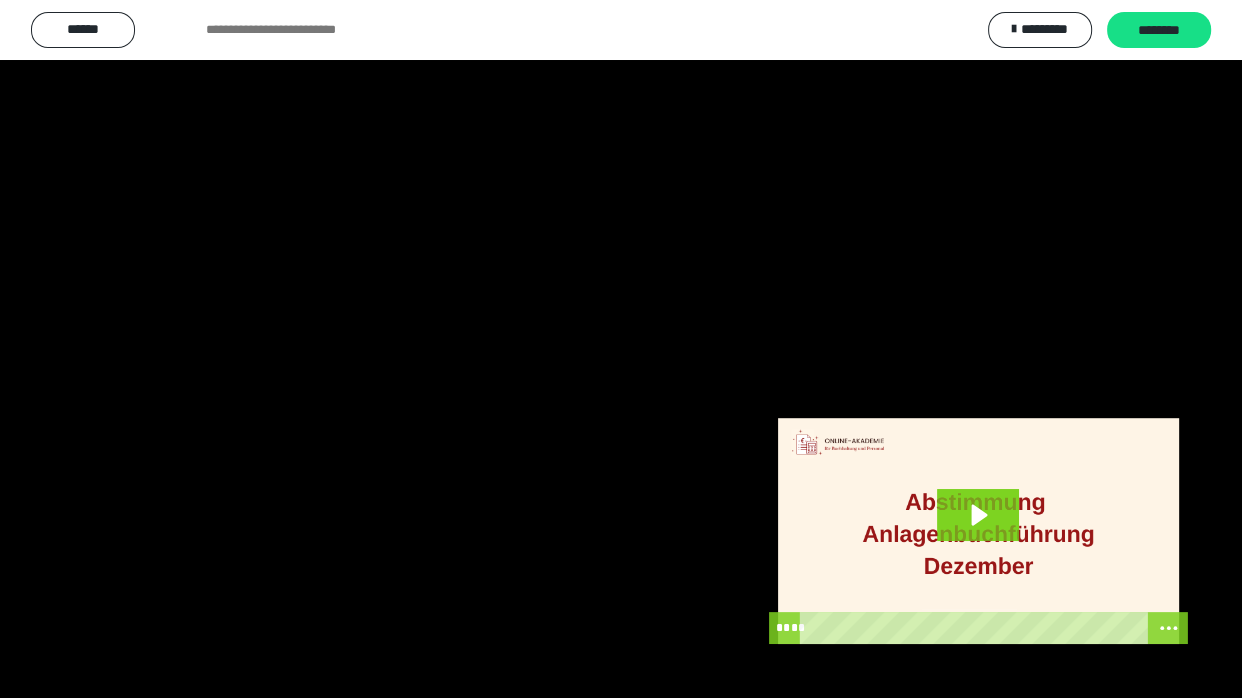 click at bounding box center (621, 349) 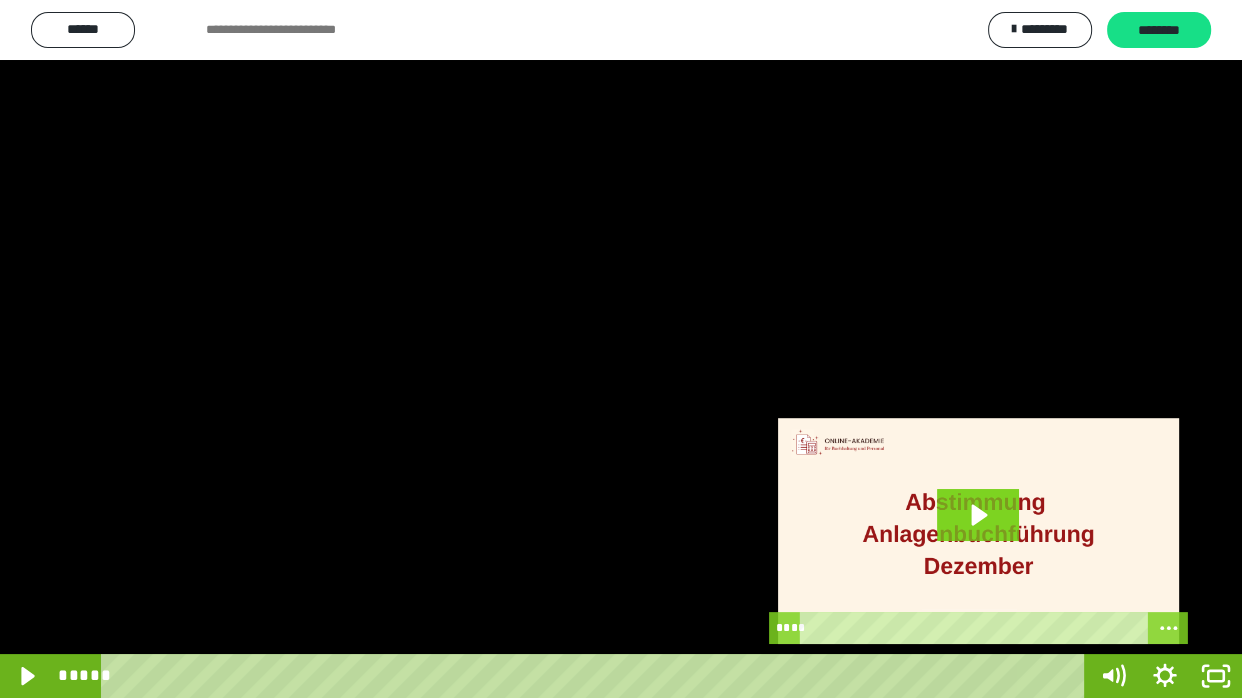 click at bounding box center [621, 349] 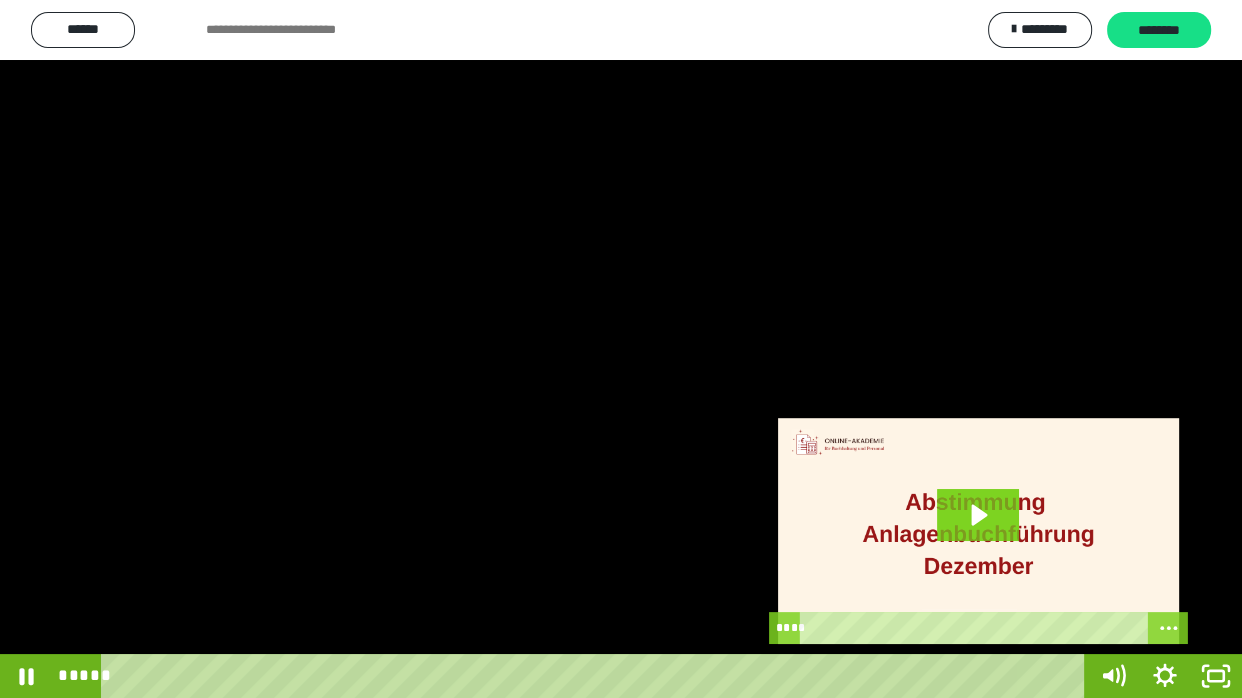 click at bounding box center (621, 349) 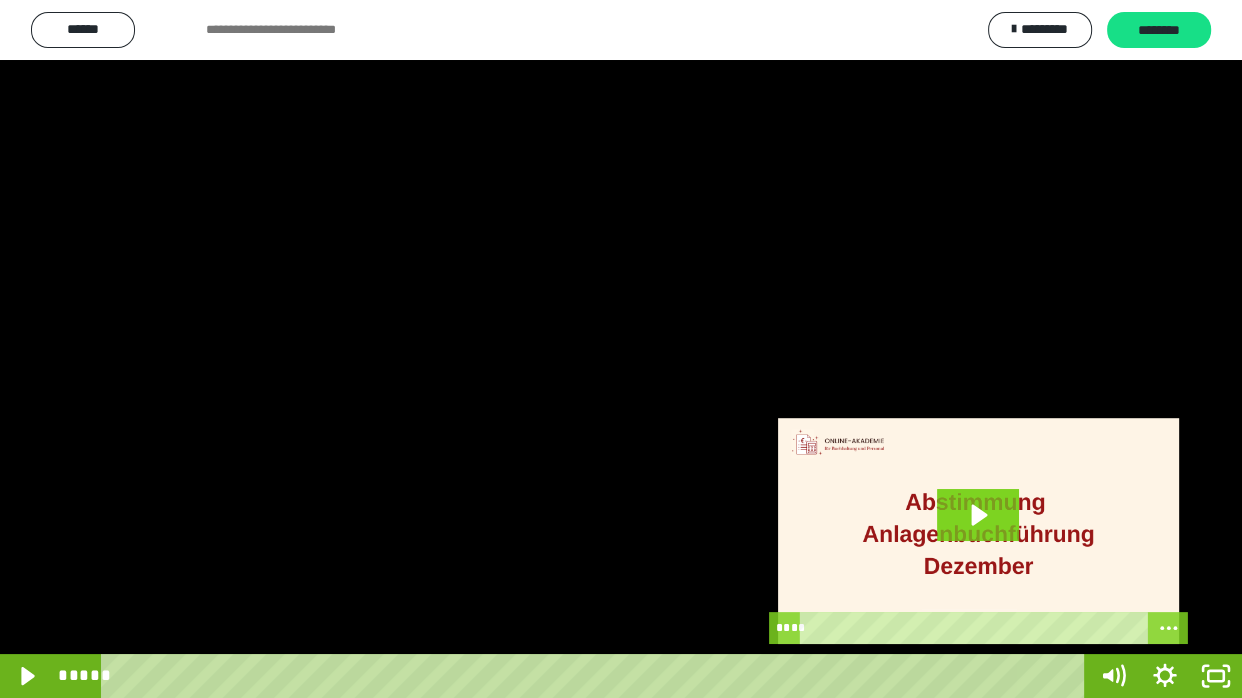 click at bounding box center (621, 349) 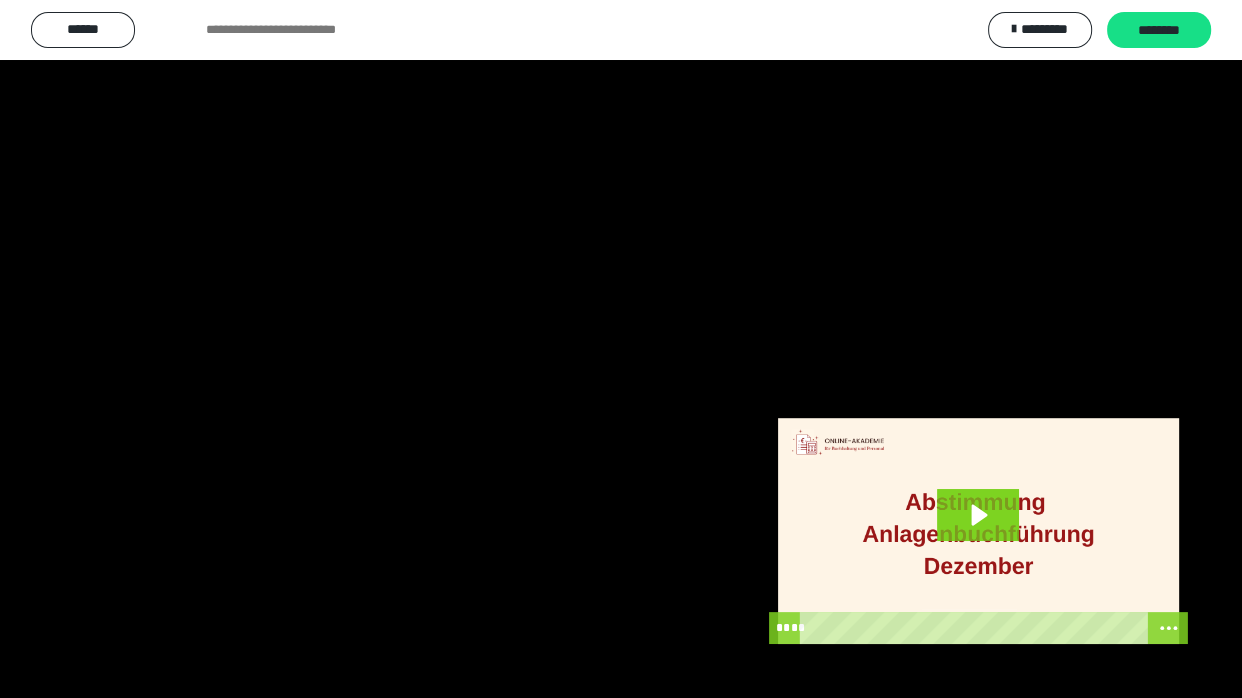 click at bounding box center [621, 349] 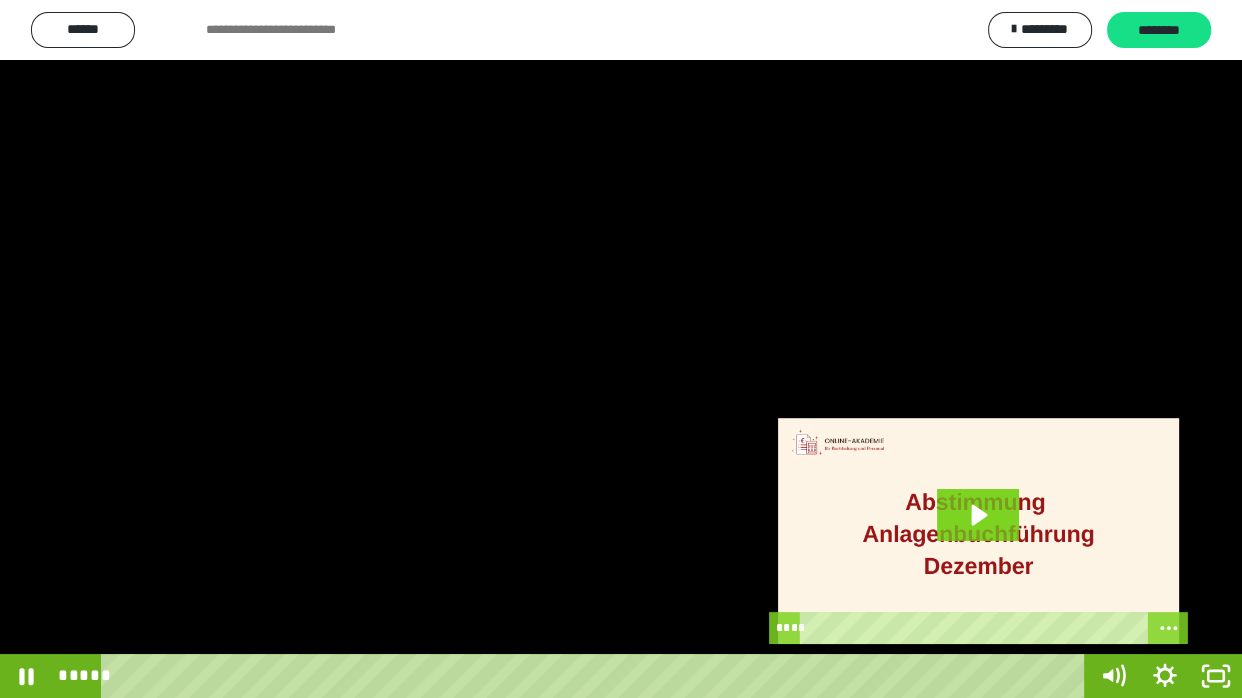 click at bounding box center [621, 349] 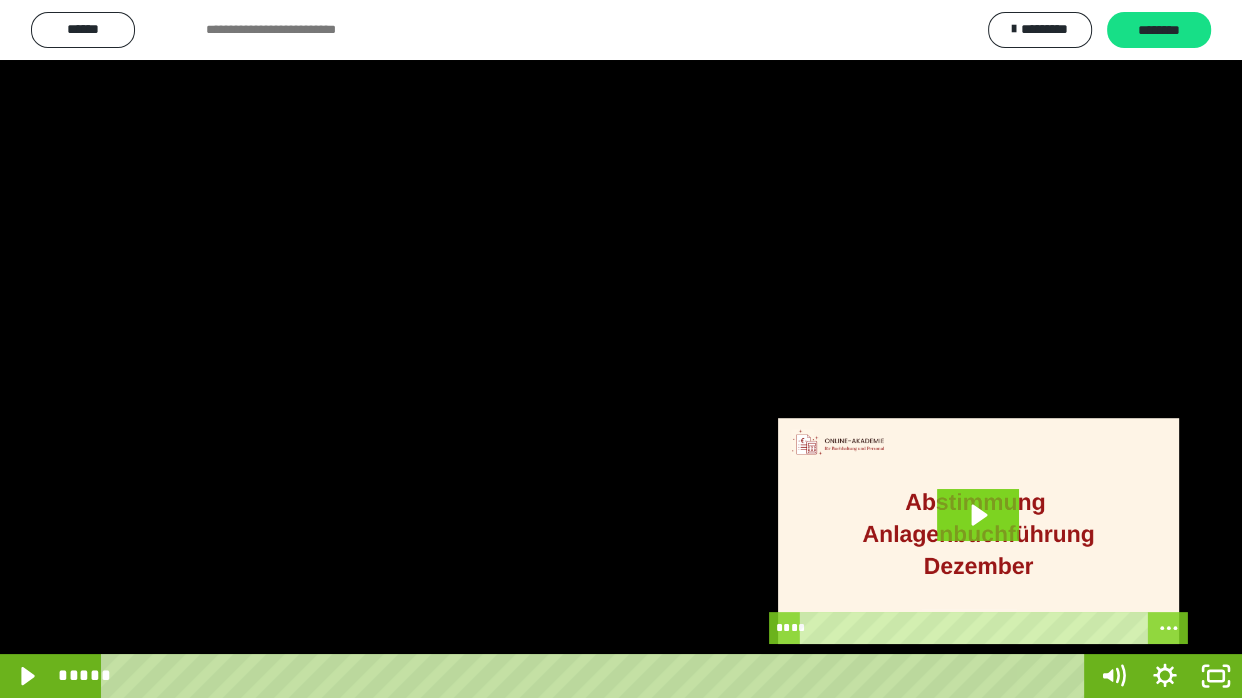 click at bounding box center (621, 349) 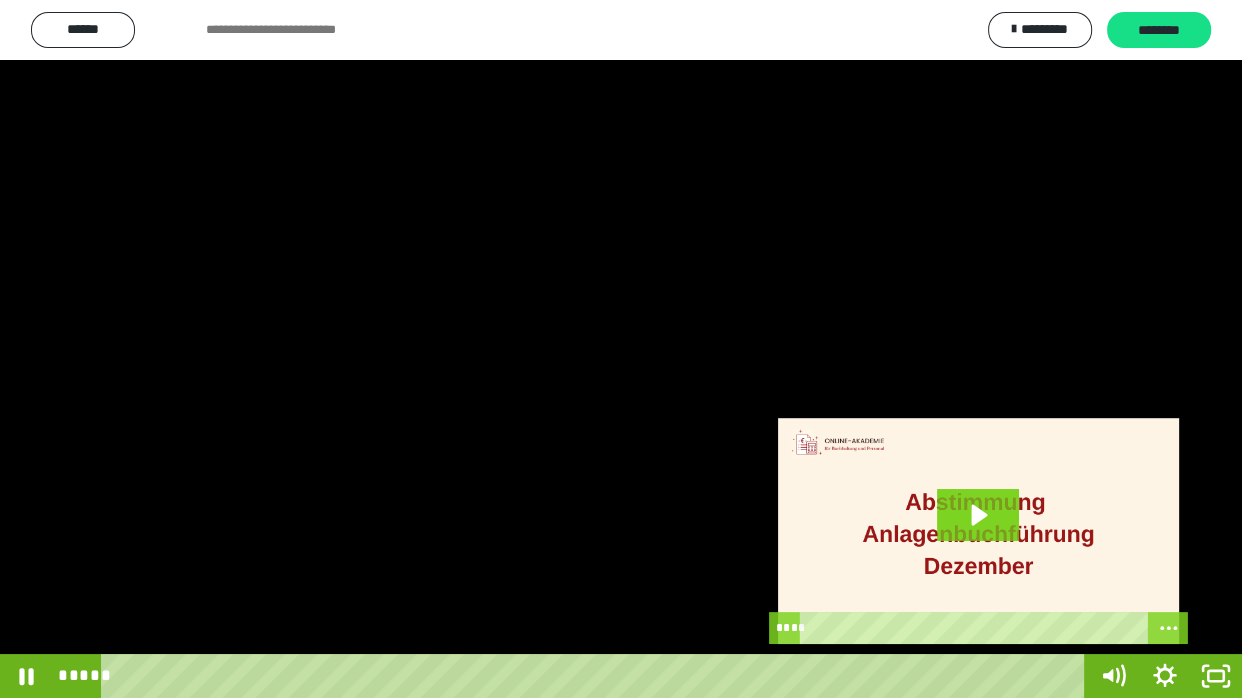 click at bounding box center (621, 349) 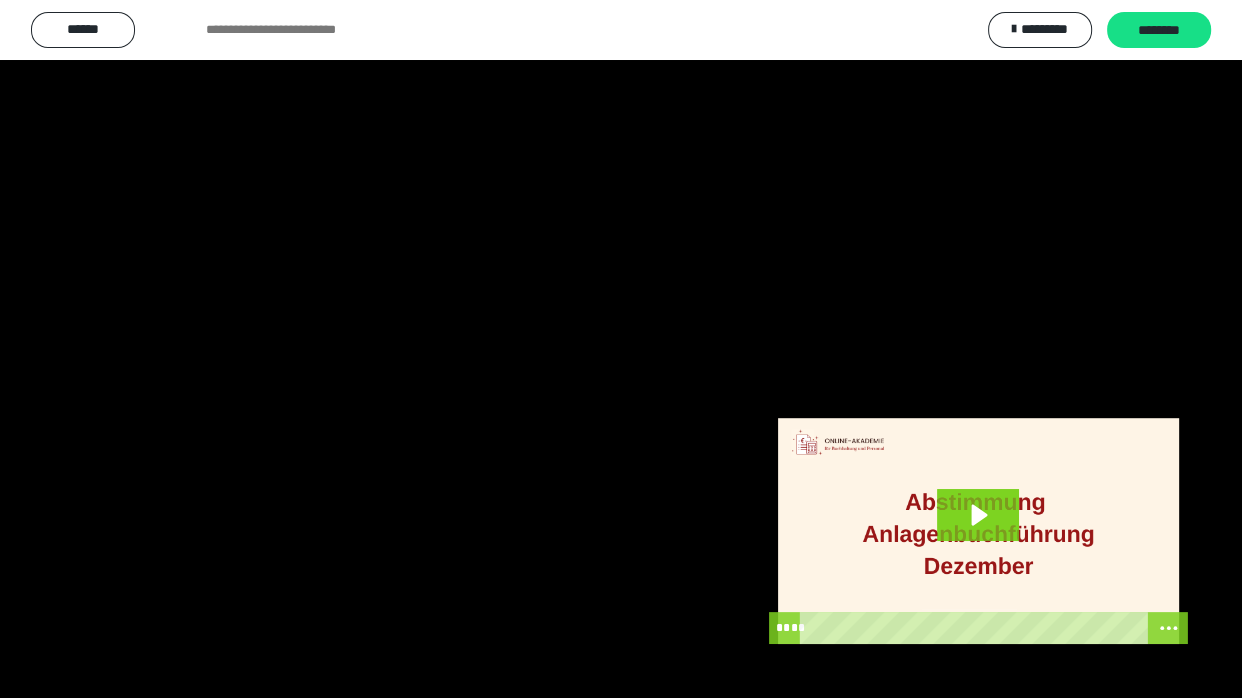 click at bounding box center [621, 349] 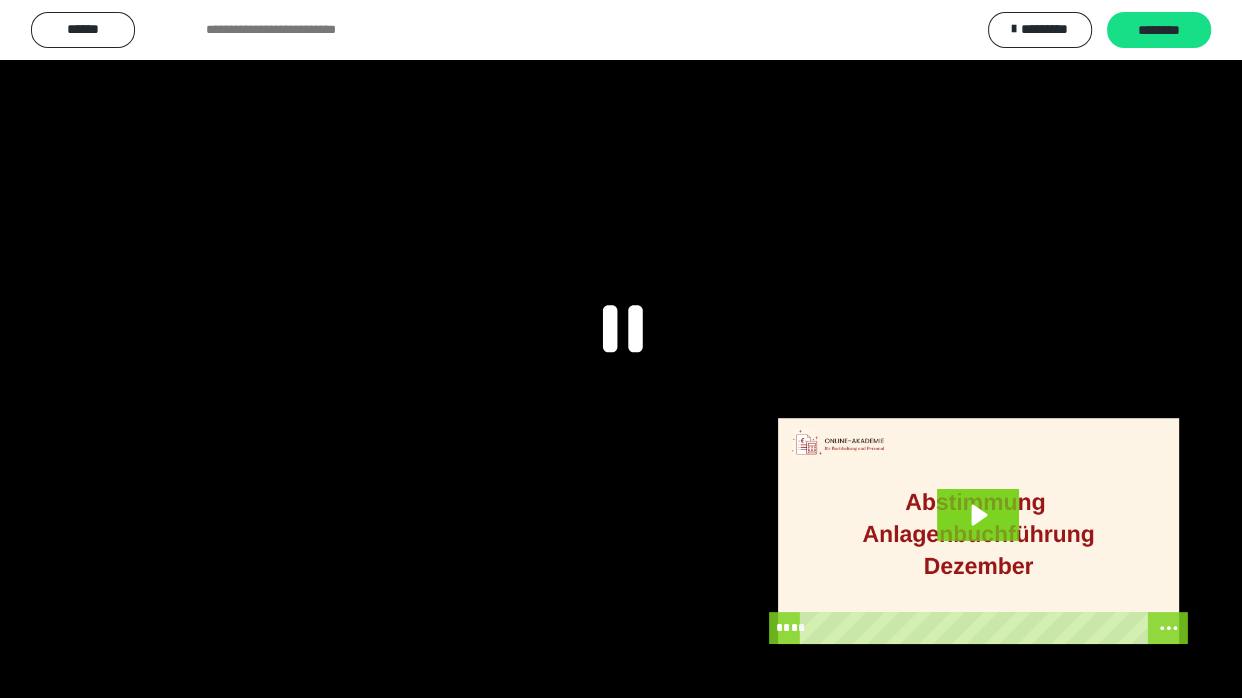 click 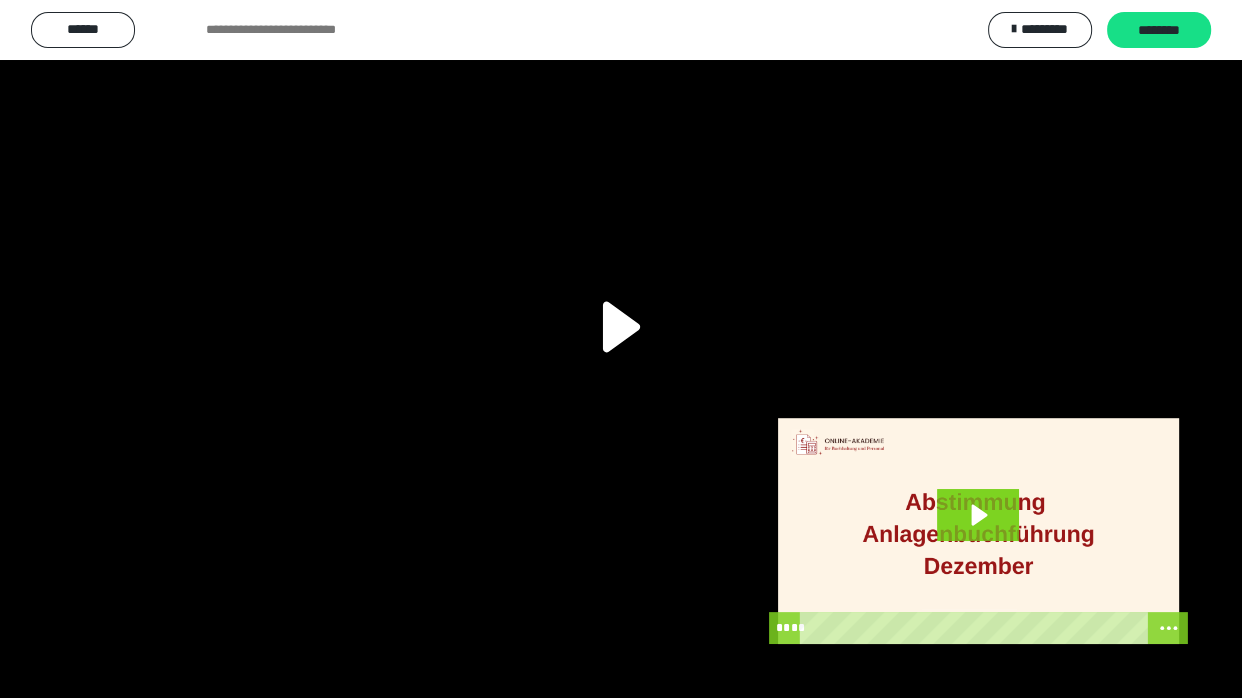 click 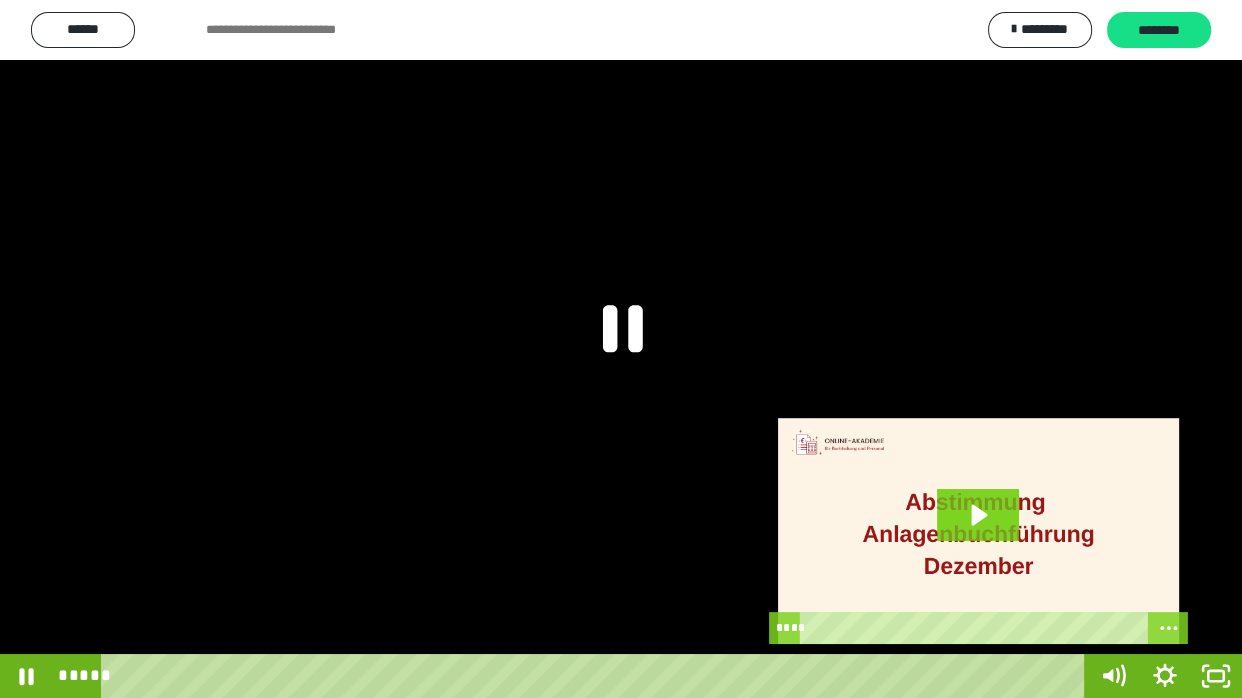 click at bounding box center (621, 349) 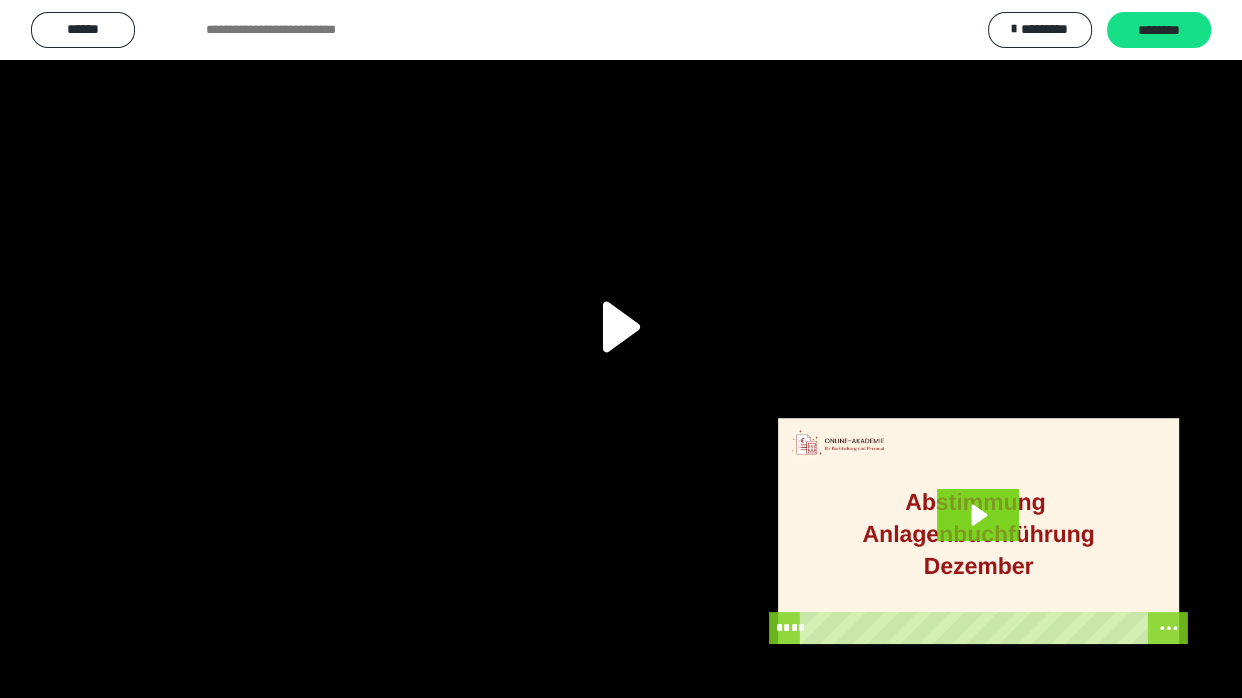 click at bounding box center (621, 349) 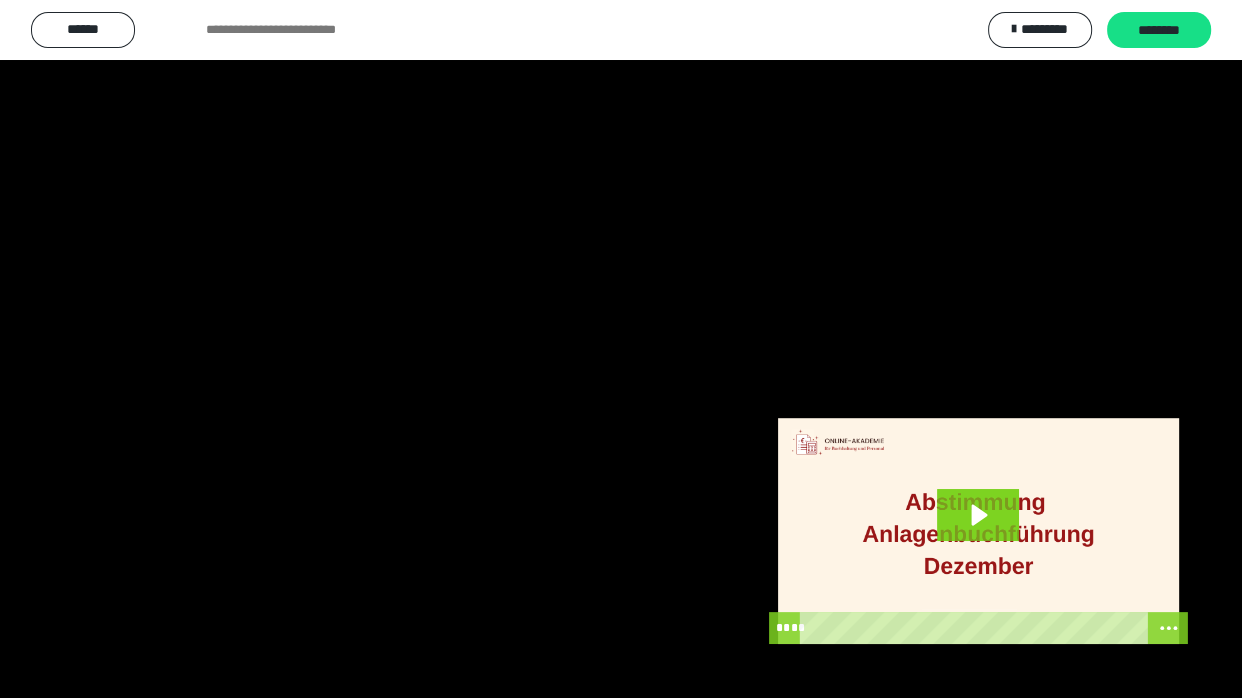 click at bounding box center [621, 349] 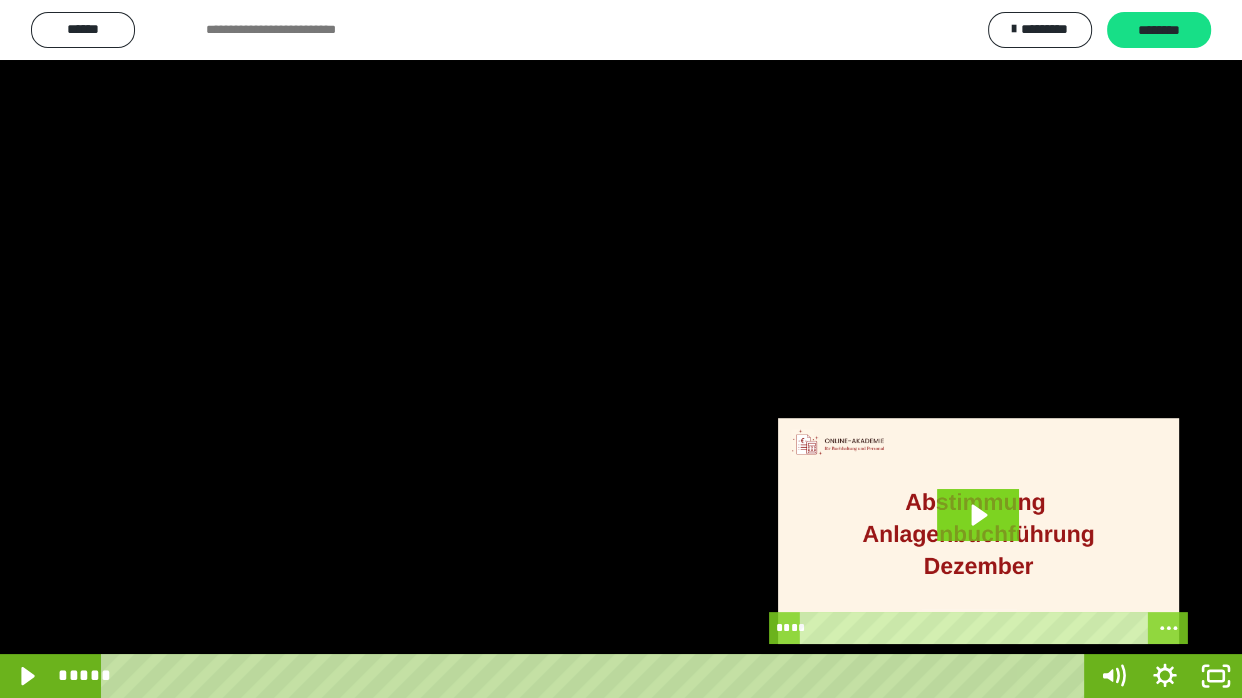 click at bounding box center [621, 349] 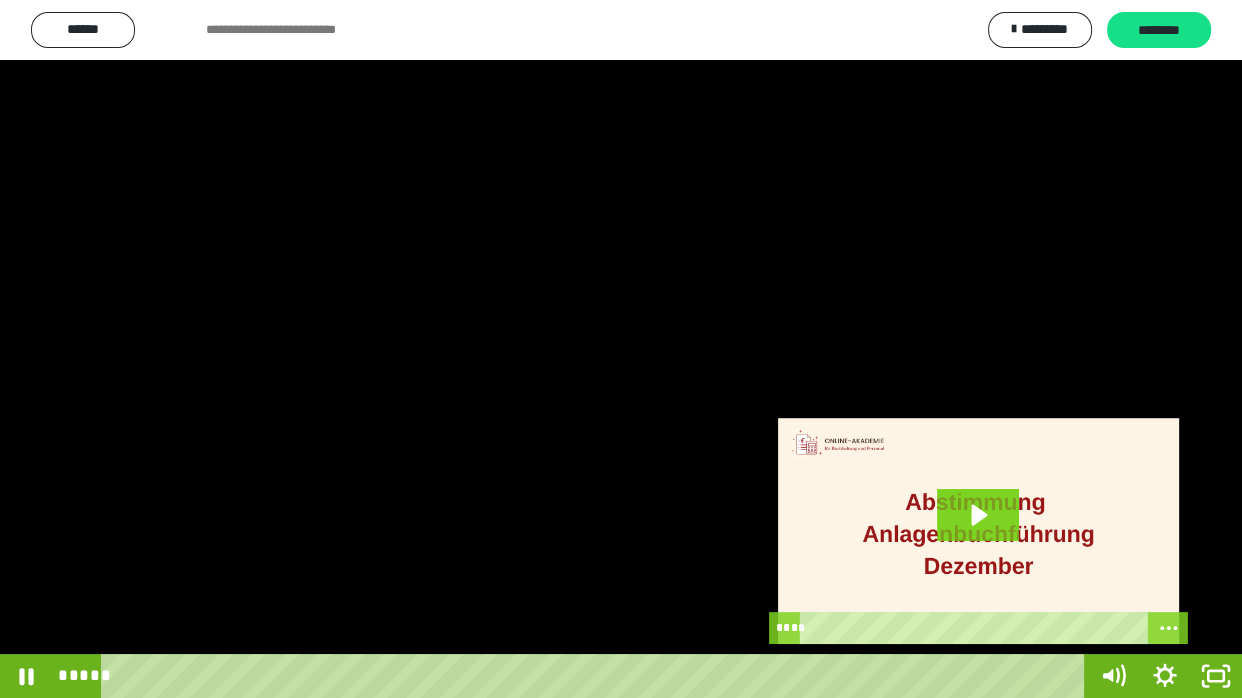 click at bounding box center [621, 349] 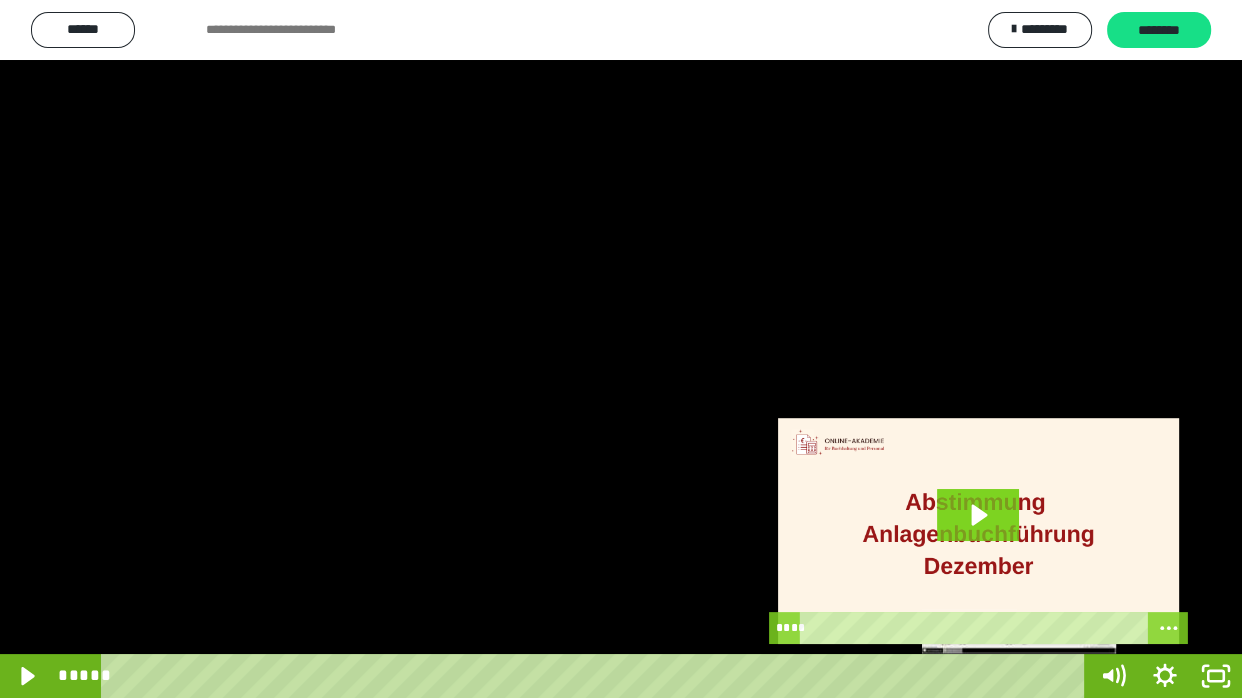 click on "*****" at bounding box center [597, 676] 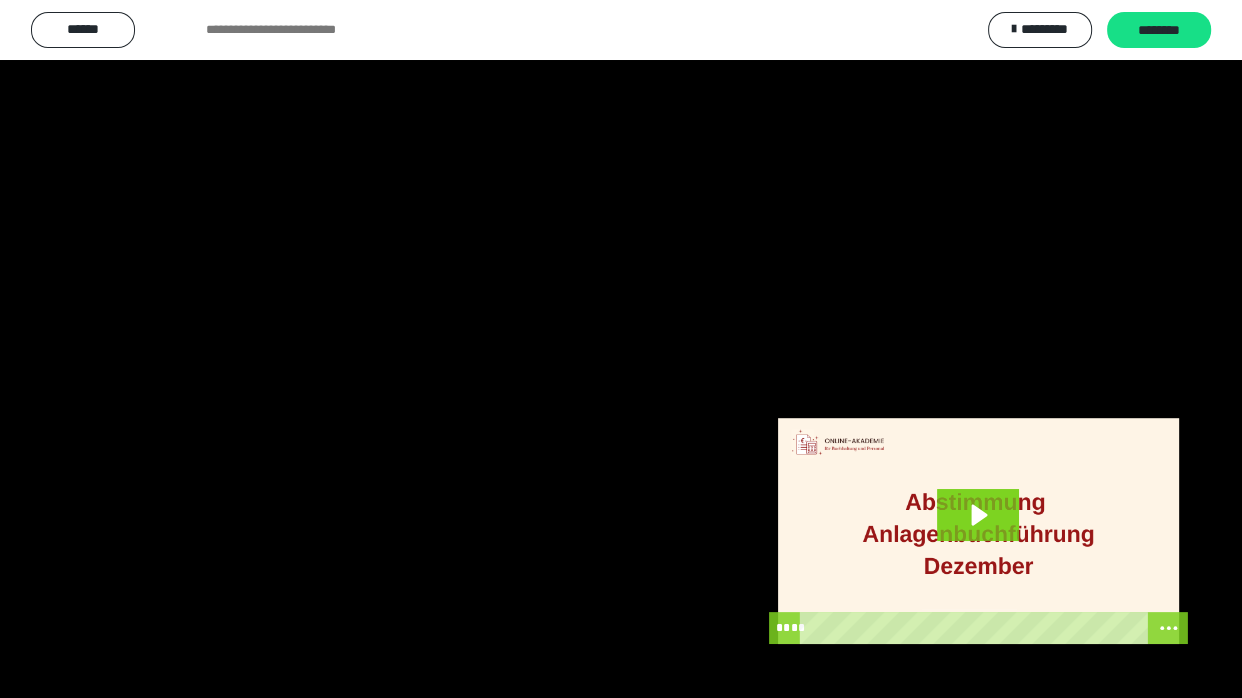 click at bounding box center (621, 349) 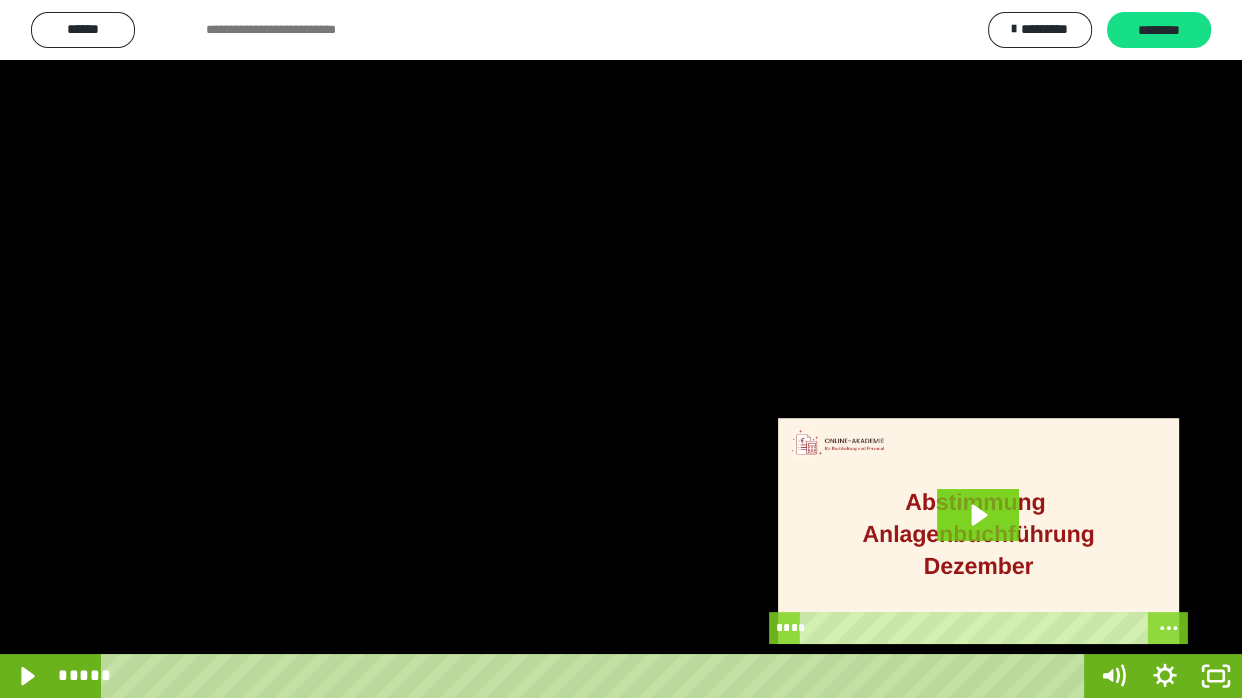 click at bounding box center (621, 349) 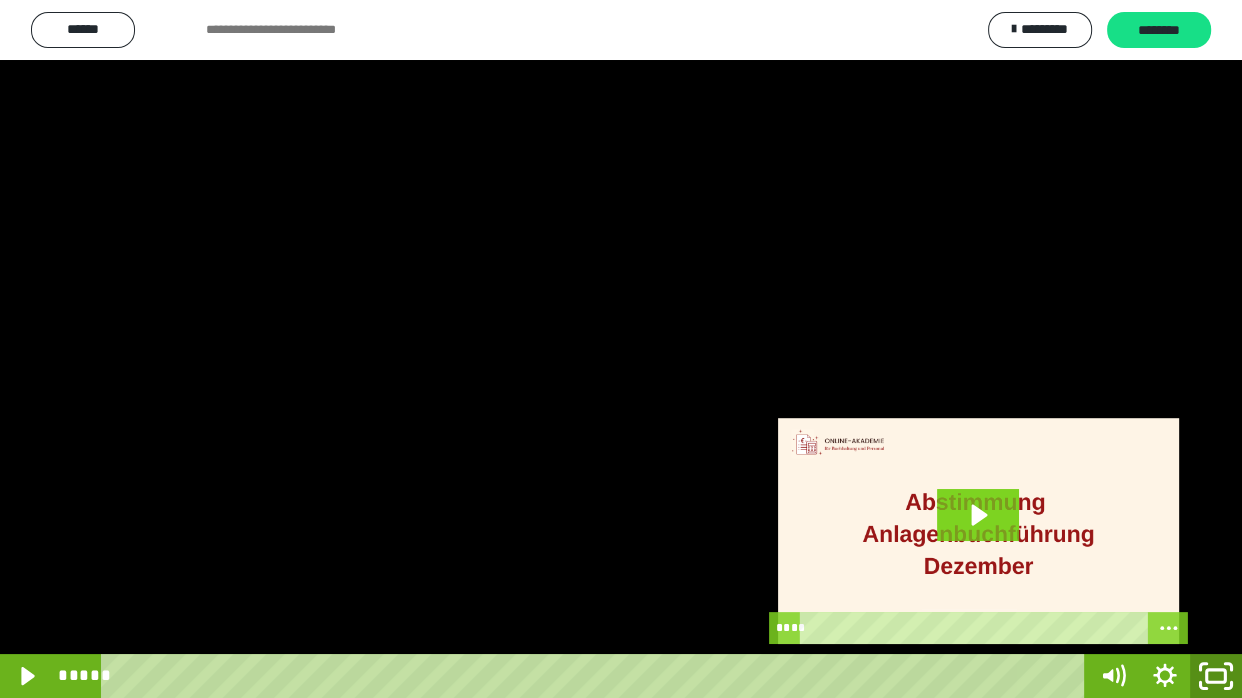 click 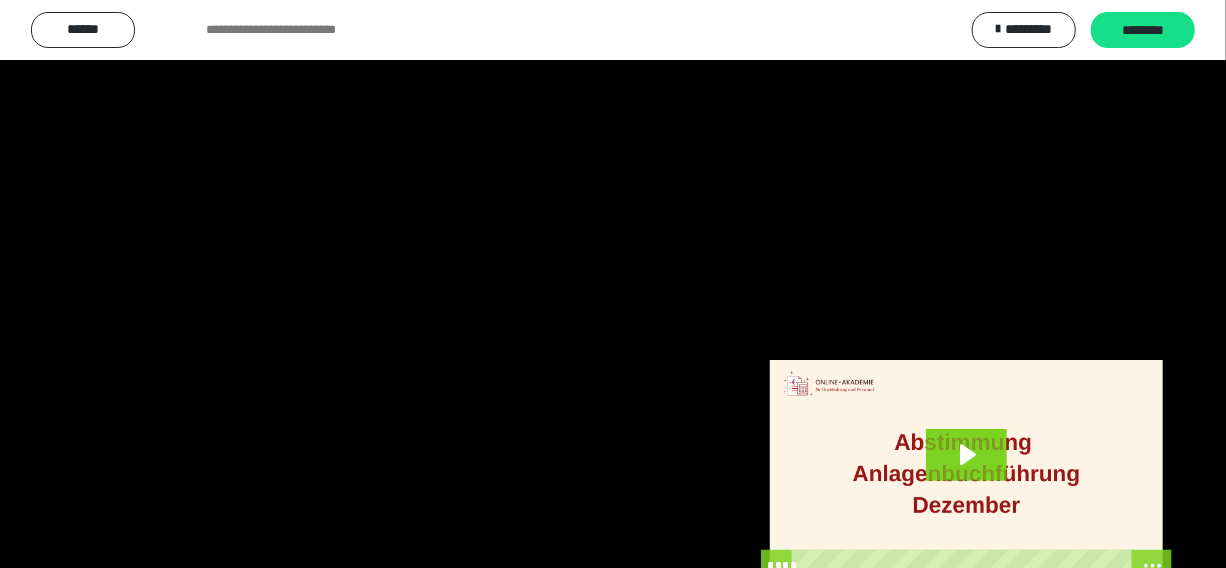 scroll, scrollTop: 4114, scrollLeft: 0, axis: vertical 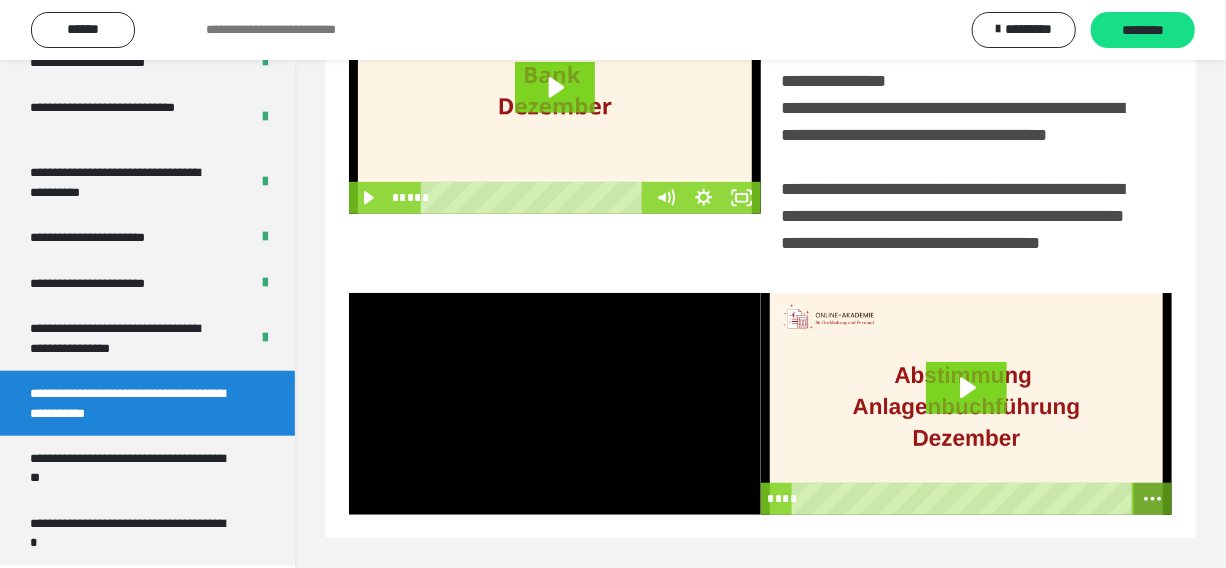 click 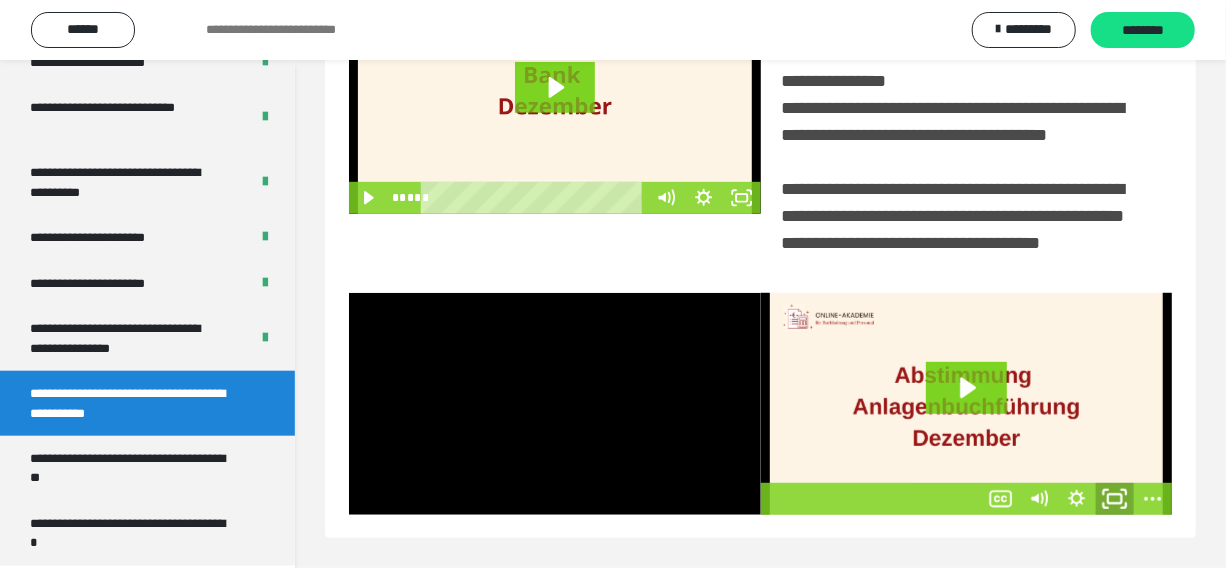 click 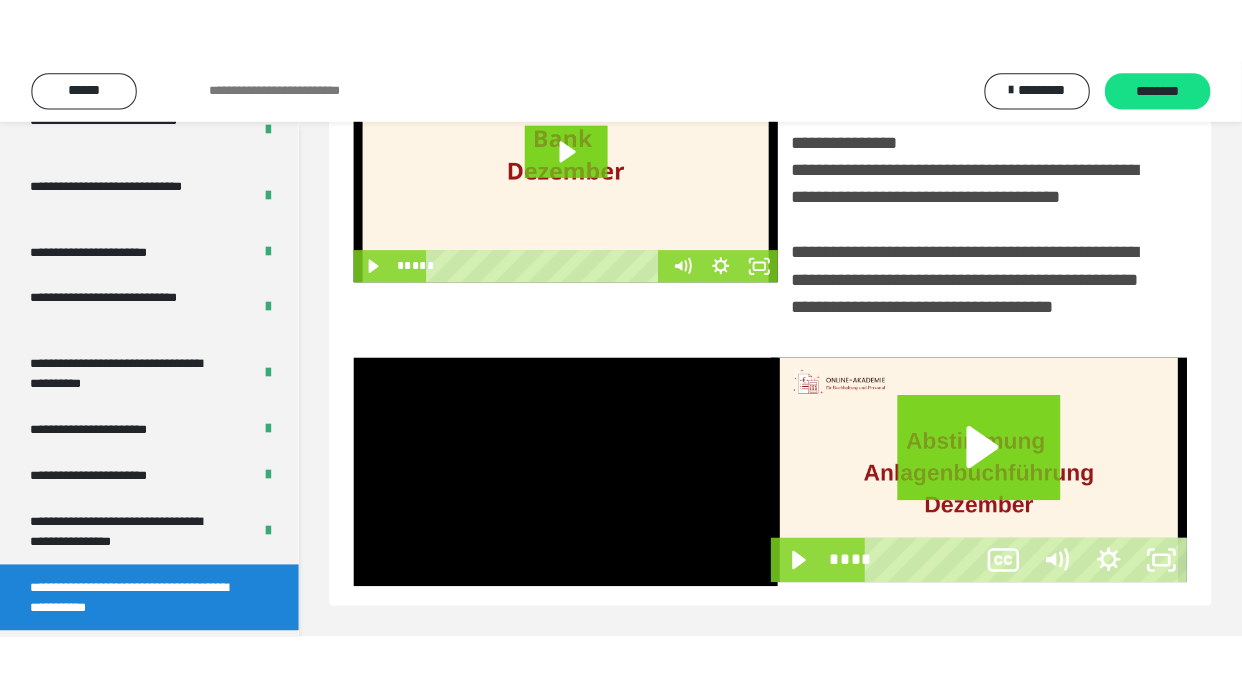 scroll, scrollTop: 381, scrollLeft: 0, axis: vertical 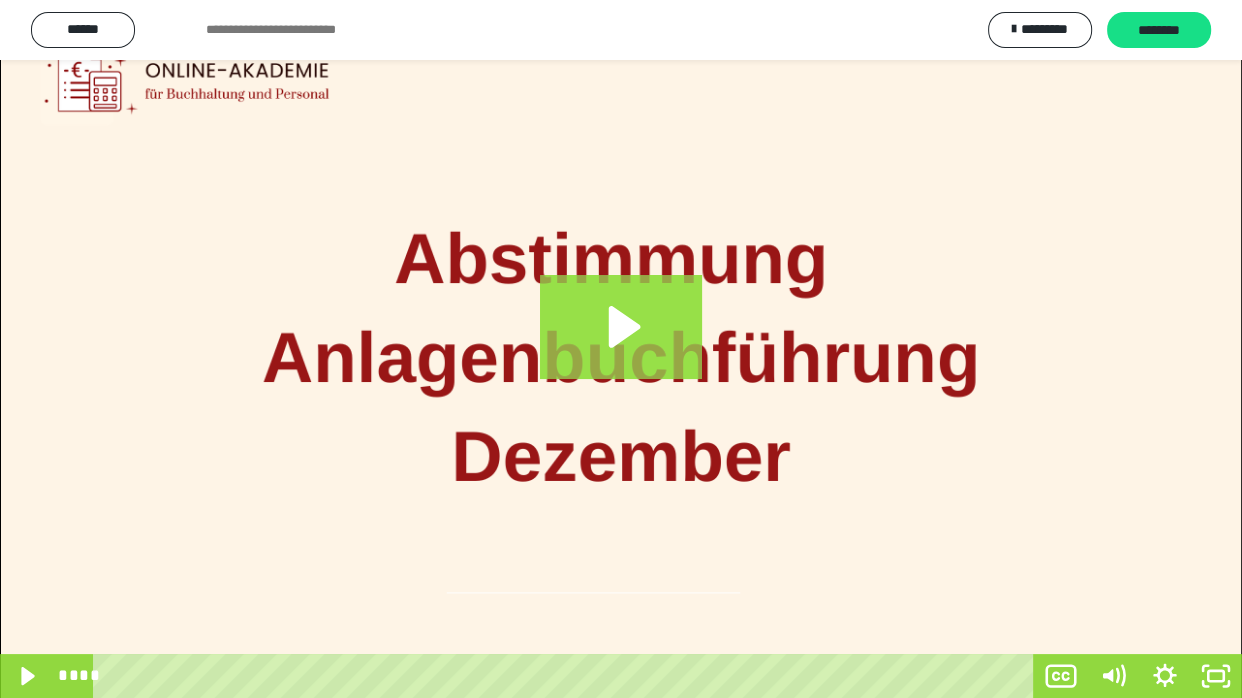 click 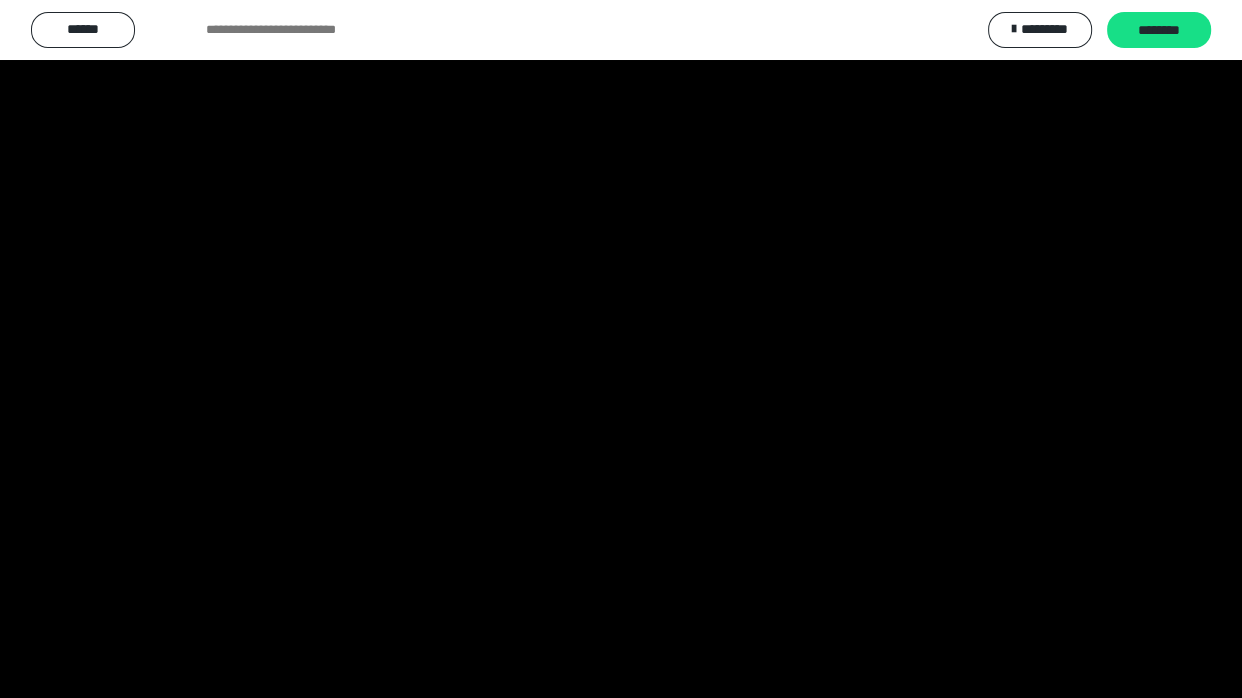 click at bounding box center [621, 349] 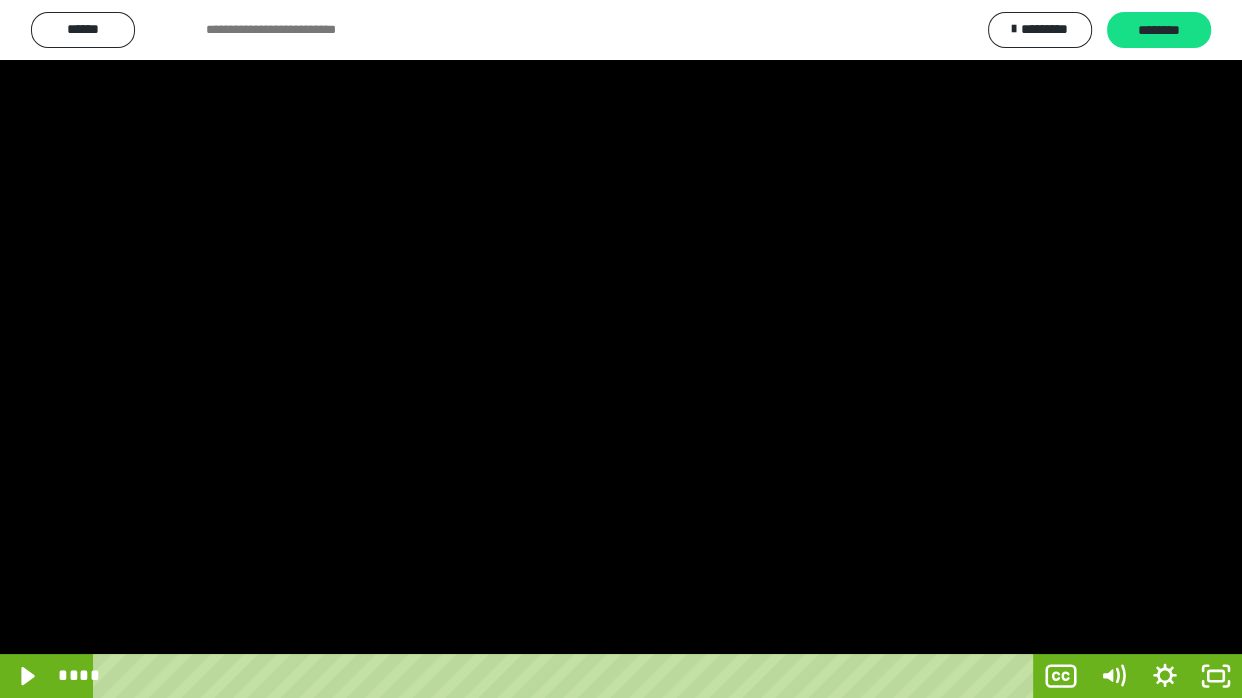 click at bounding box center [621, 349] 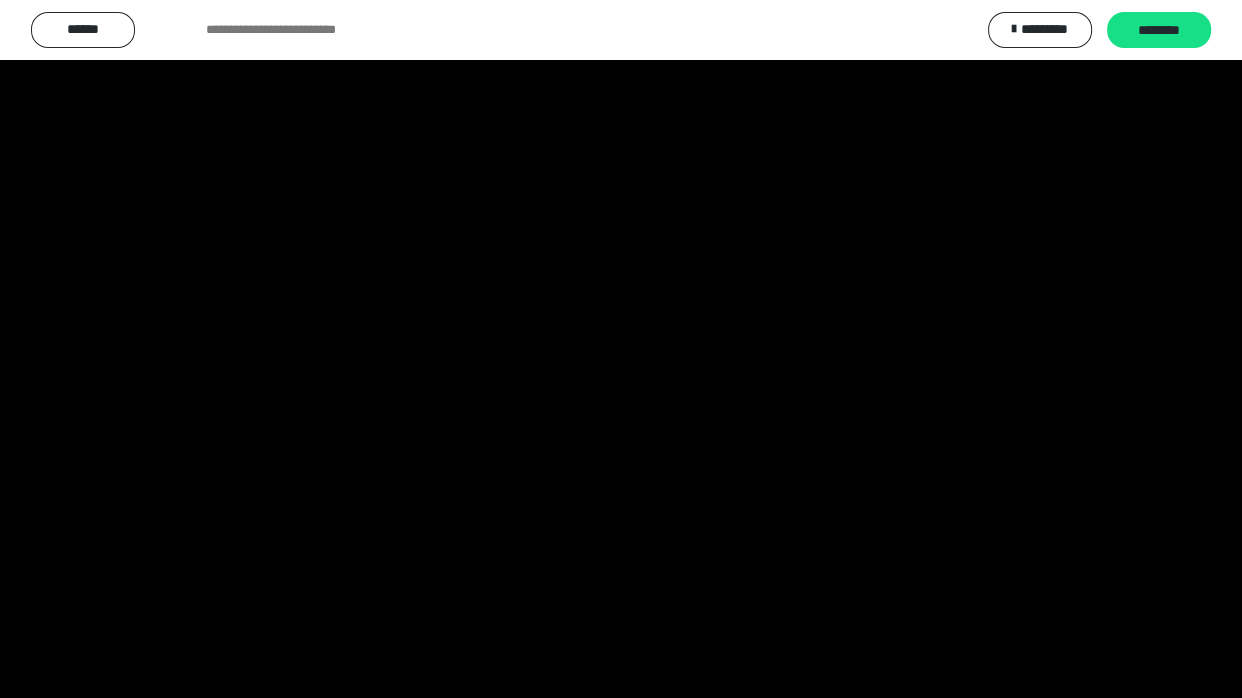 click at bounding box center [621, 349] 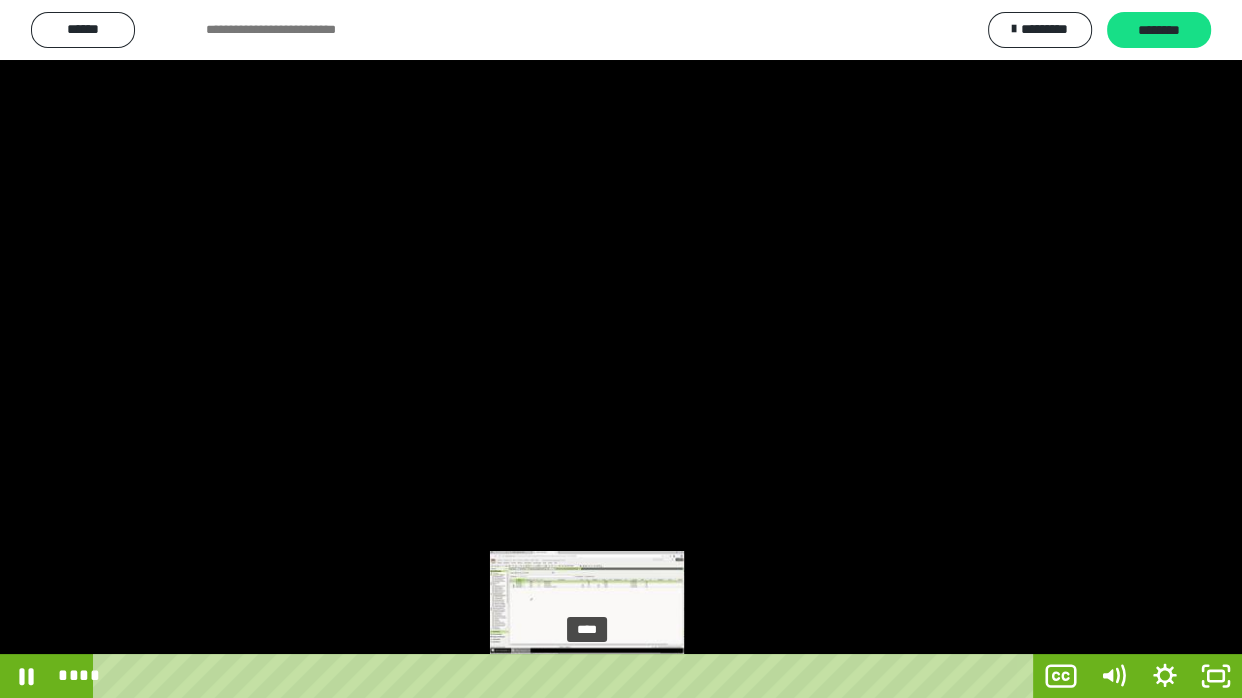 click on "****" at bounding box center (567, 676) 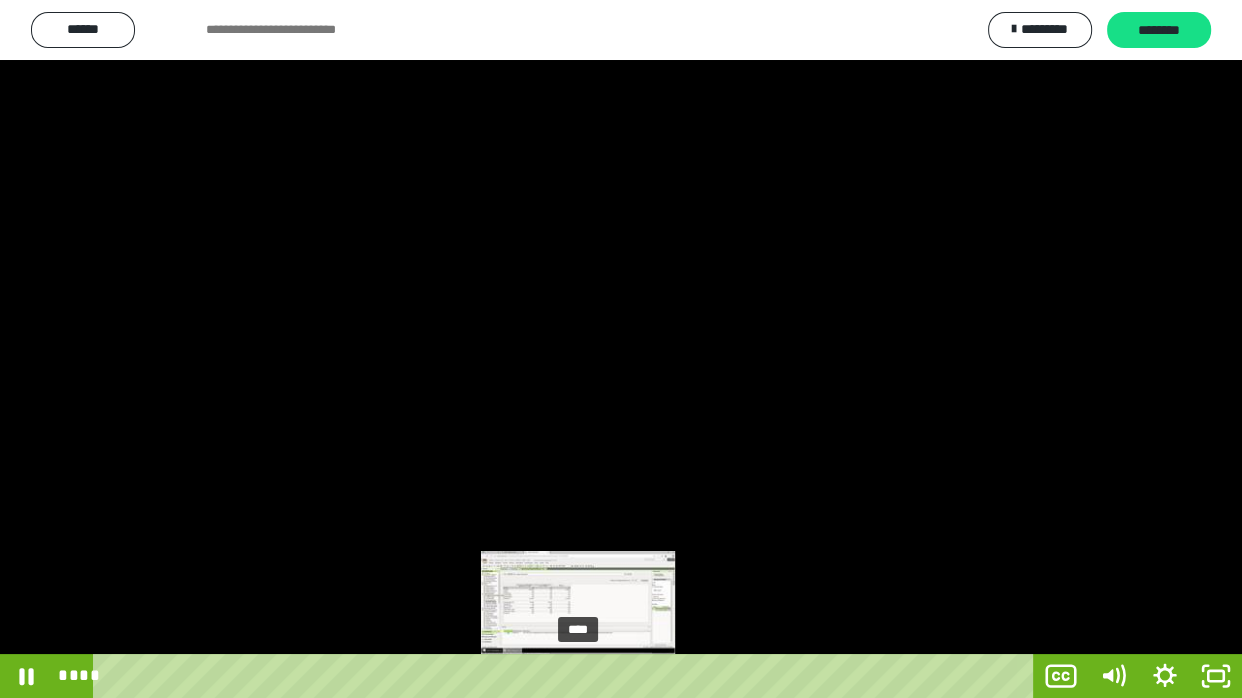 click on "****" at bounding box center [567, 676] 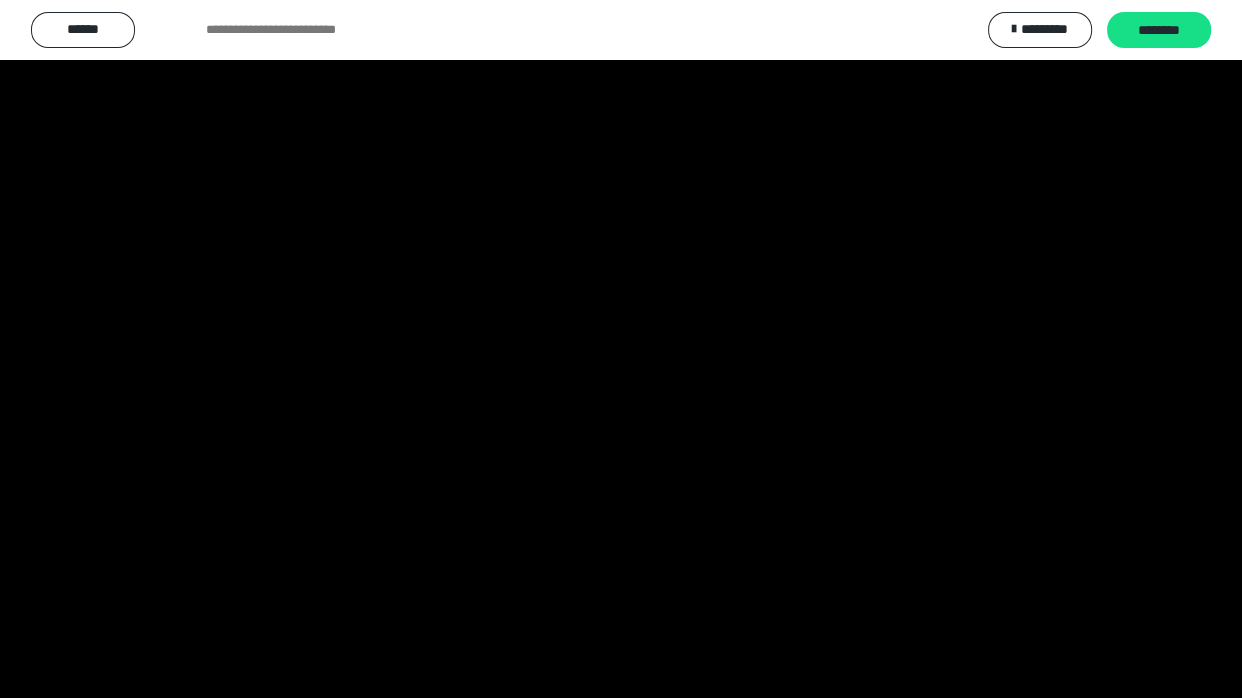 click at bounding box center [621, 349] 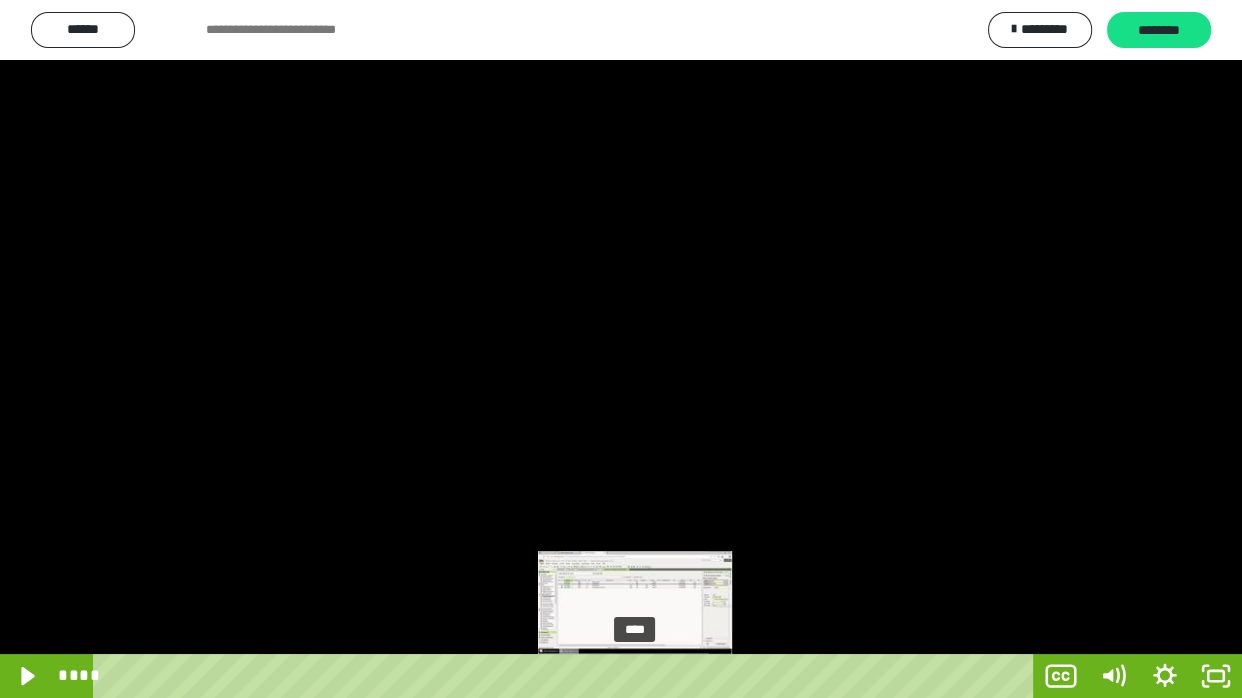 click on "****" at bounding box center (567, 676) 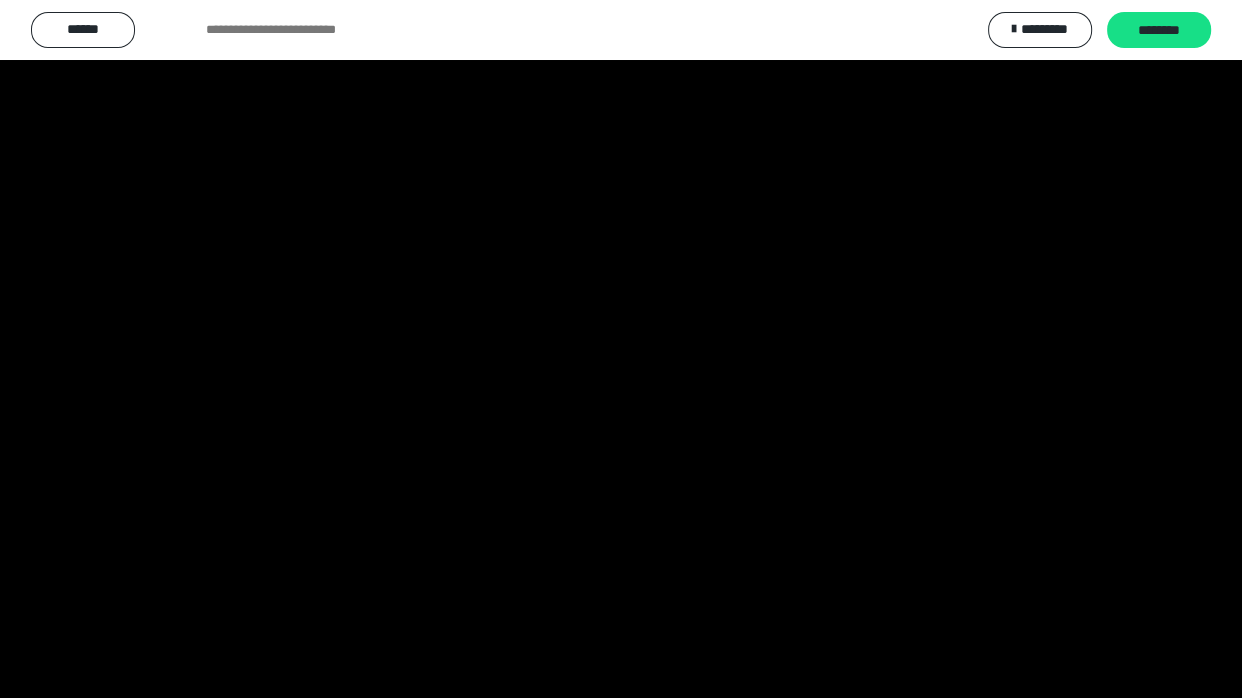 click at bounding box center (621, 349) 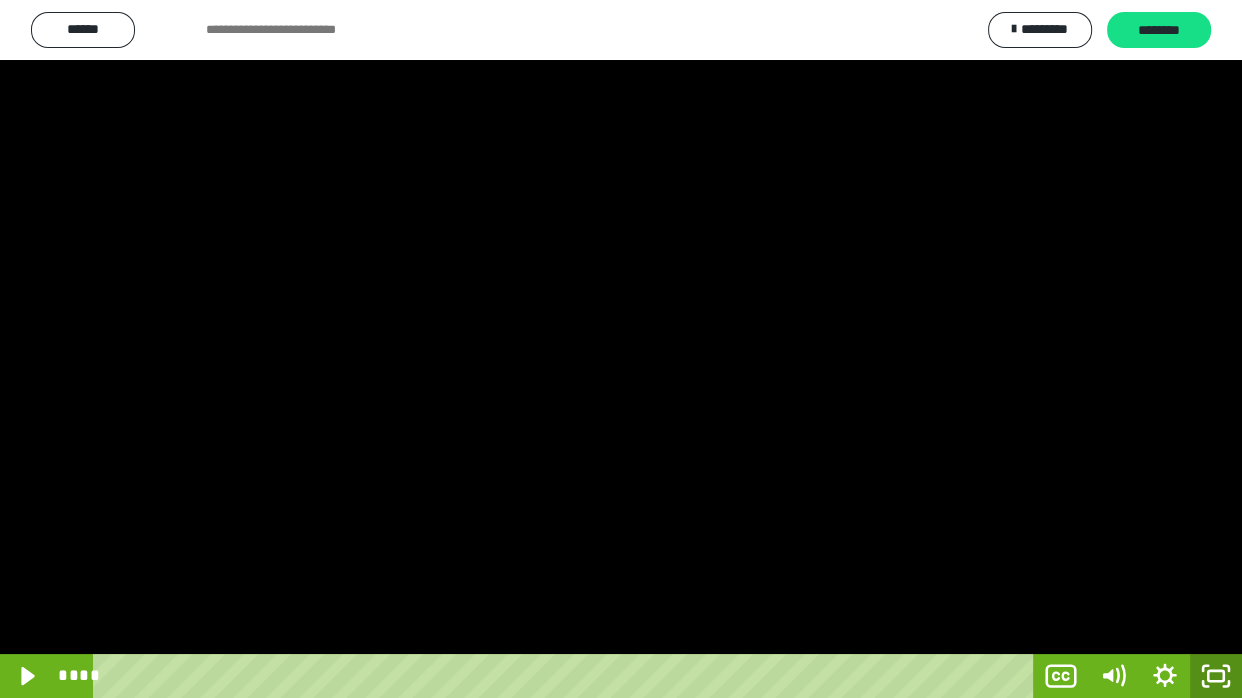 click 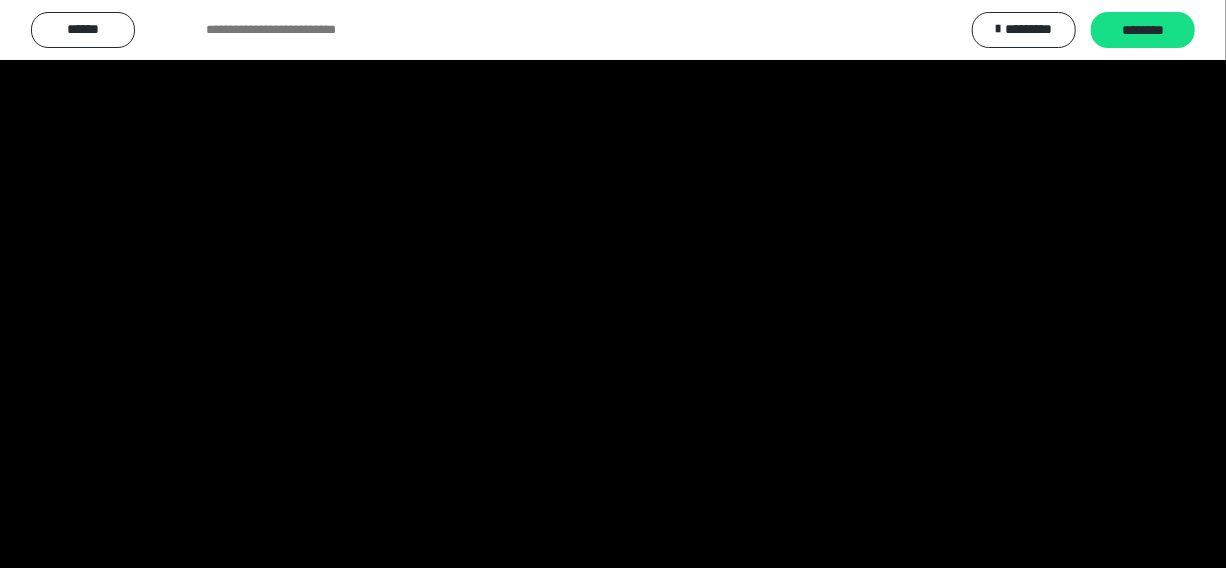scroll, scrollTop: 4114, scrollLeft: 0, axis: vertical 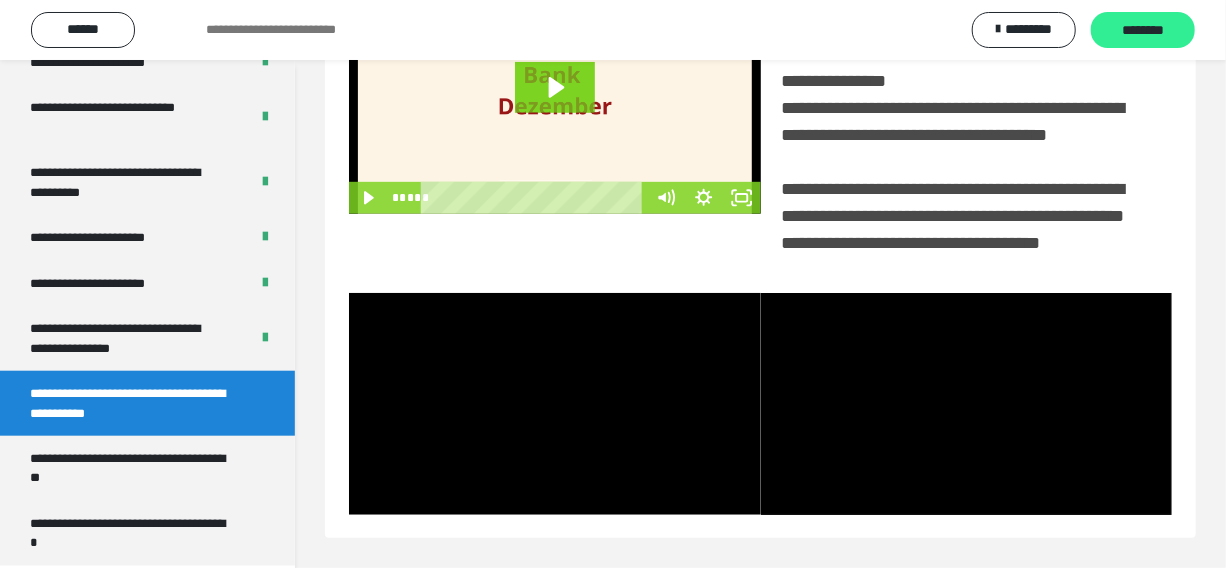 click on "********" at bounding box center (1143, 31) 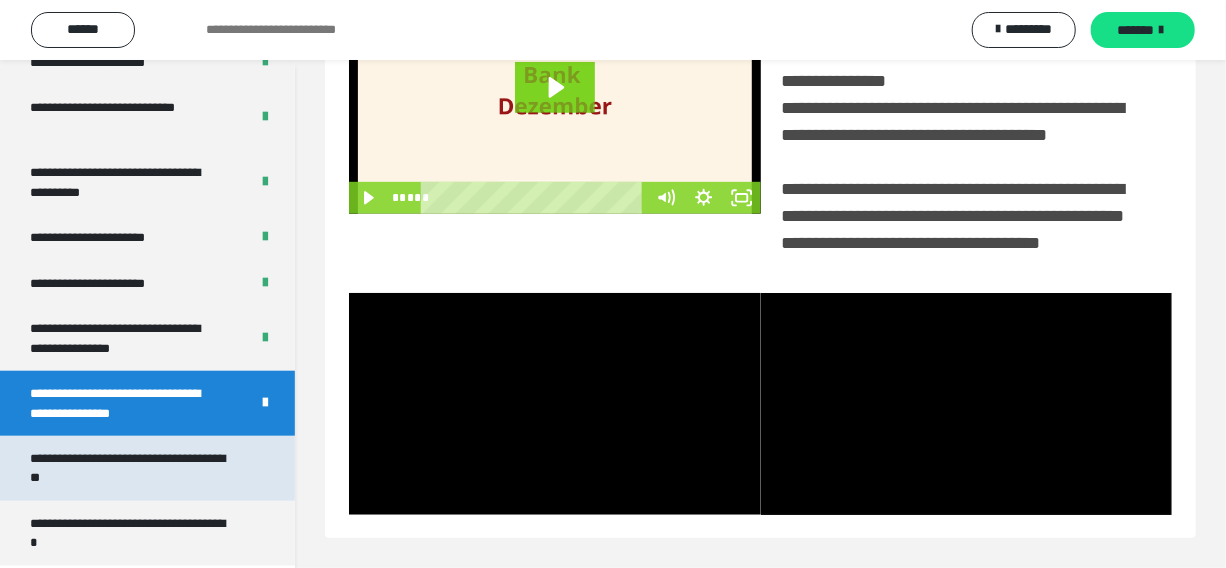 click on "**********" at bounding box center (132, 468) 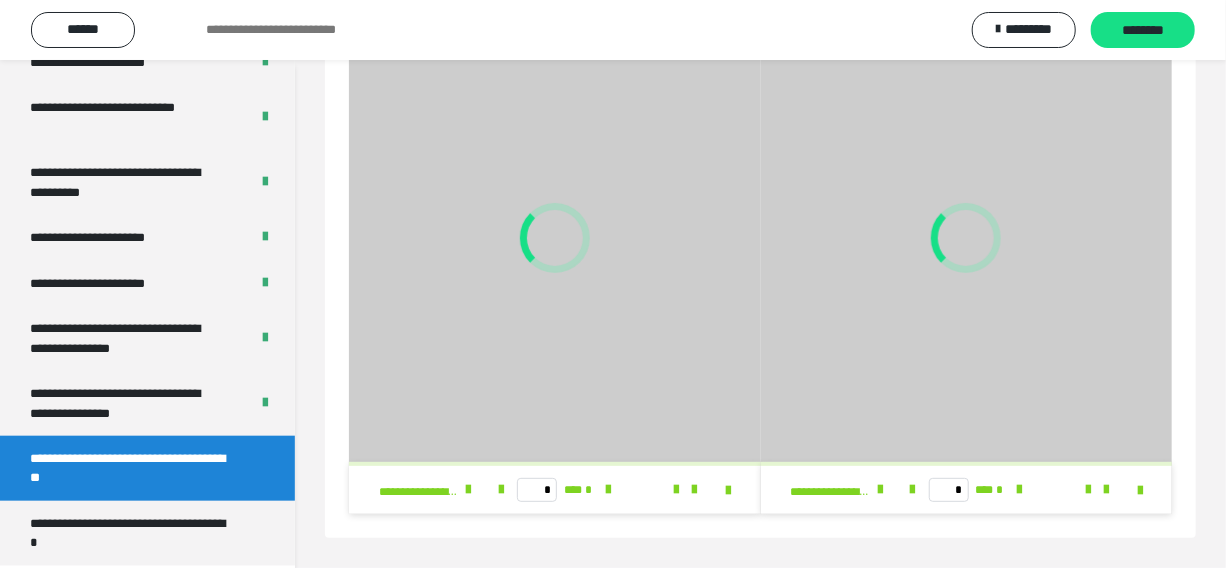 scroll, scrollTop: 126, scrollLeft: 0, axis: vertical 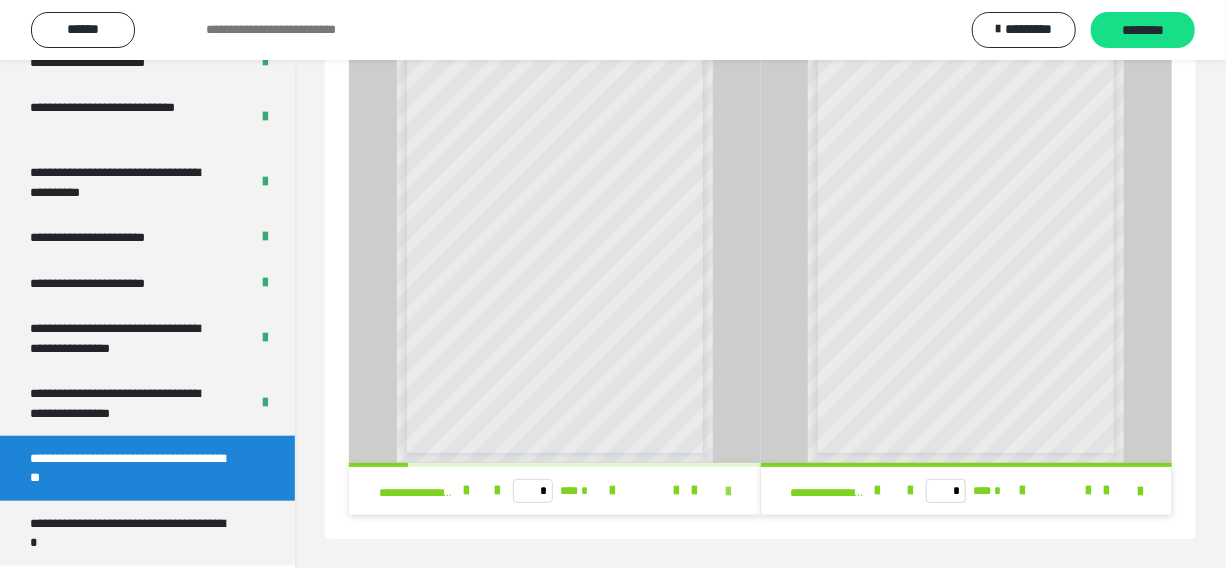 click at bounding box center [729, 492] 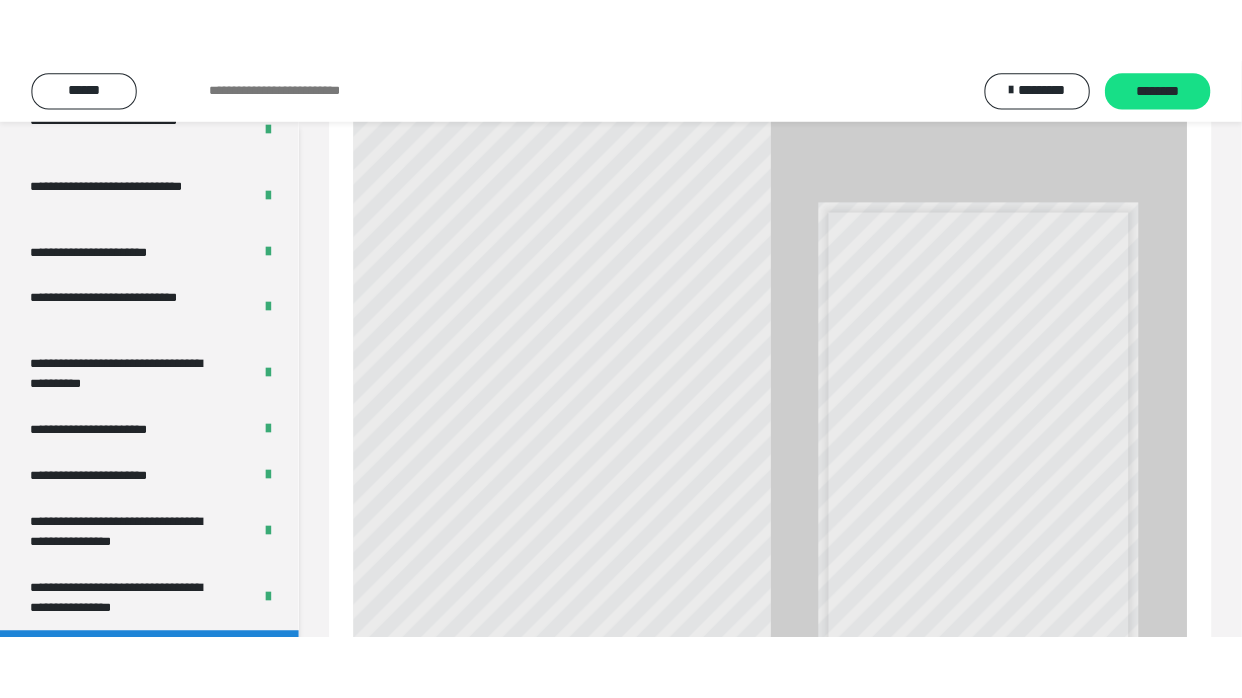 scroll, scrollTop: 60, scrollLeft: 0, axis: vertical 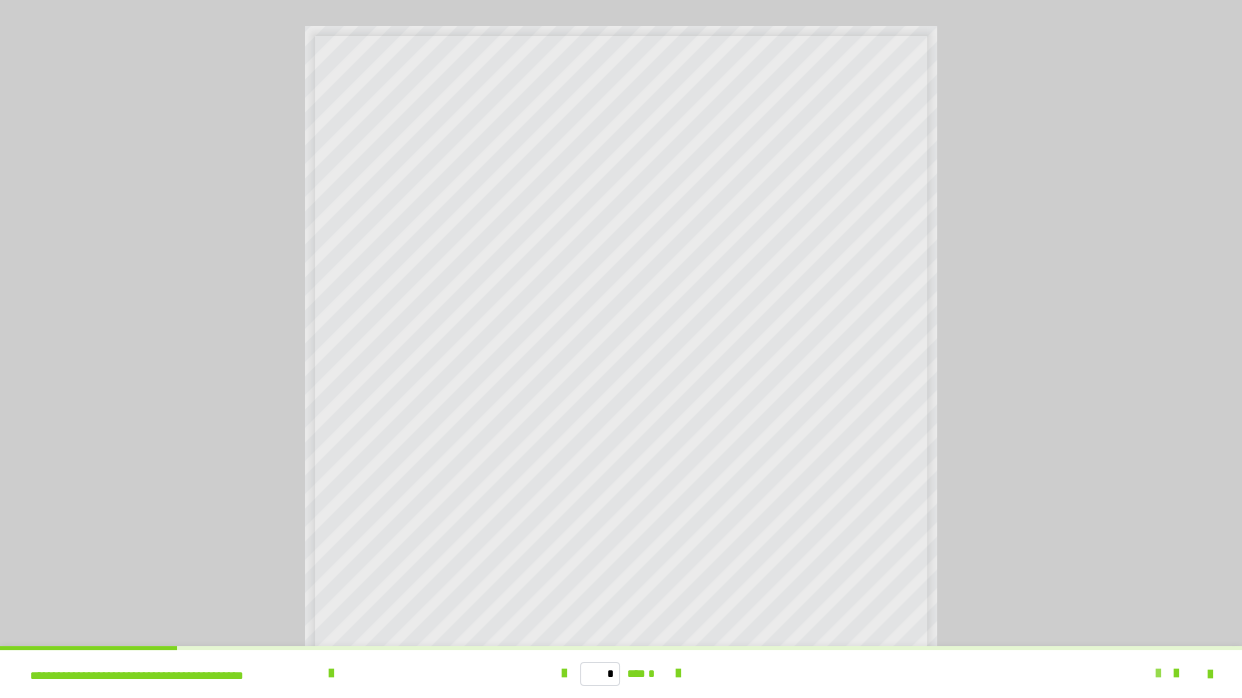 click at bounding box center (1158, 674) 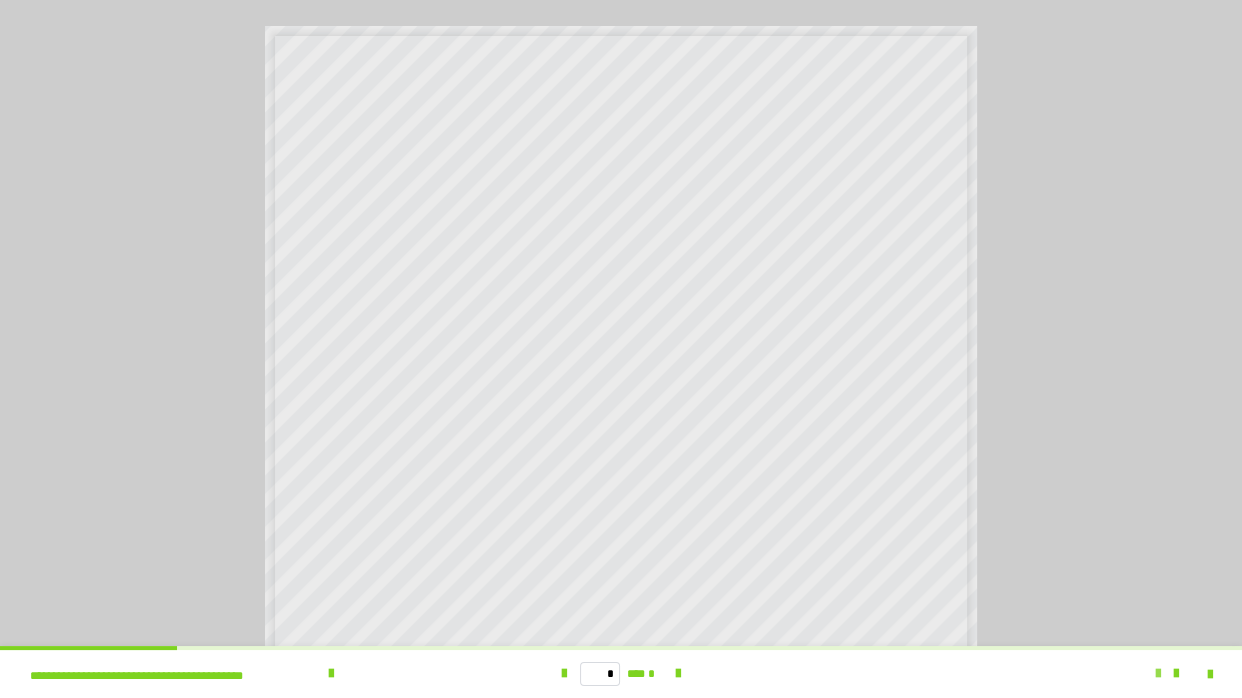 click at bounding box center (1158, 674) 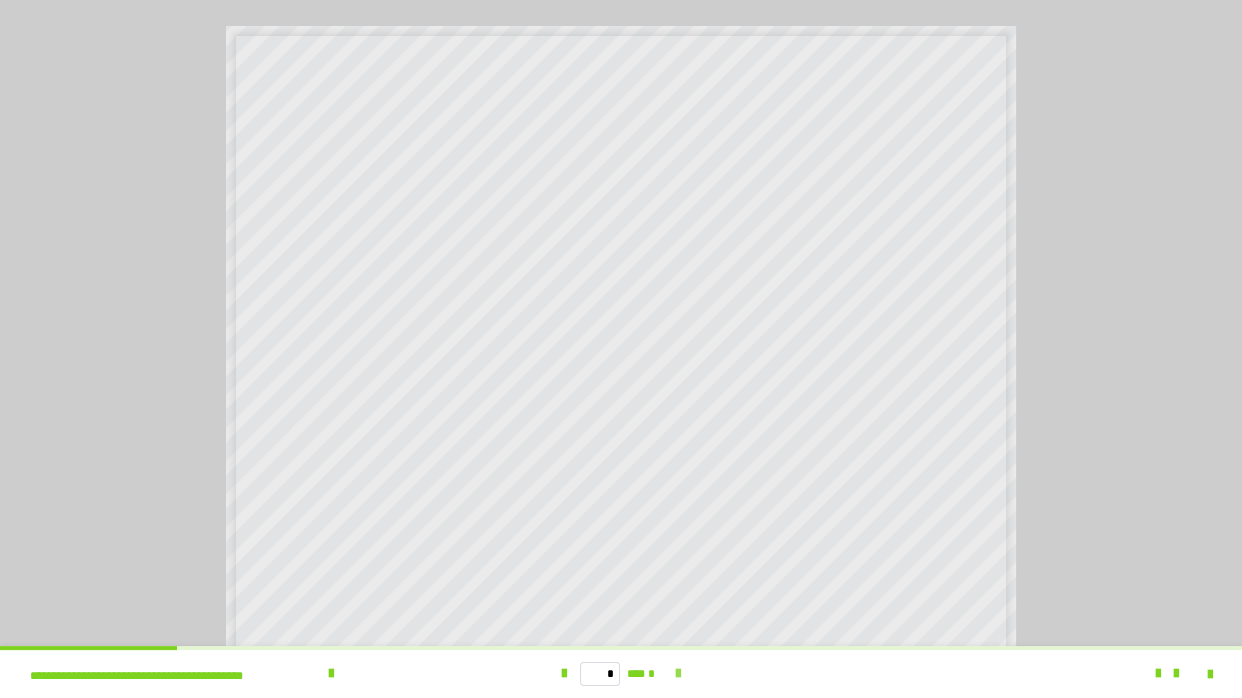 click at bounding box center [678, 674] 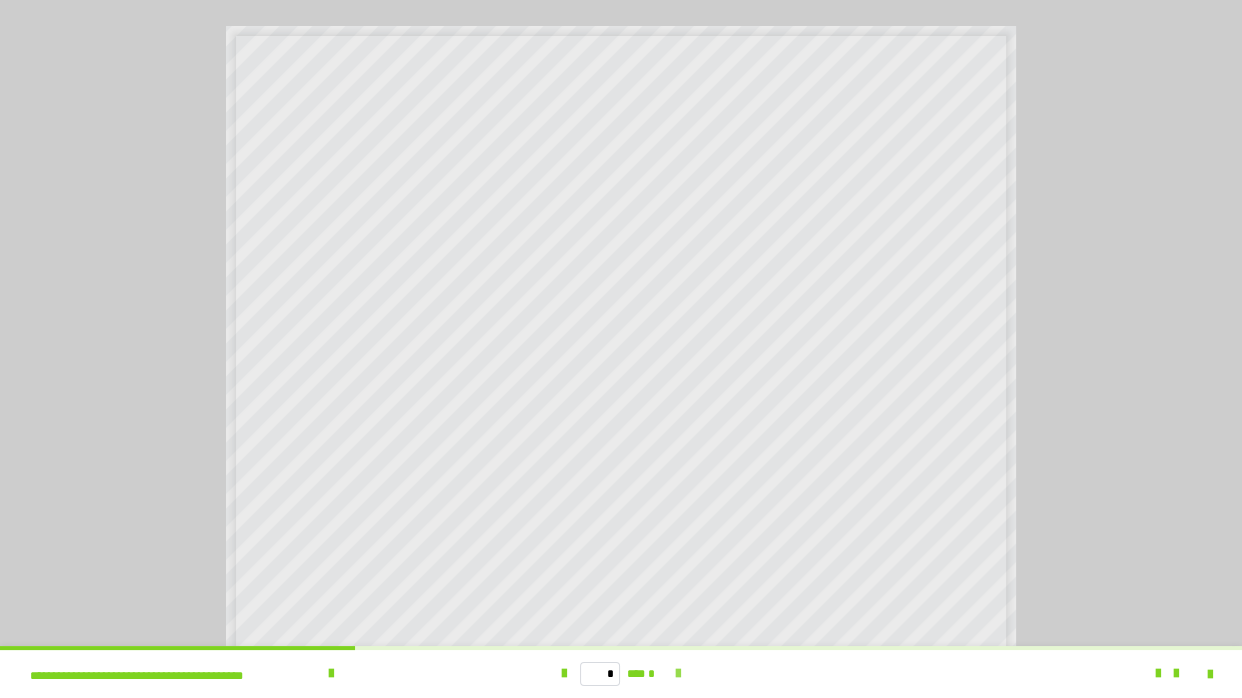 click at bounding box center (678, 674) 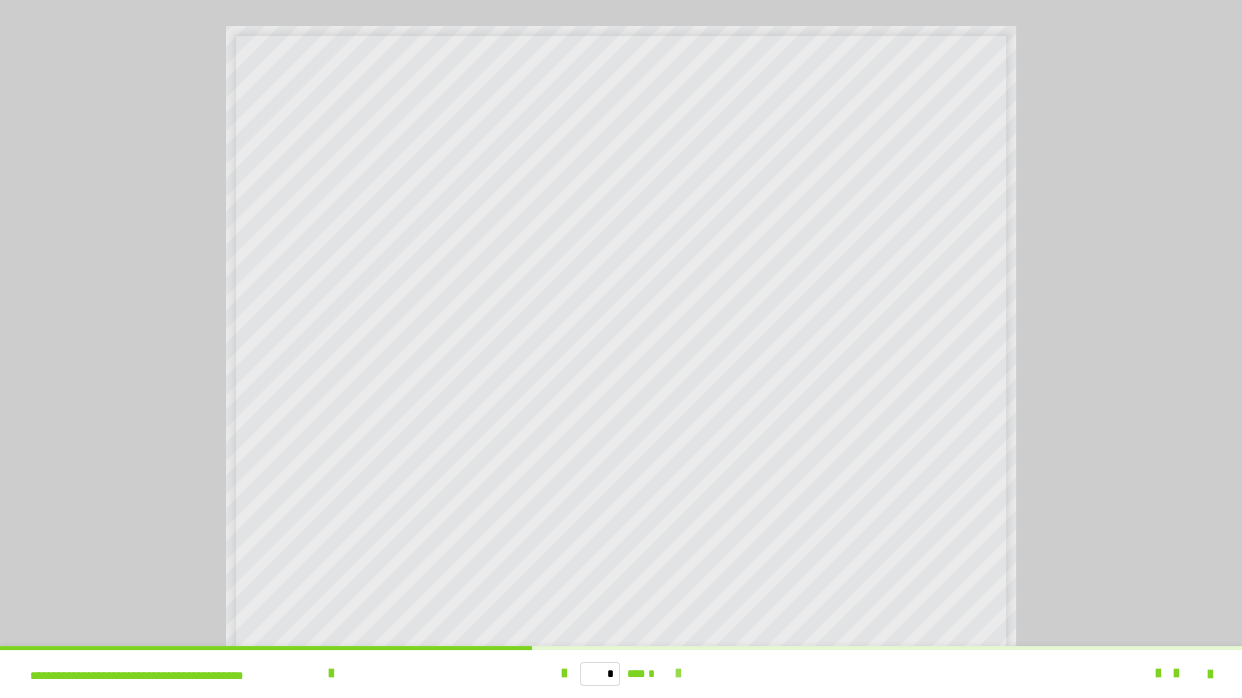 click at bounding box center (678, 674) 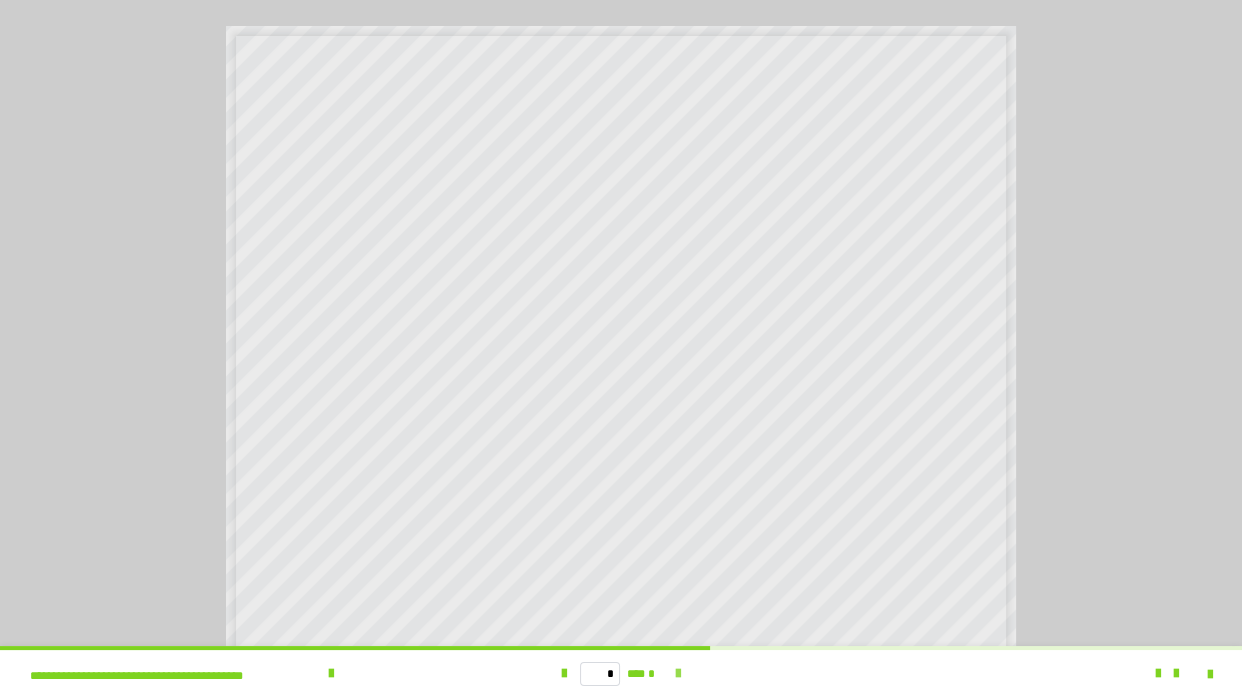 click at bounding box center (678, 674) 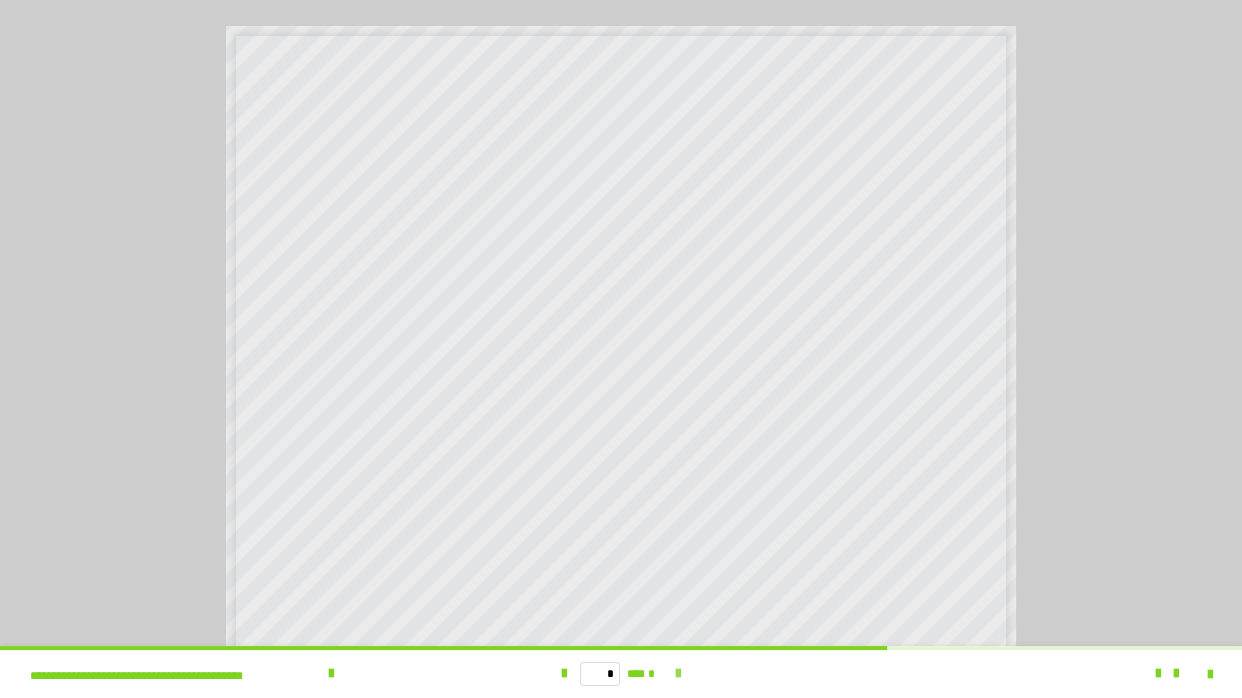click at bounding box center (678, 674) 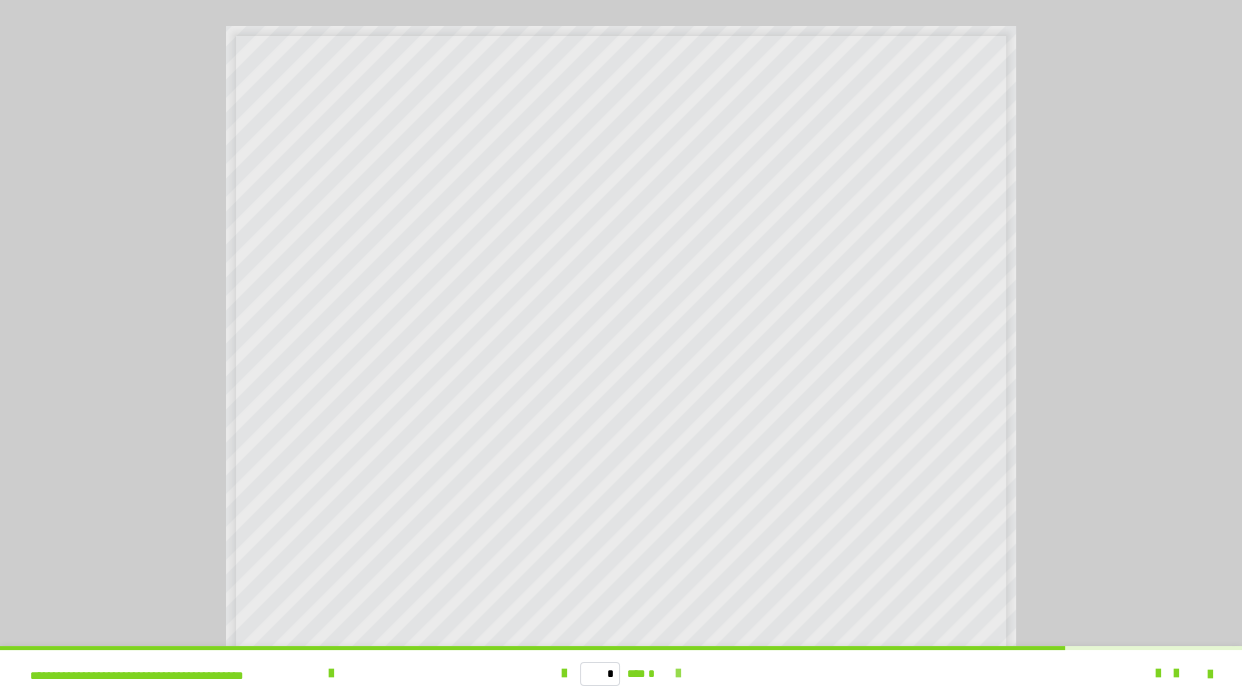 click at bounding box center [678, 674] 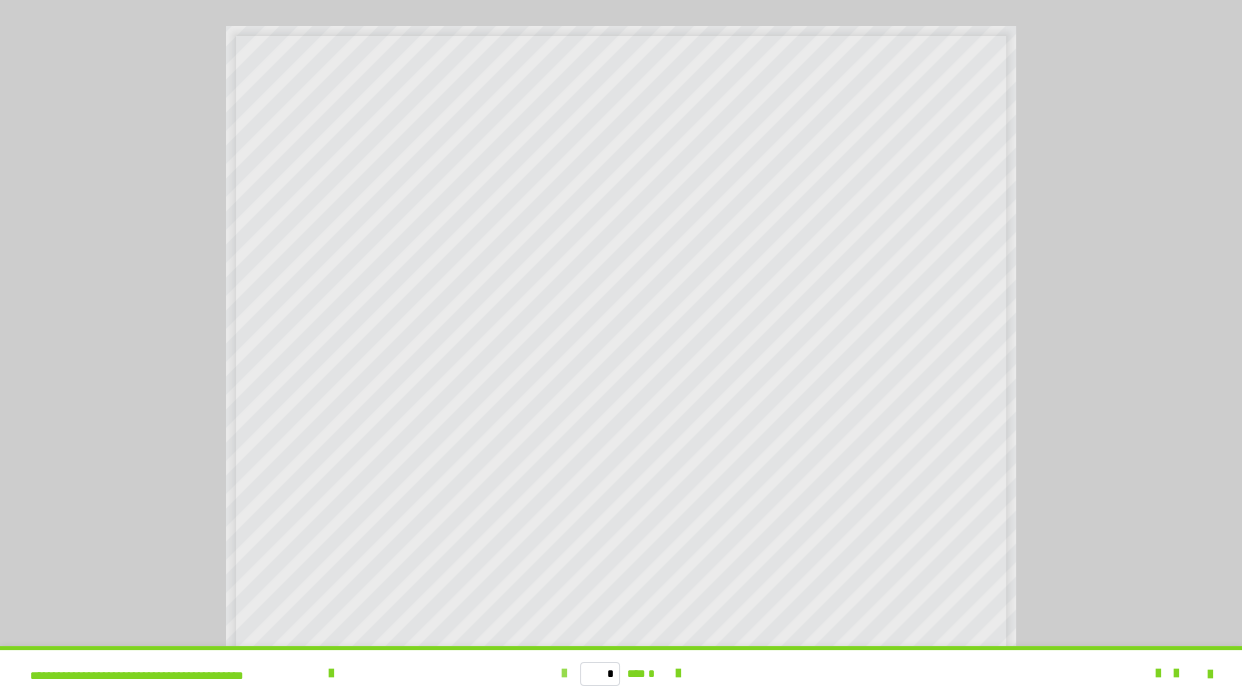 click at bounding box center [564, 674] 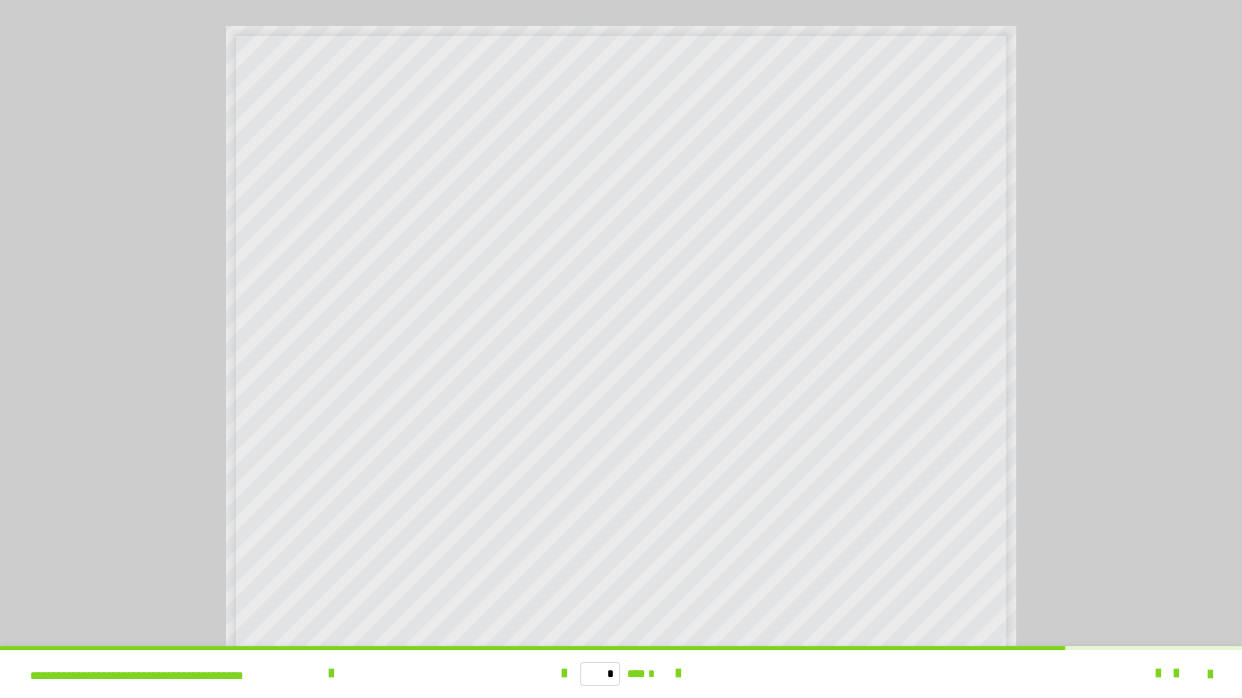 click at bounding box center [1198, 674] 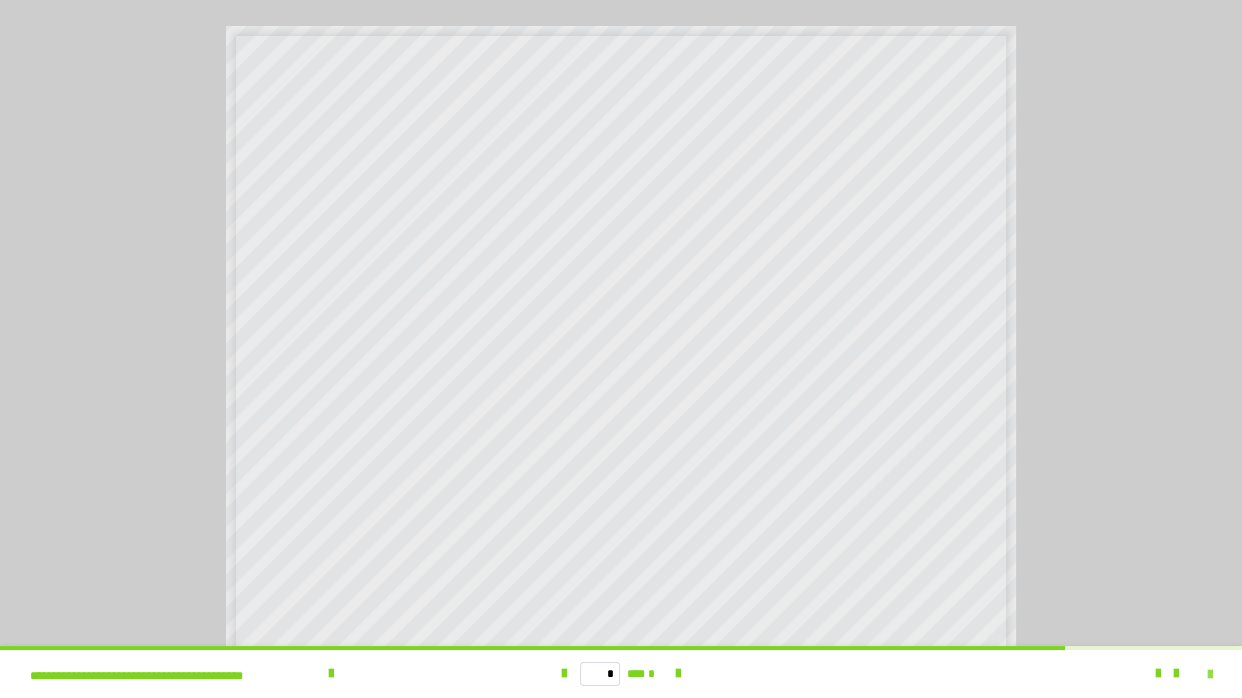 click at bounding box center (1210, 675) 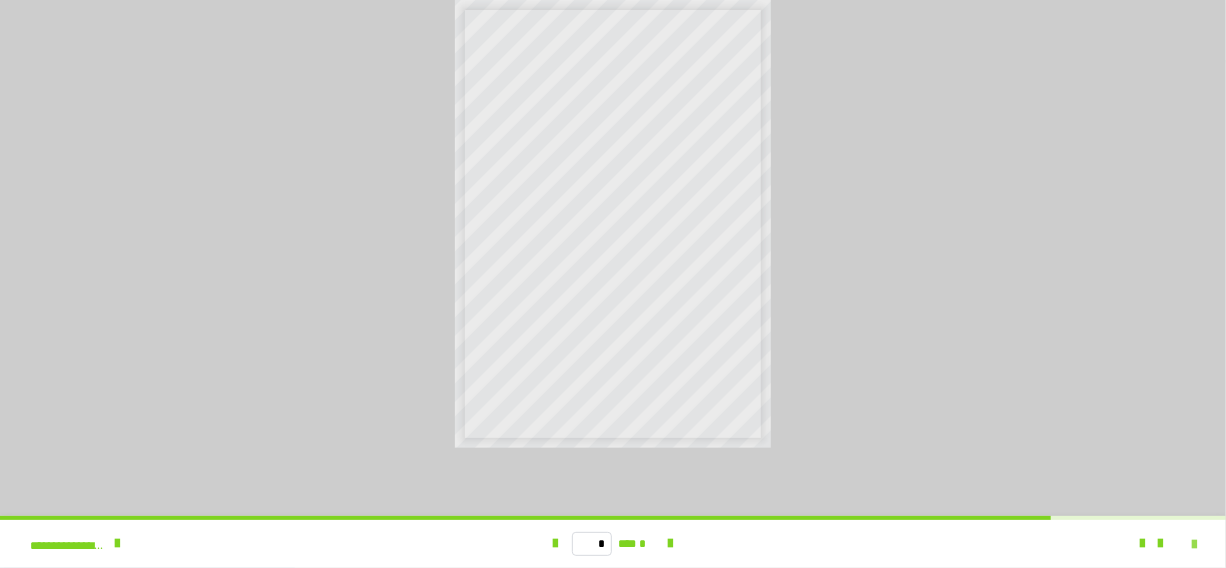 scroll, scrollTop: 4114, scrollLeft: 0, axis: vertical 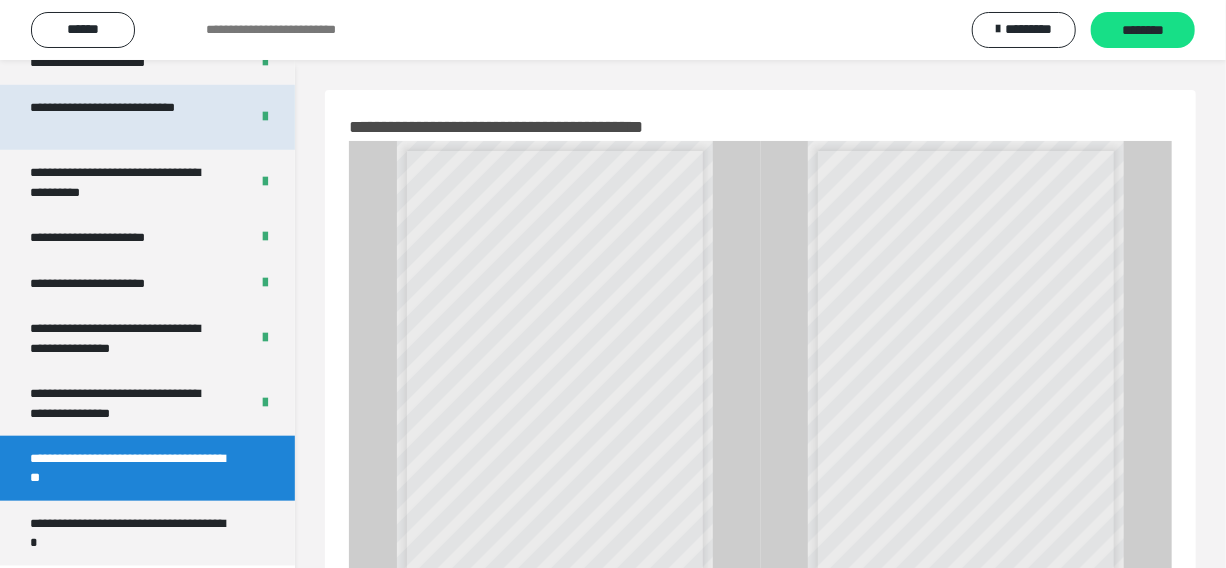 click on "**********" at bounding box center (124, 117) 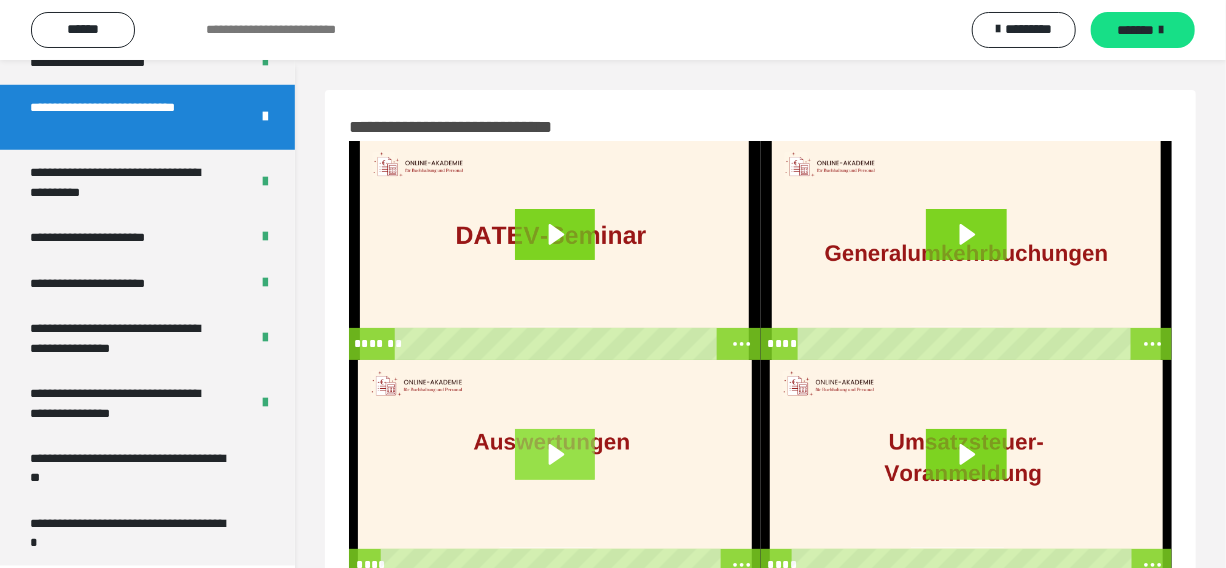 click 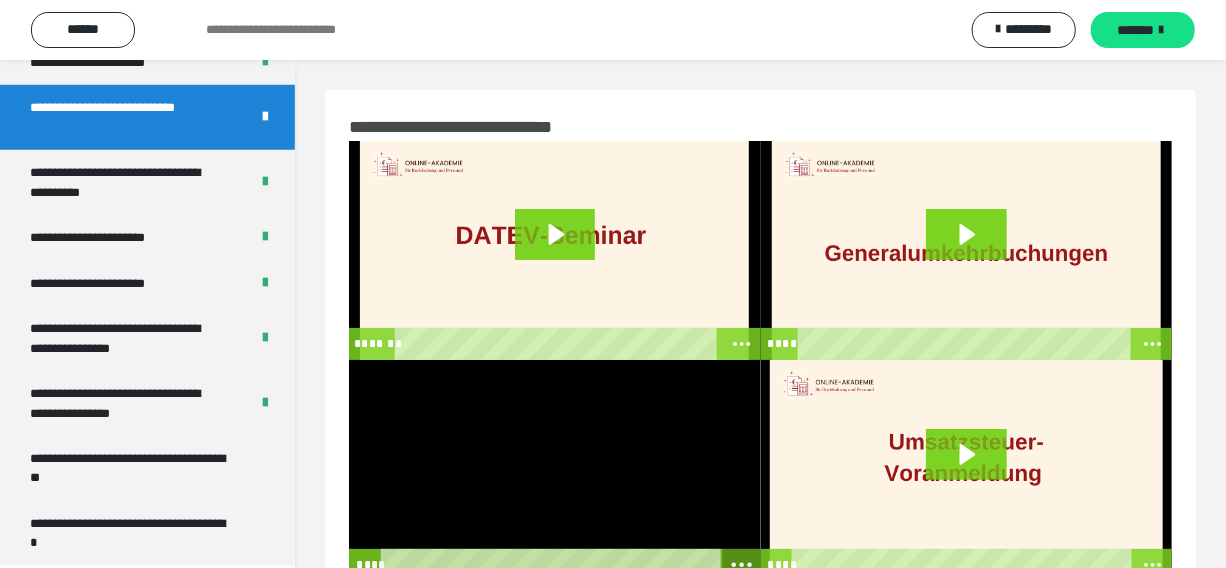 click 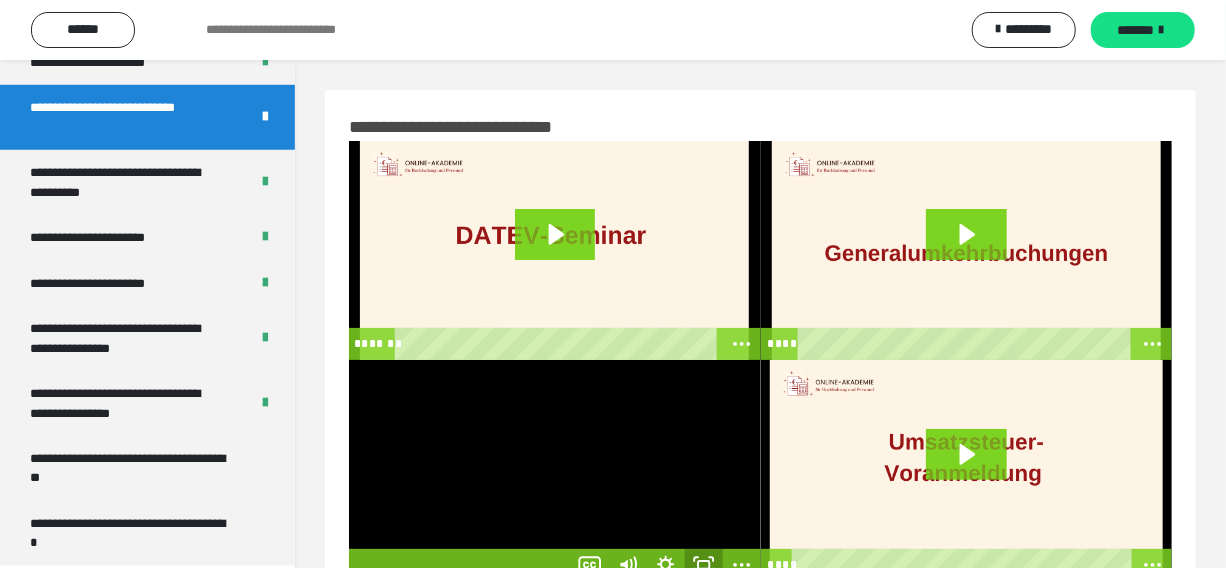 click 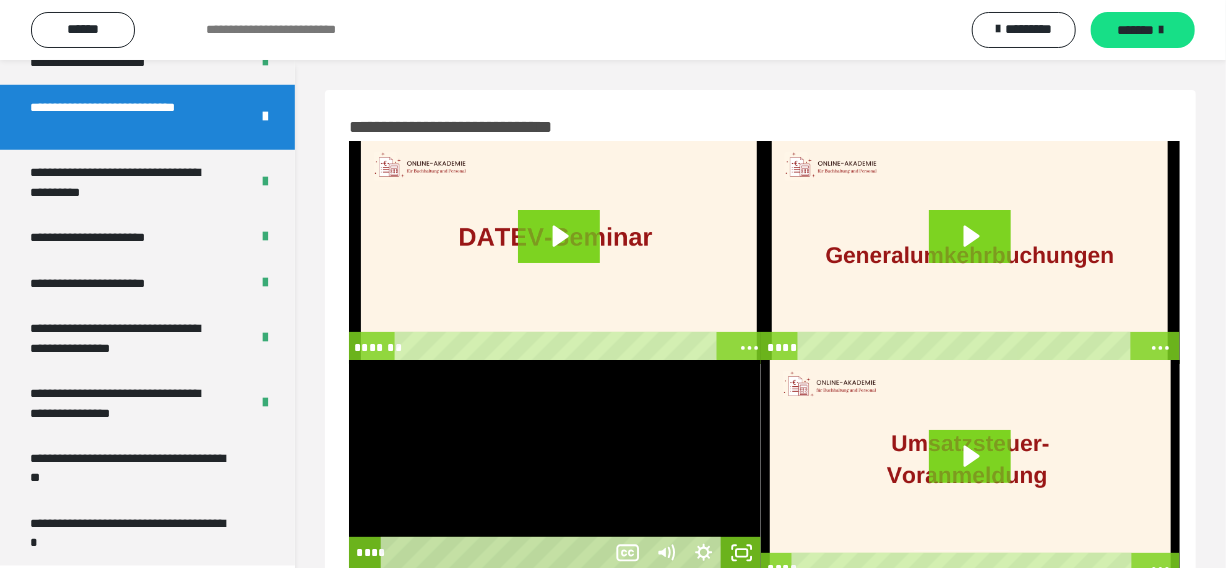 scroll, scrollTop: 3986, scrollLeft: 0, axis: vertical 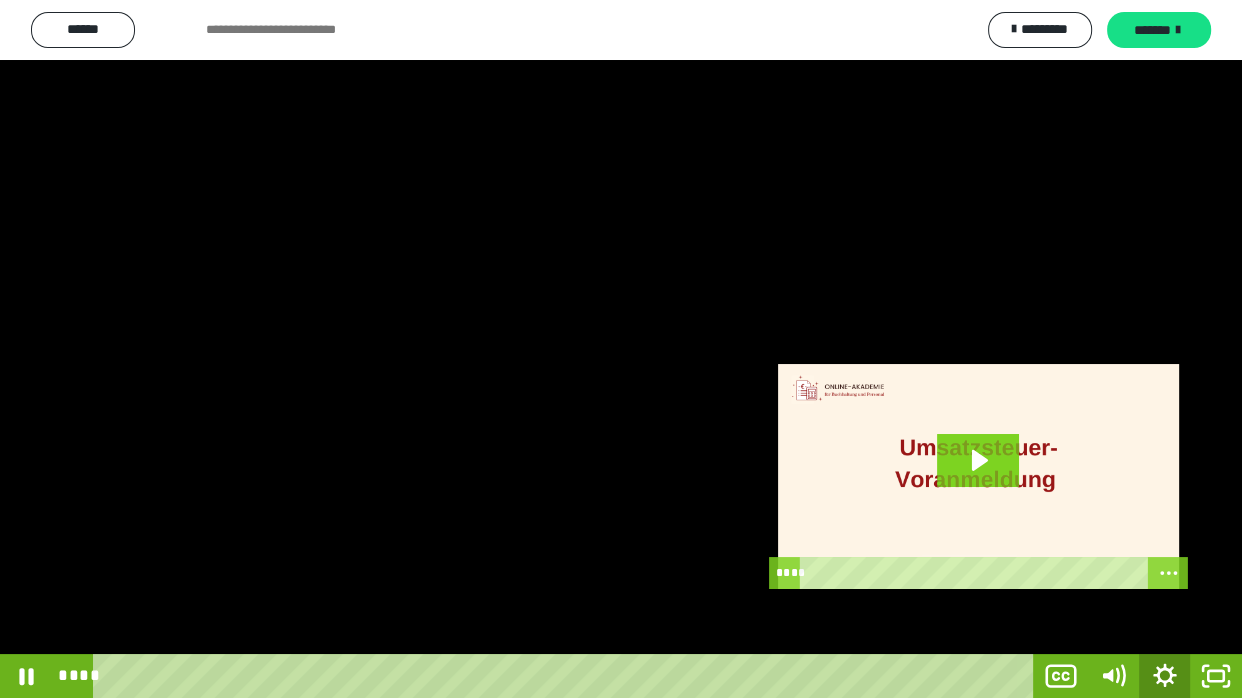 click 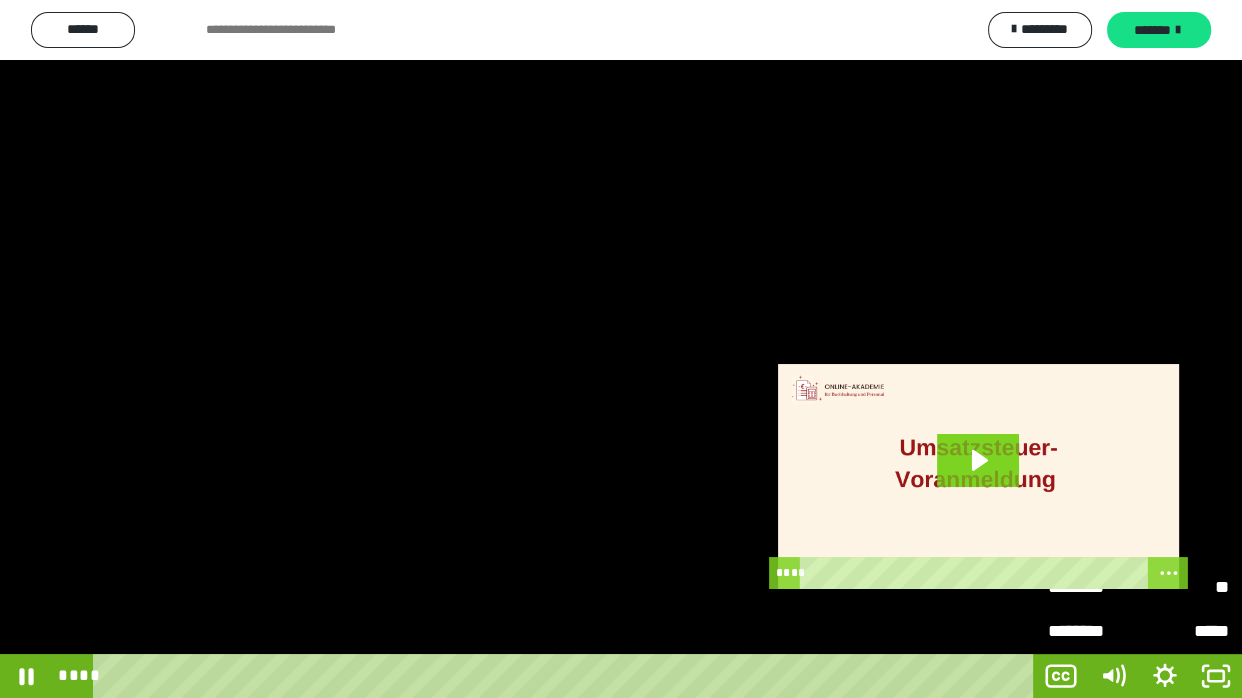 click at bounding box center (621, 349) 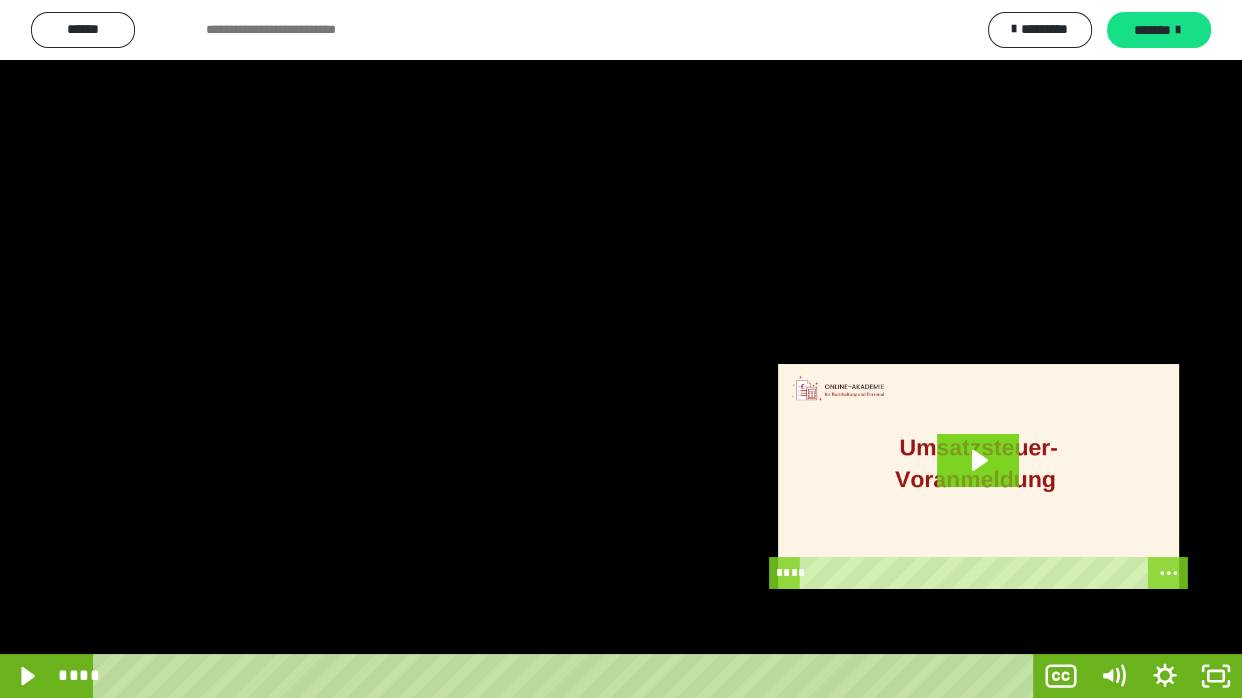 click at bounding box center (621, 349) 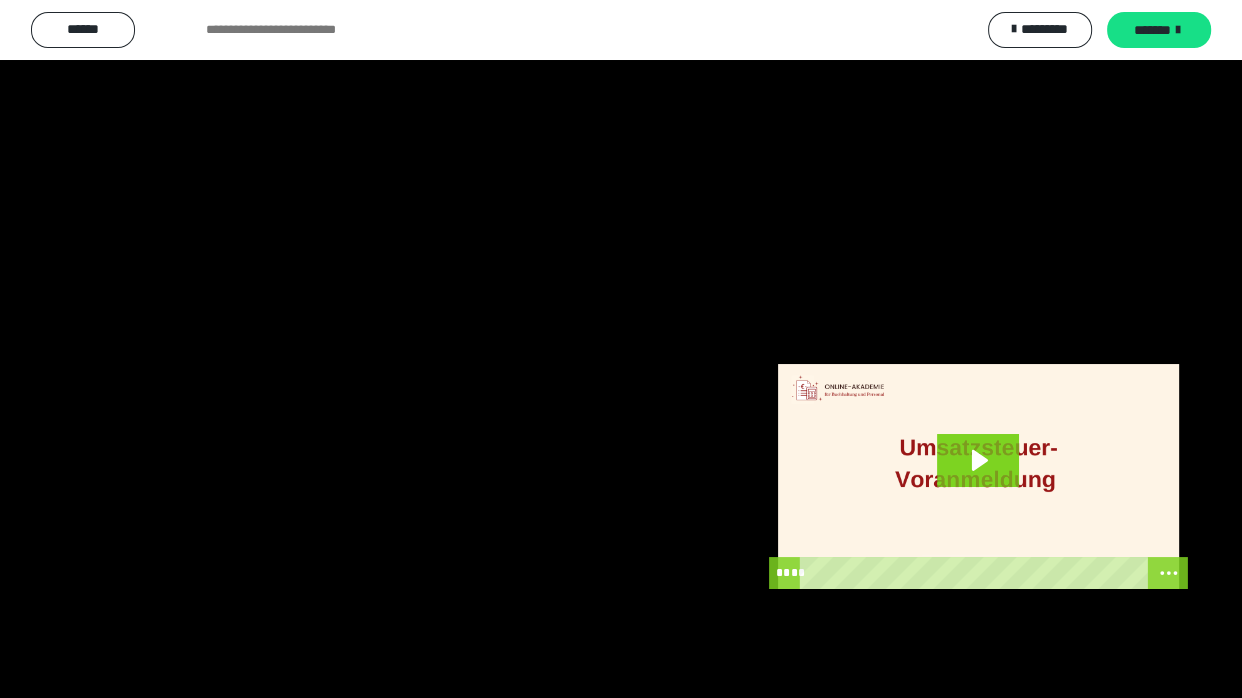 click at bounding box center [621, 349] 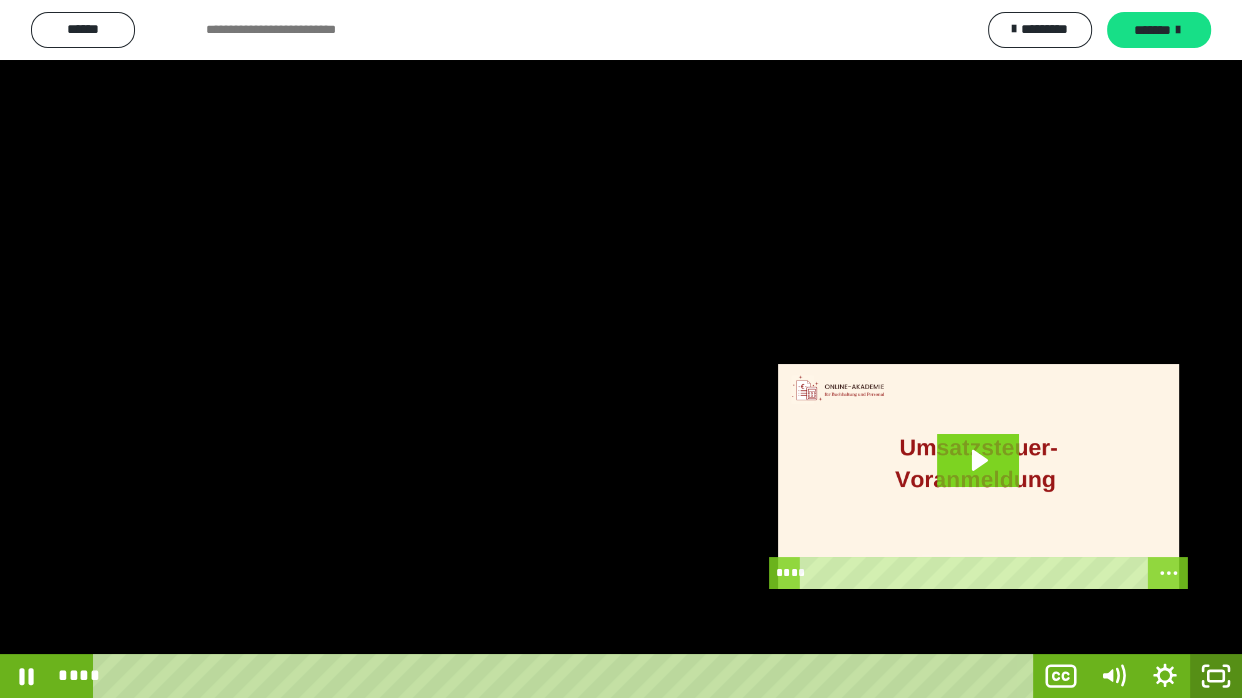 click 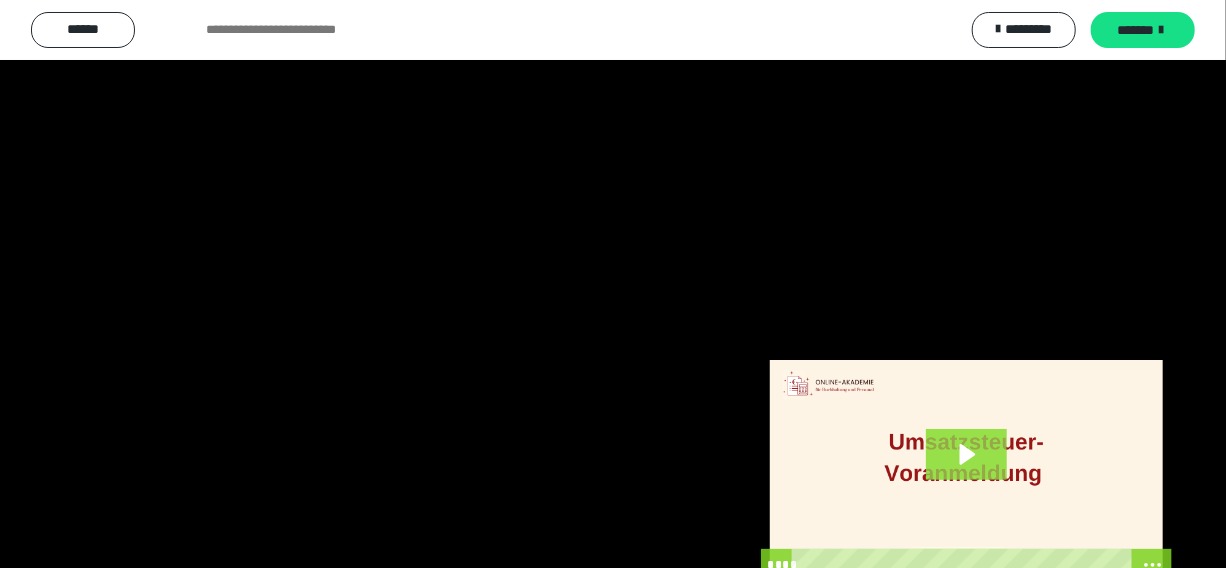 scroll, scrollTop: 4114, scrollLeft: 0, axis: vertical 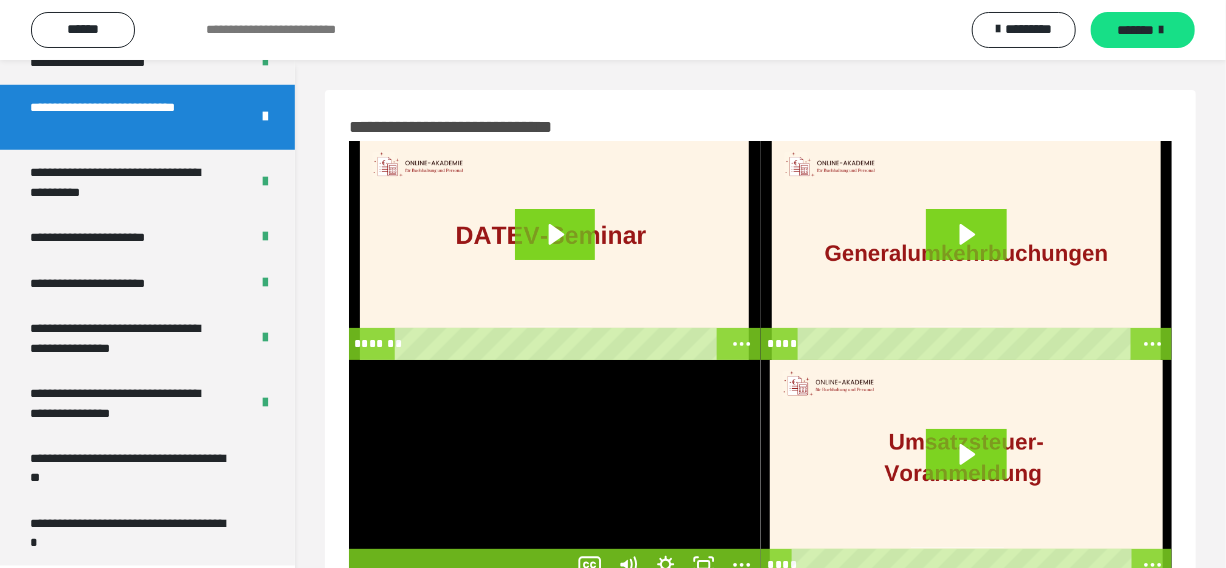 click at bounding box center (555, 470) 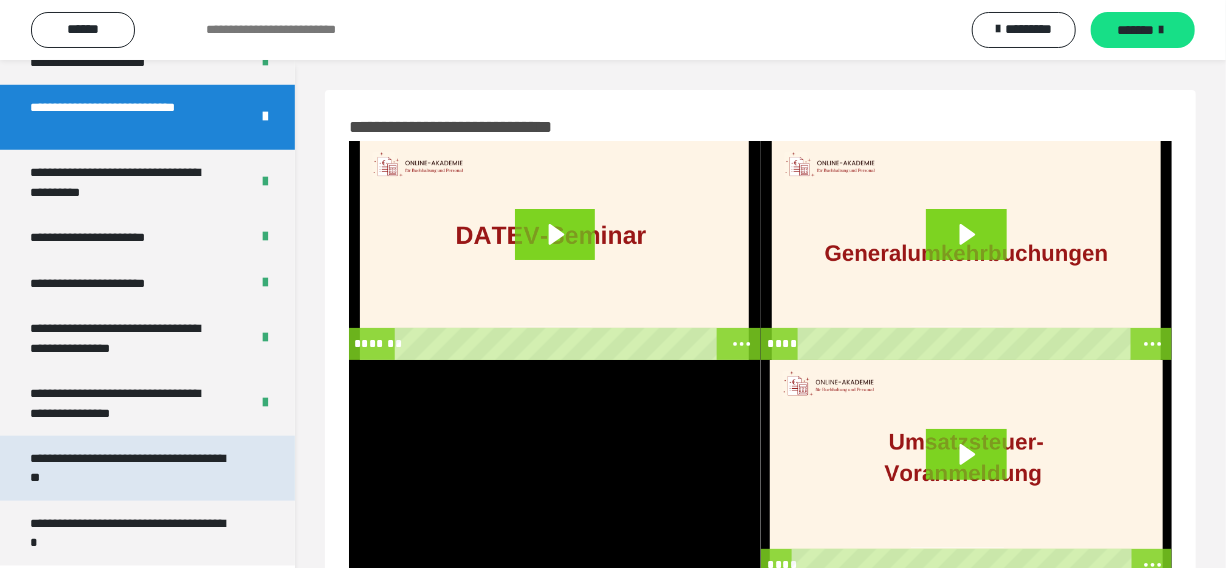 click on "**********" at bounding box center (132, 468) 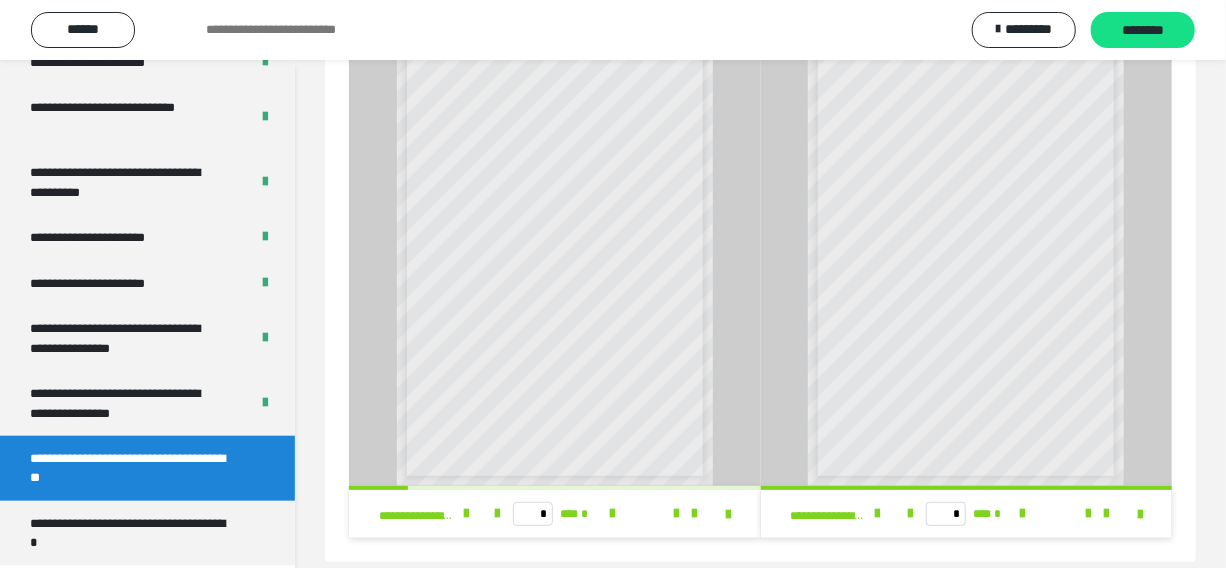 scroll, scrollTop: 109, scrollLeft: 0, axis: vertical 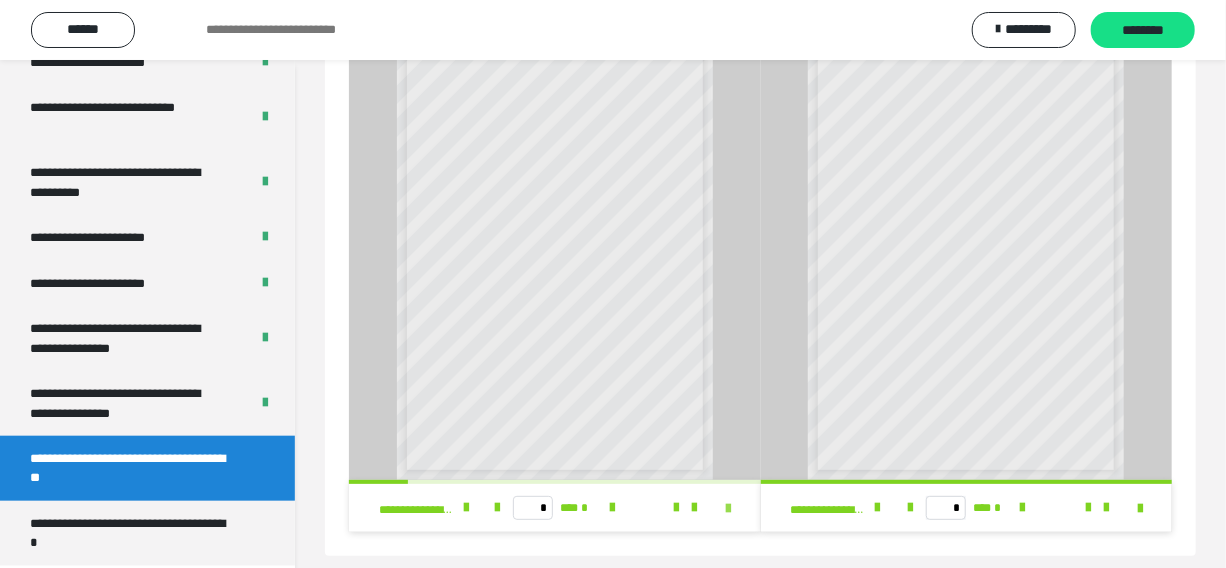 click at bounding box center (729, 509) 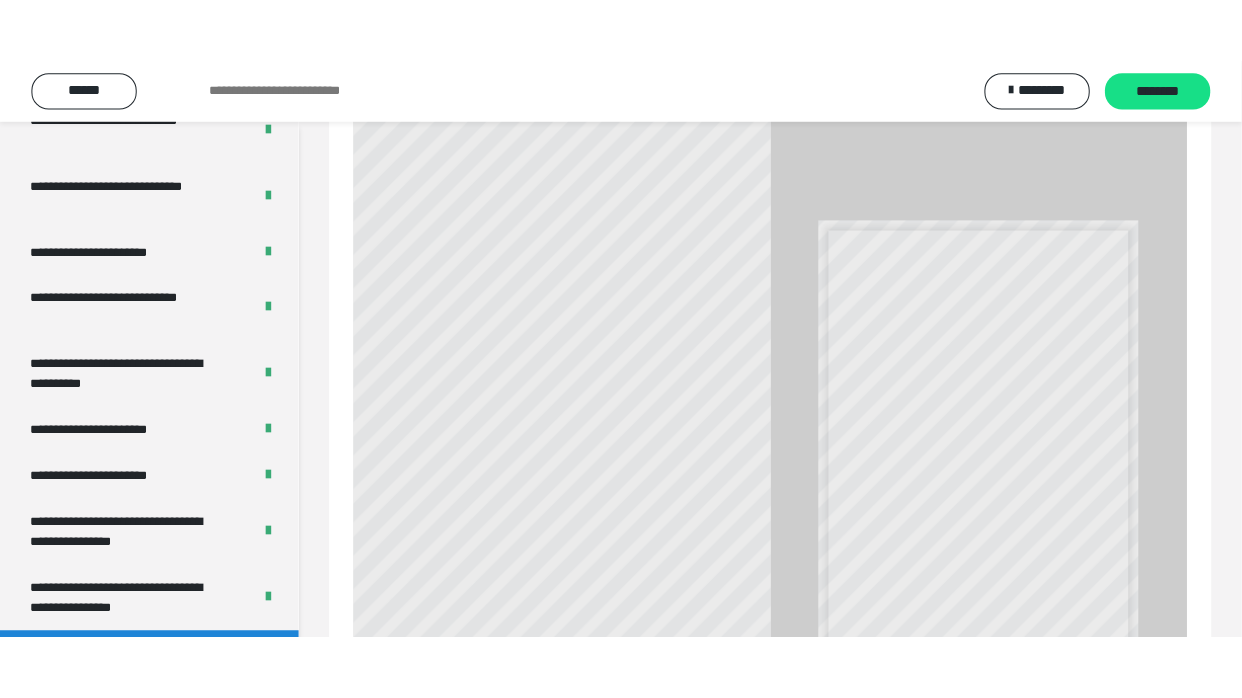scroll, scrollTop: 60, scrollLeft: 0, axis: vertical 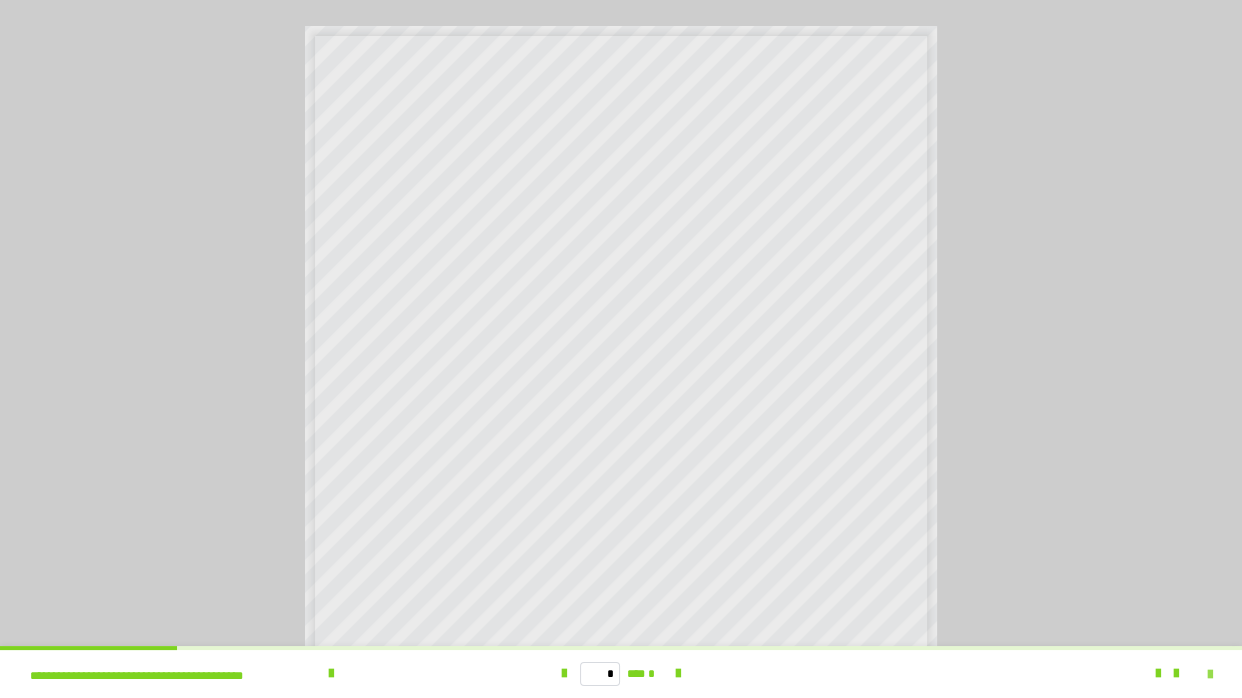 click at bounding box center [1210, 675] 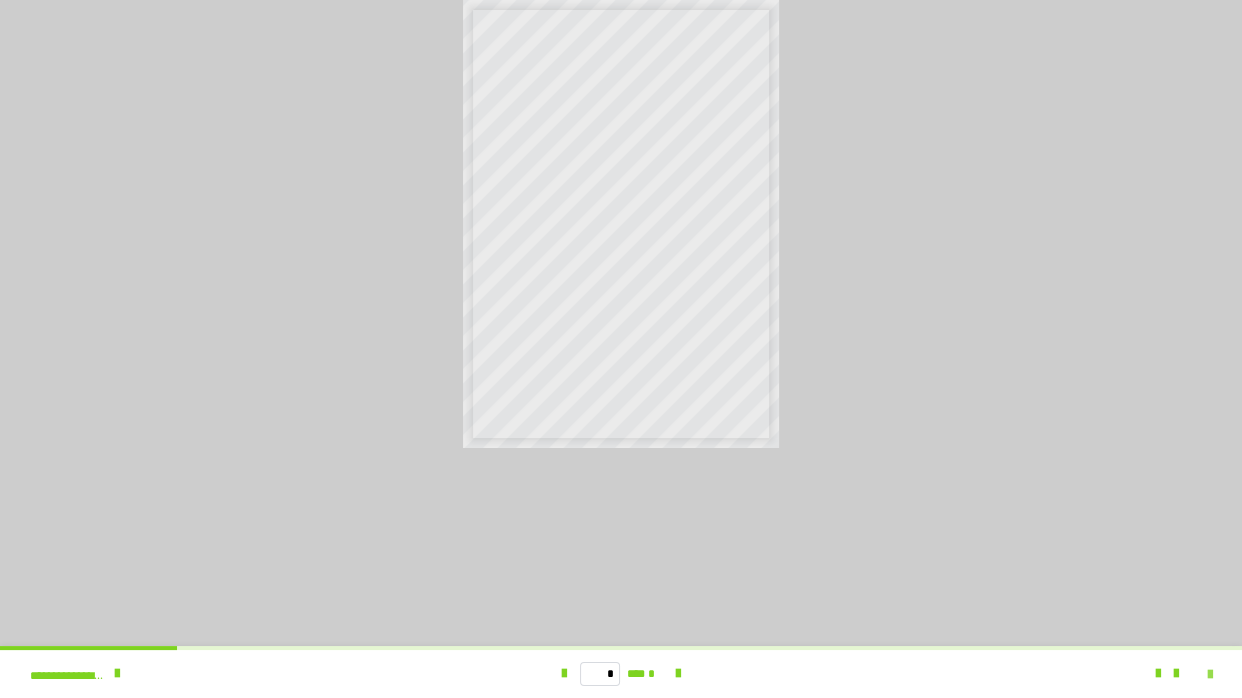 scroll, scrollTop: 4114, scrollLeft: 0, axis: vertical 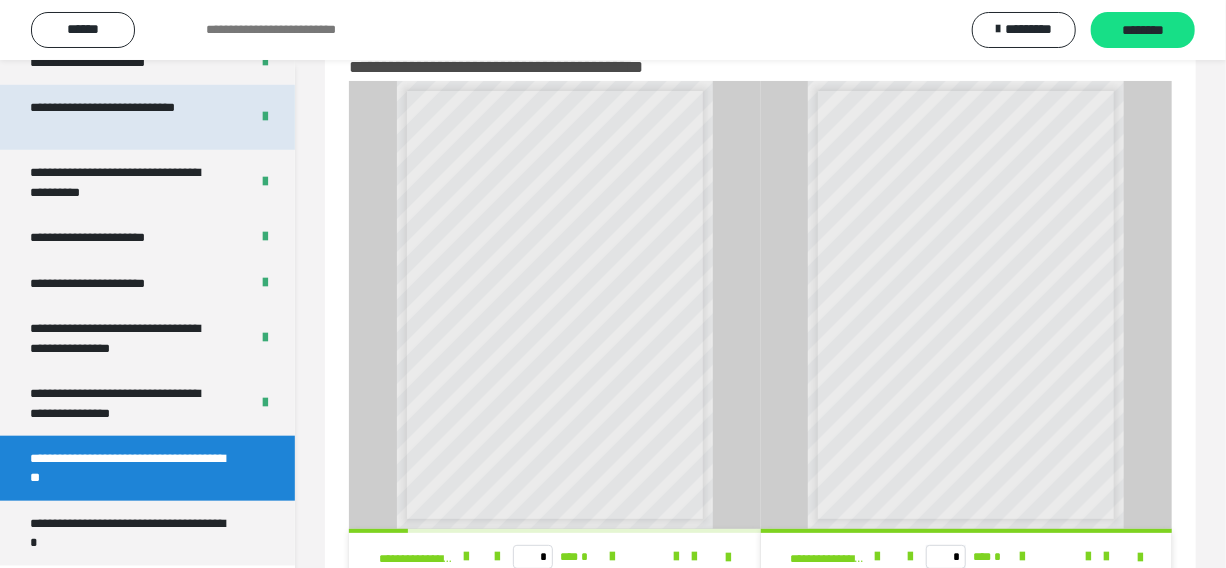 click on "**********" at bounding box center [124, 117] 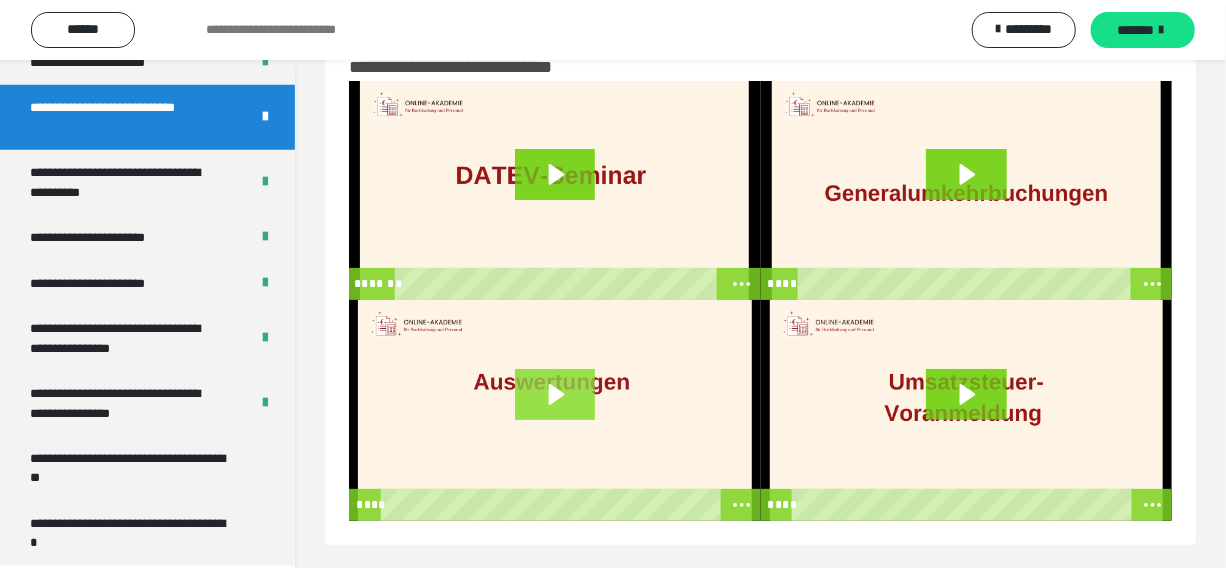 click 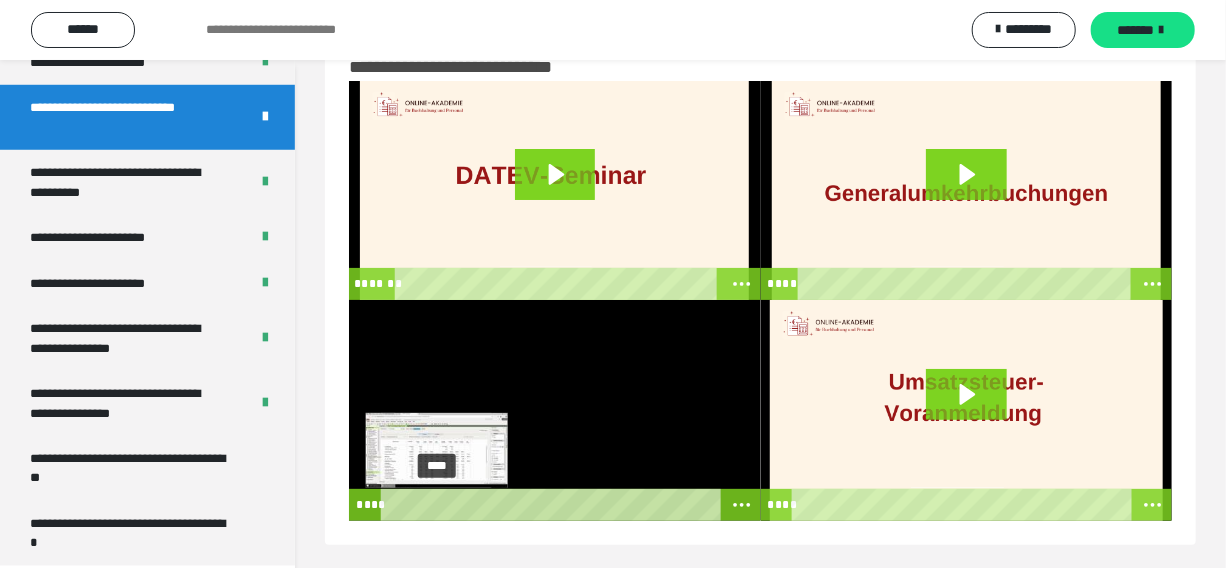 click on "****" at bounding box center (551, 505) 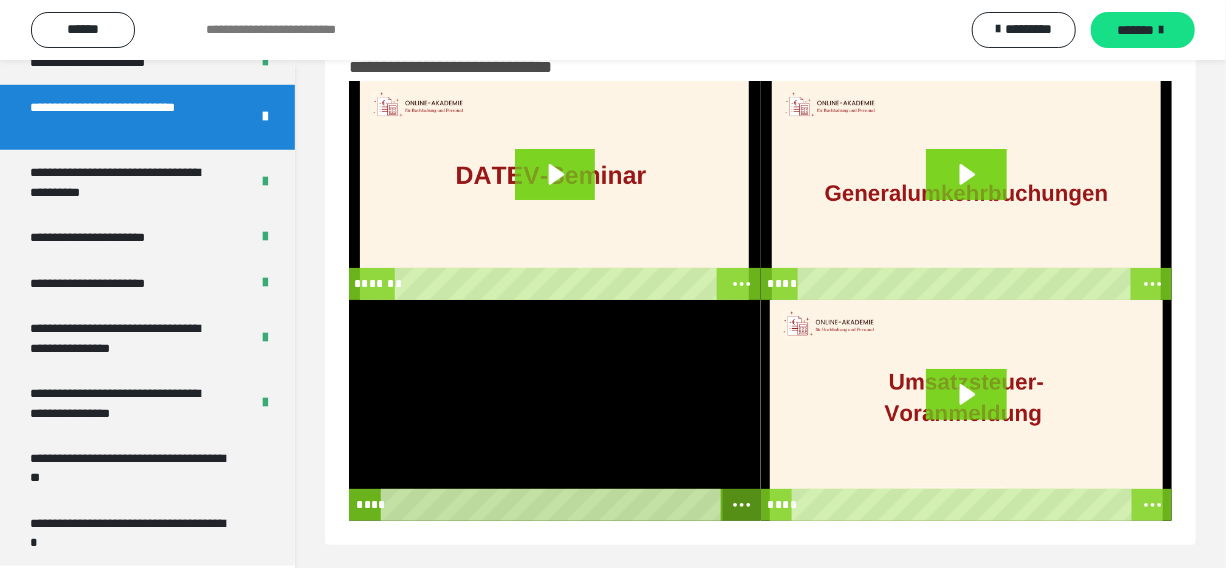 click 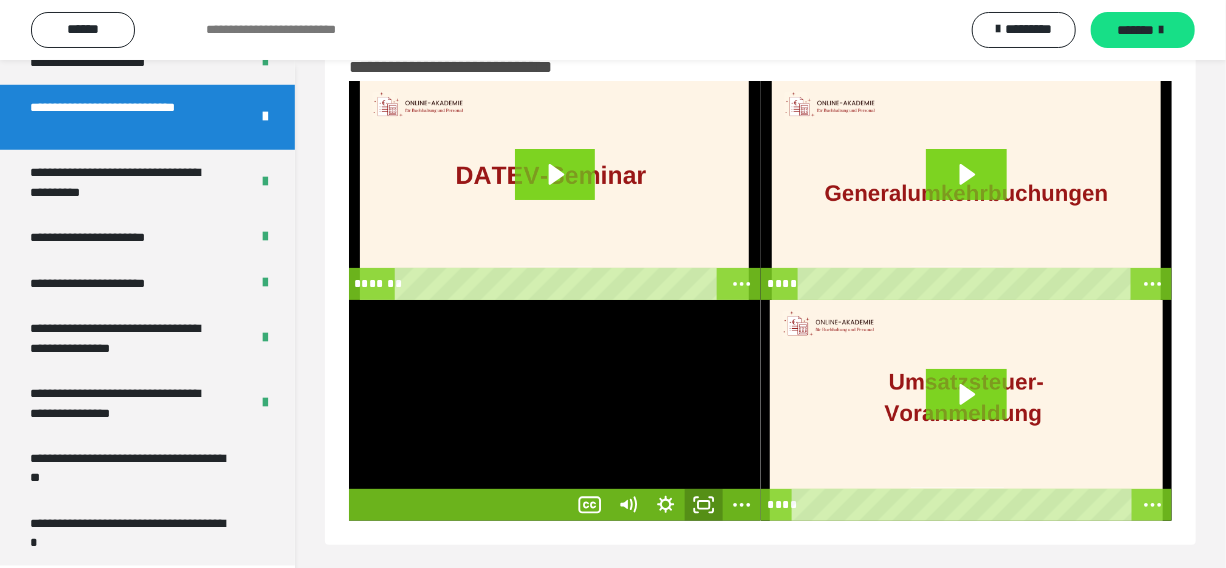 drag, startPoint x: 700, startPoint y: 502, endPoint x: 700, endPoint y: 596, distance: 94 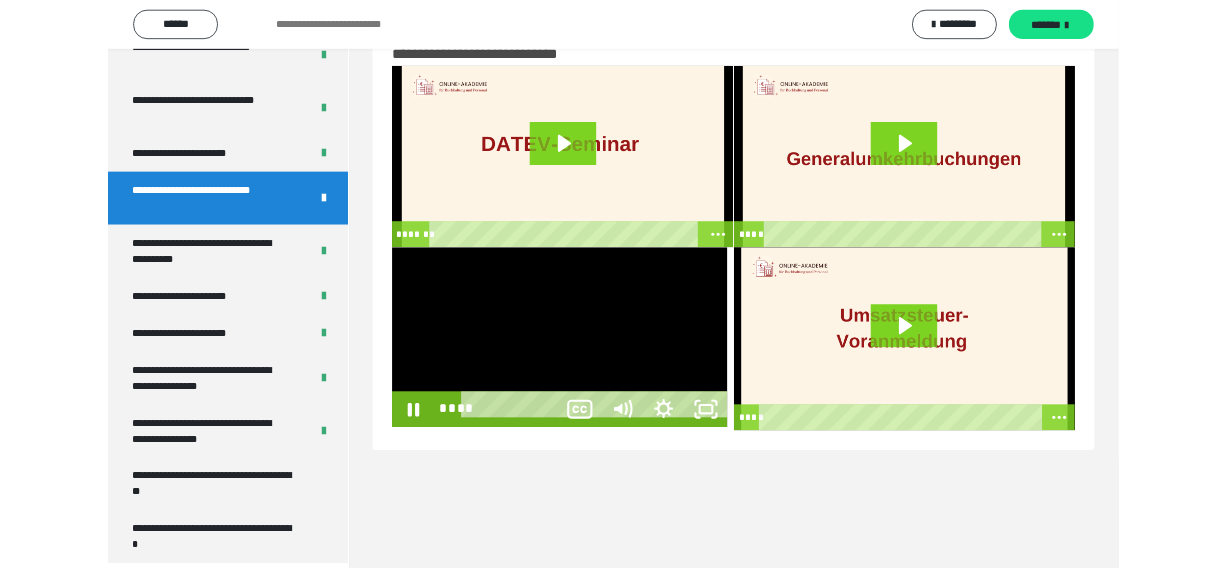 scroll, scrollTop: 3986, scrollLeft: 0, axis: vertical 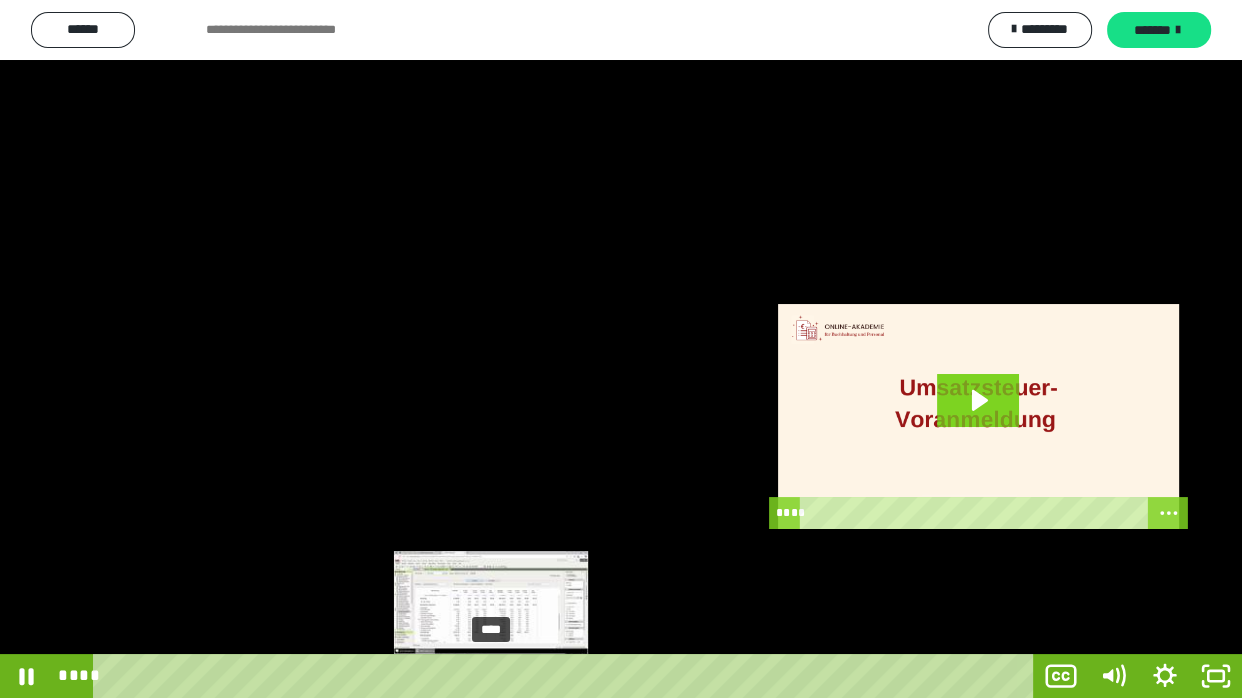 click on "****" at bounding box center [567, 676] 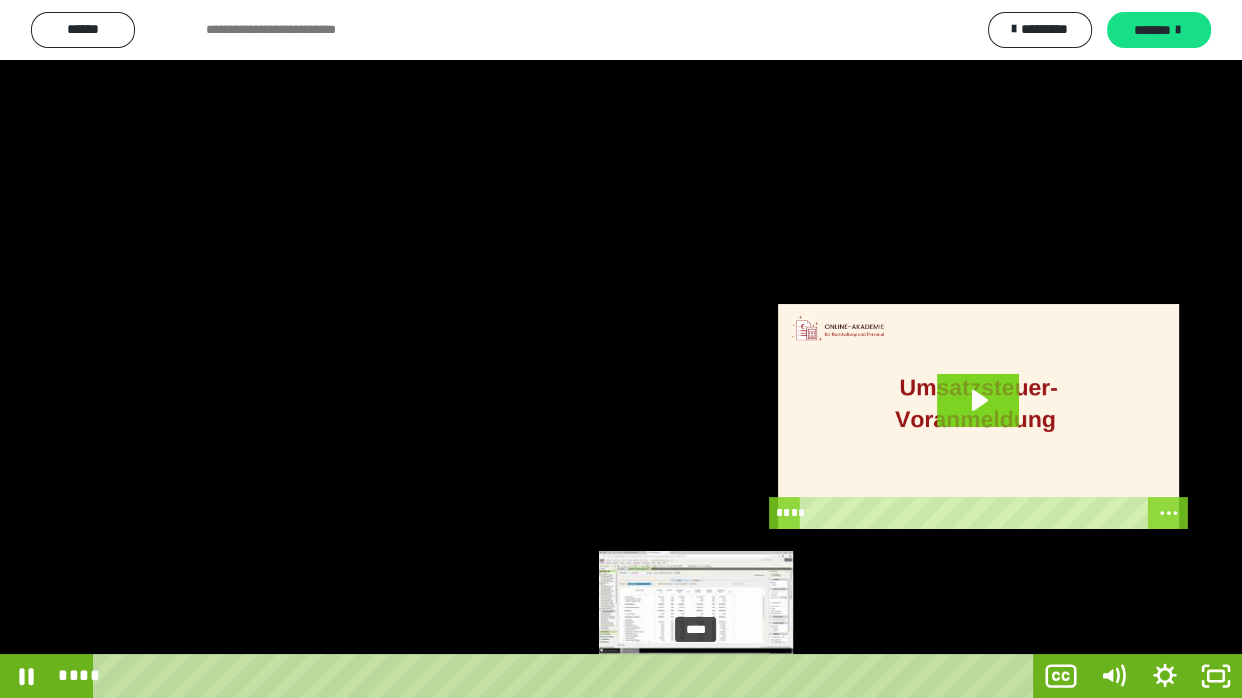 click on "****" at bounding box center [567, 676] 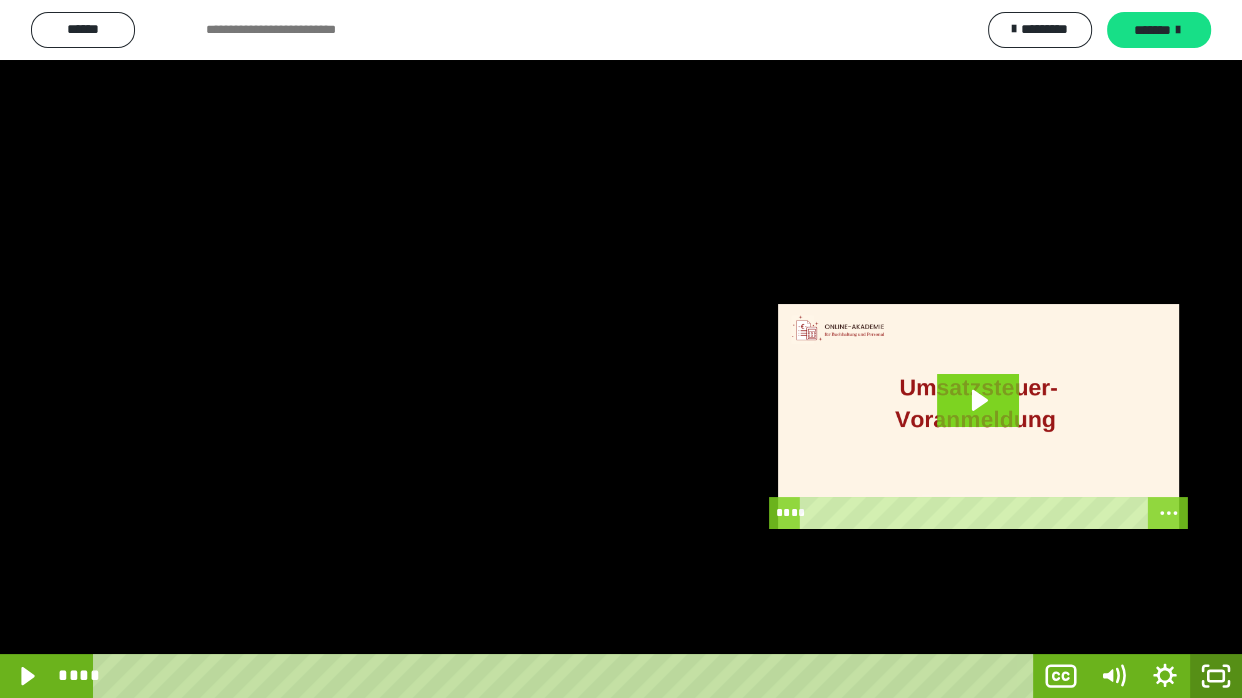 click 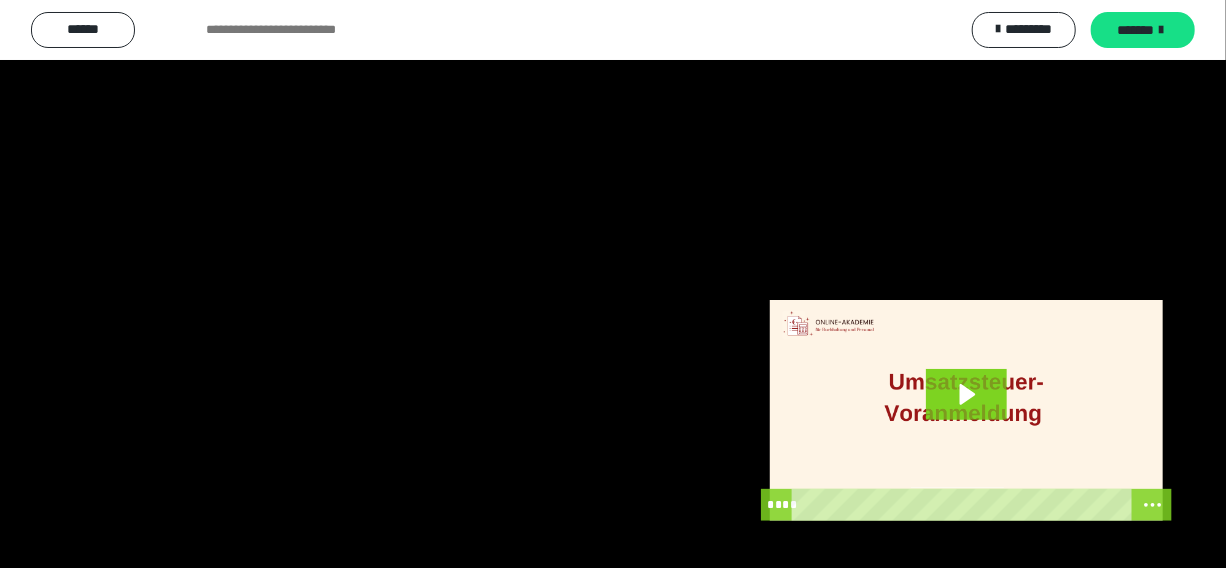 scroll, scrollTop: 4114, scrollLeft: 0, axis: vertical 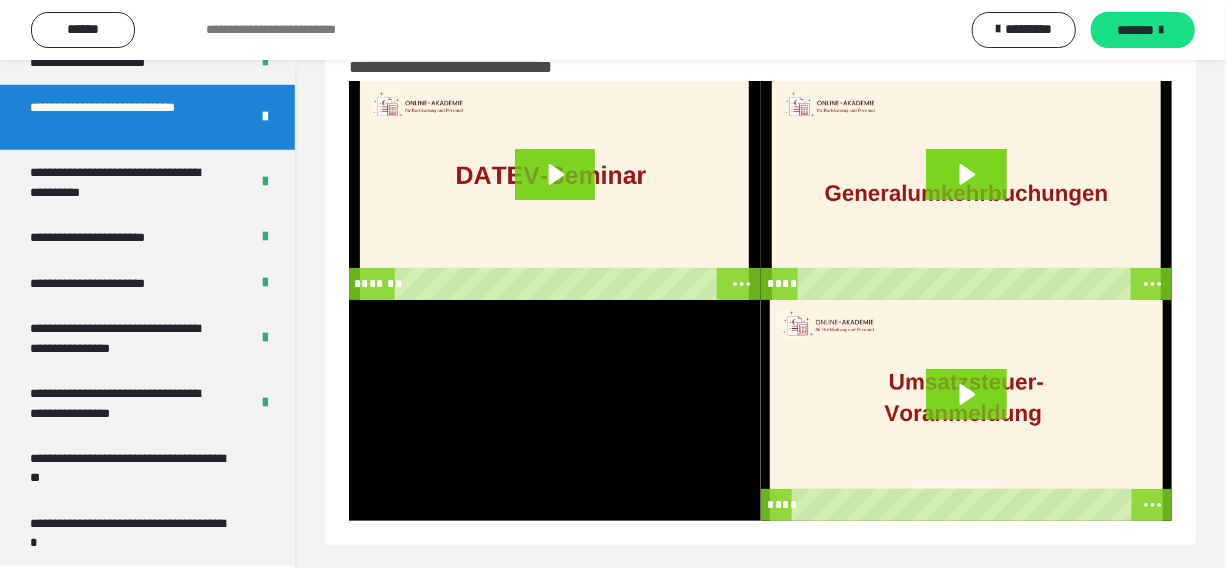 click at bounding box center [967, 190] 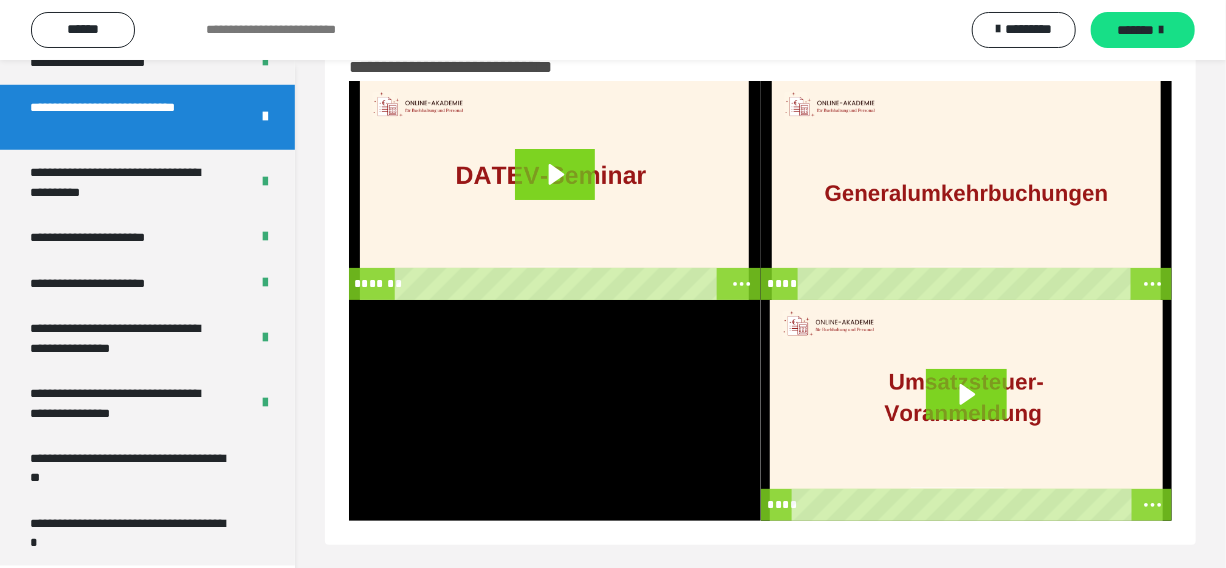 click at bounding box center (967, 190) 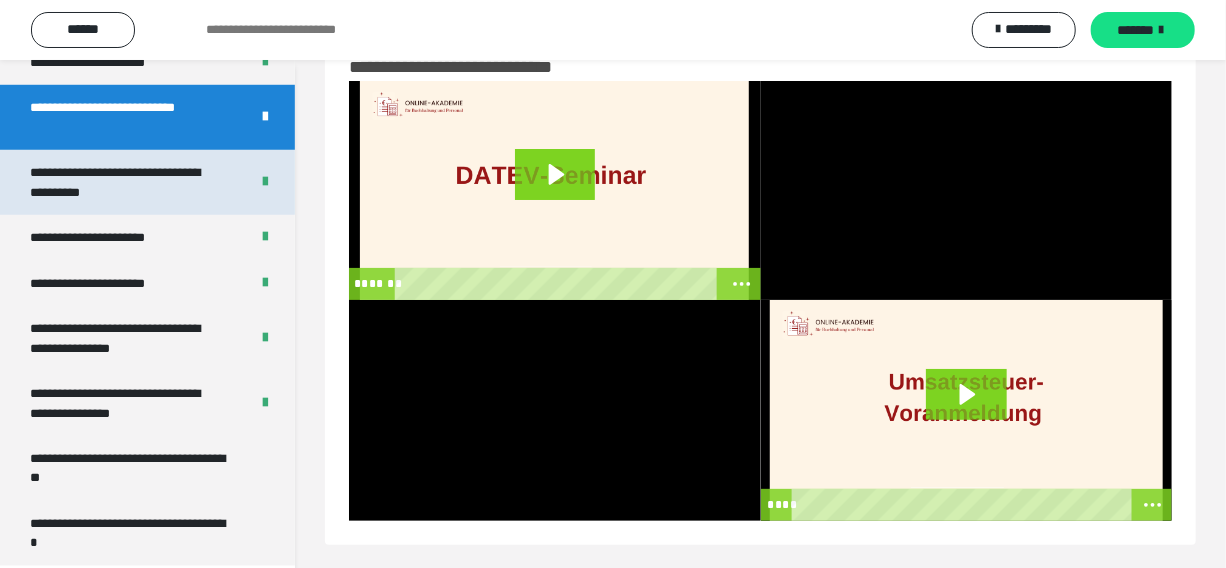 click on "**********" at bounding box center (124, 182) 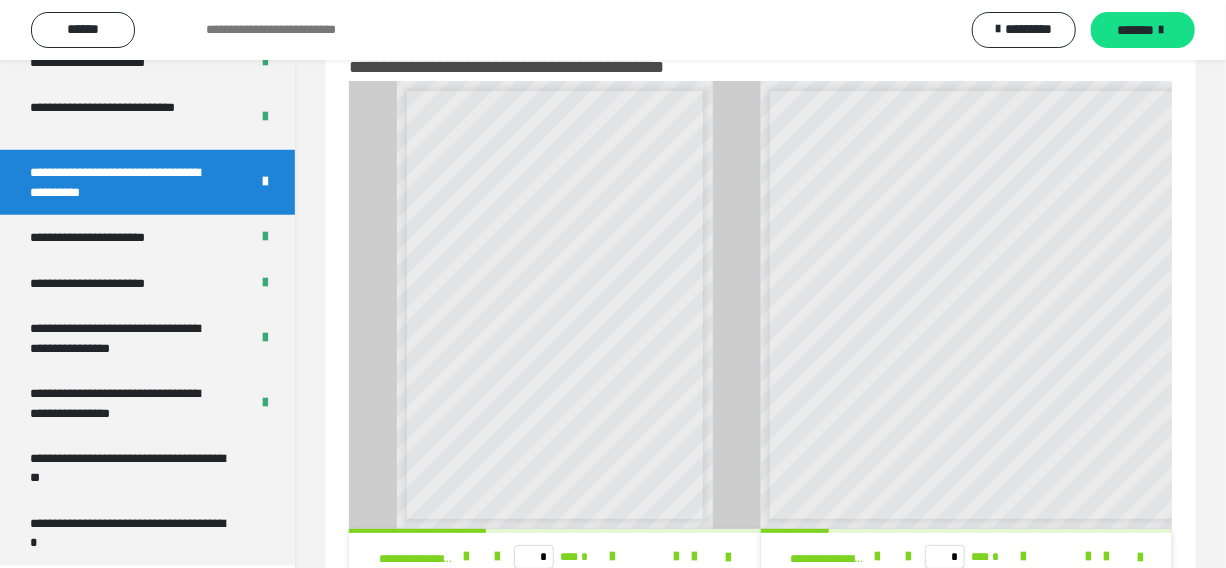 scroll, scrollTop: 557, scrollLeft: 0, axis: vertical 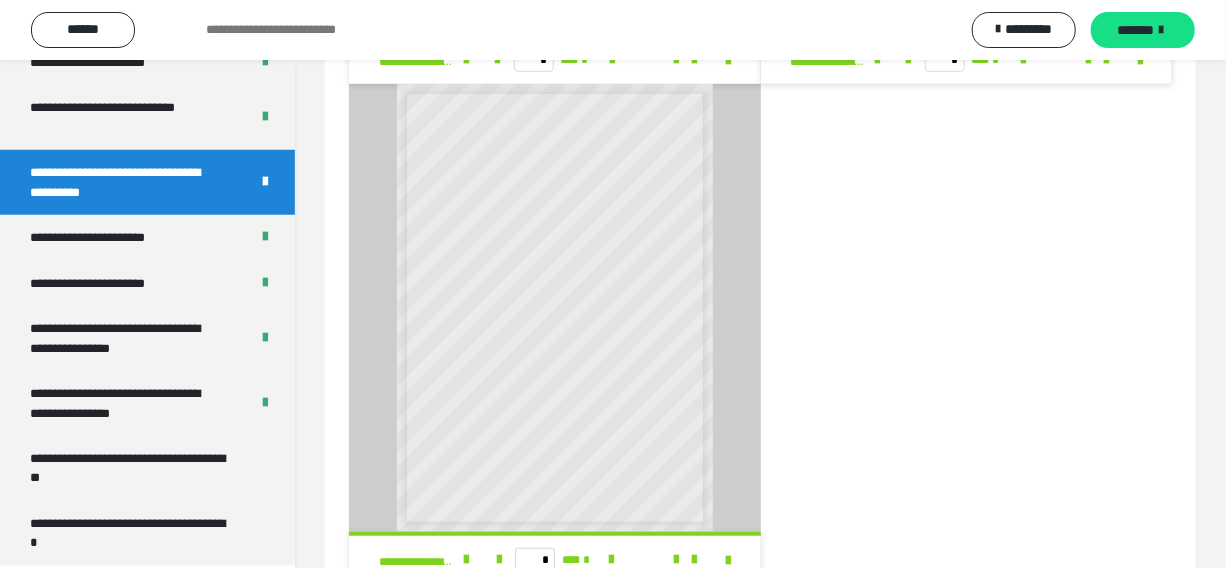 click on "**********" at bounding box center [760, 70] 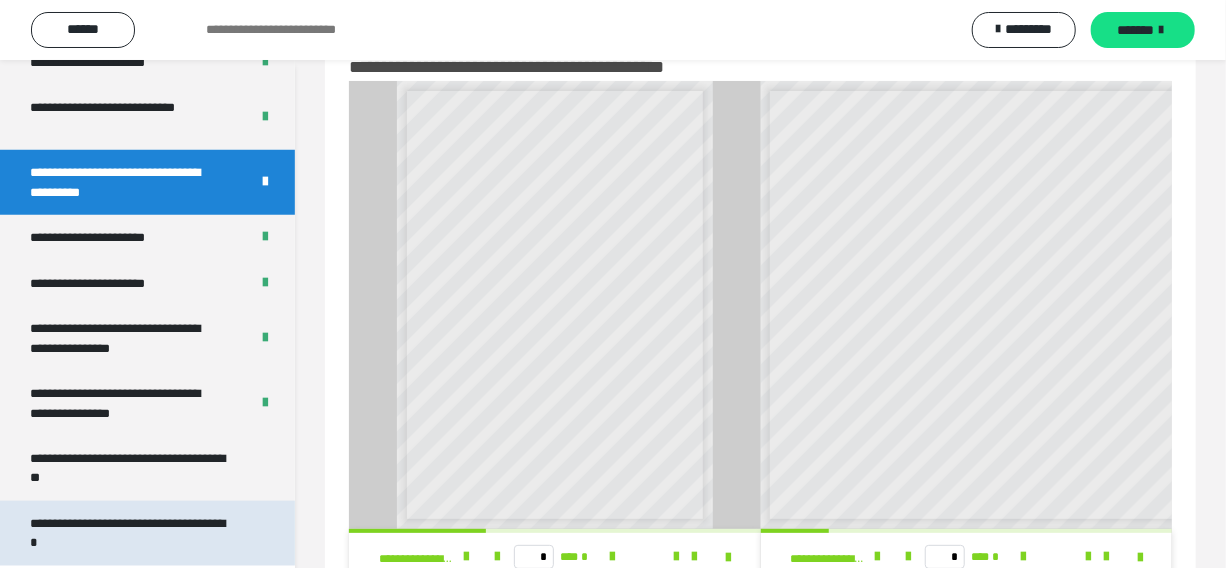 click on "**********" at bounding box center (147, 533) 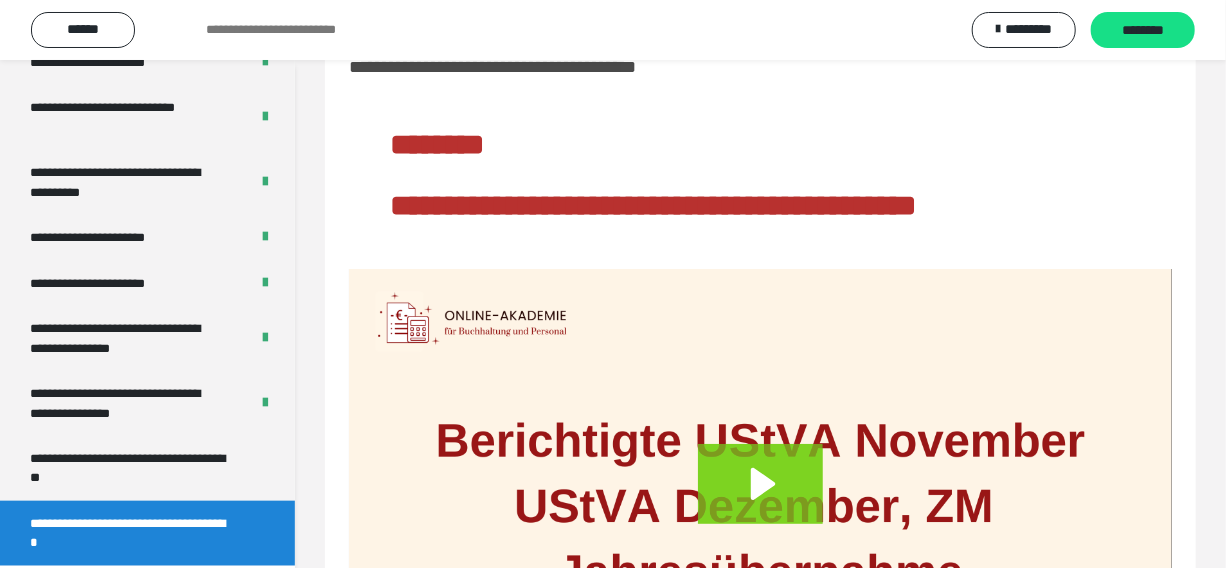 scroll, scrollTop: 278, scrollLeft: 0, axis: vertical 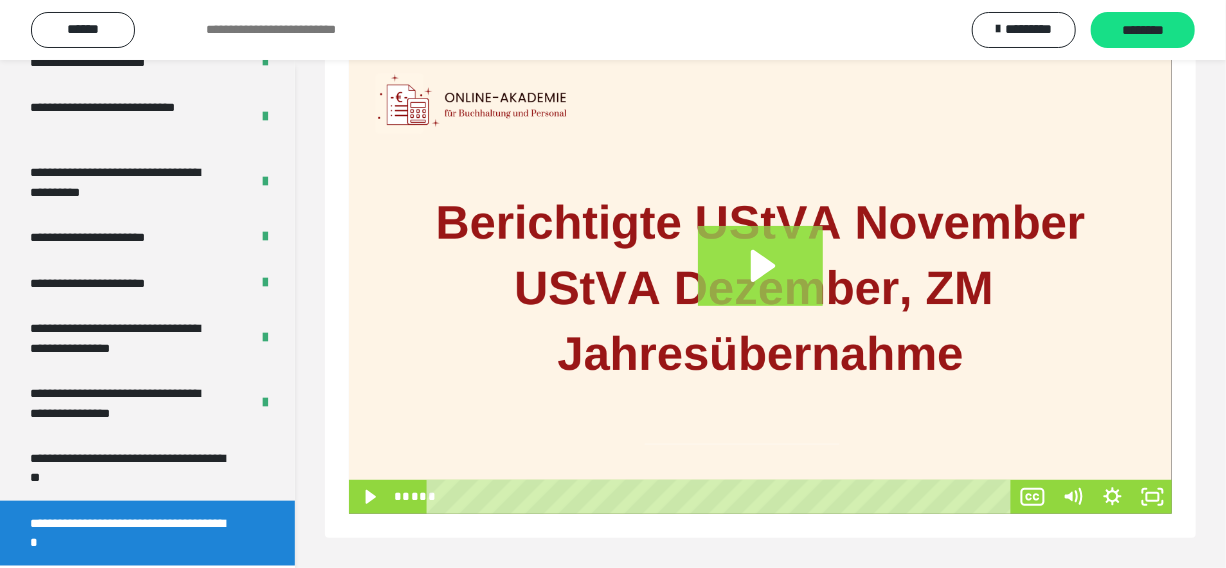 click 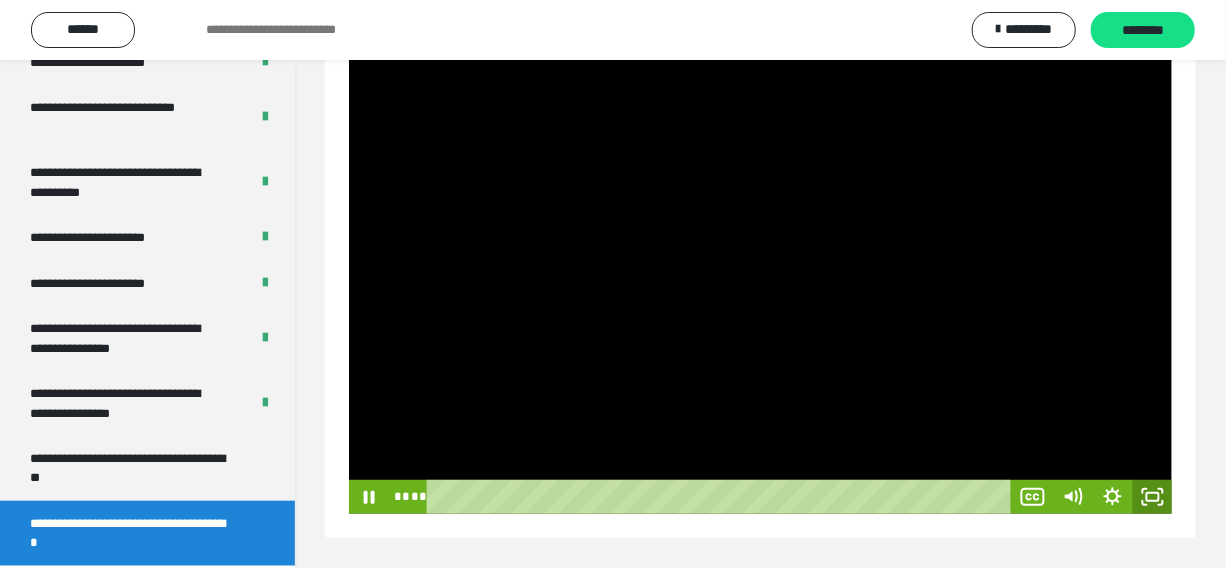 click 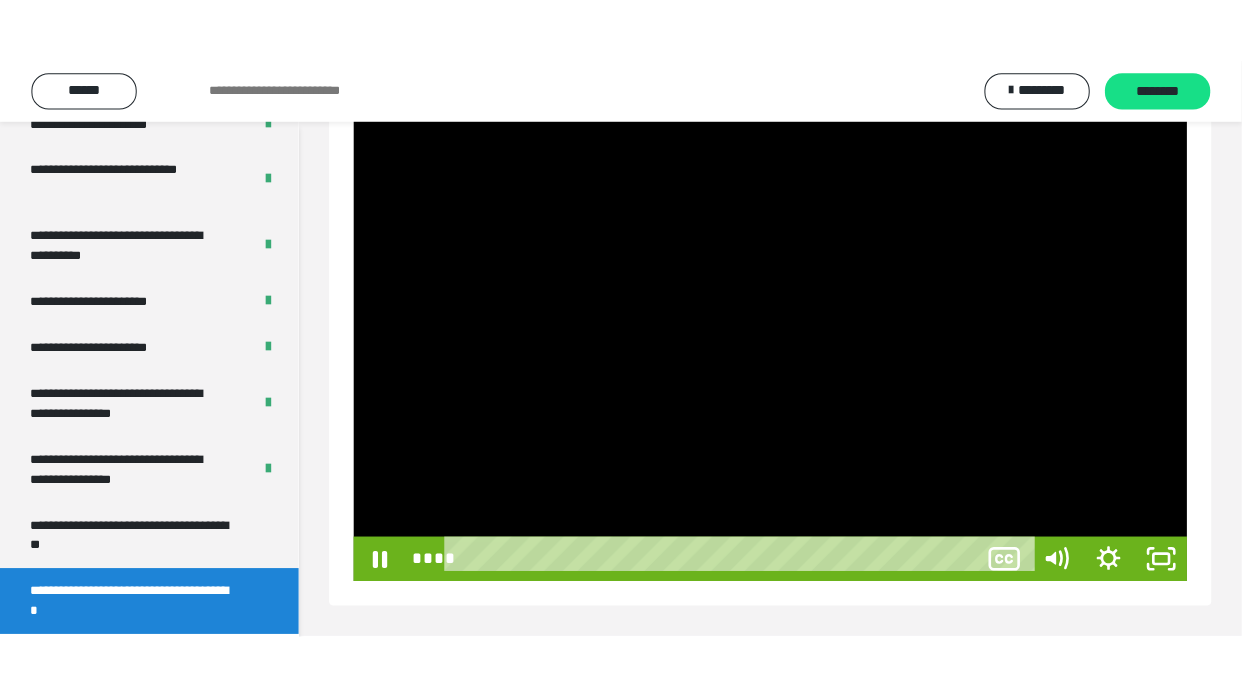 scroll, scrollTop: 158, scrollLeft: 0, axis: vertical 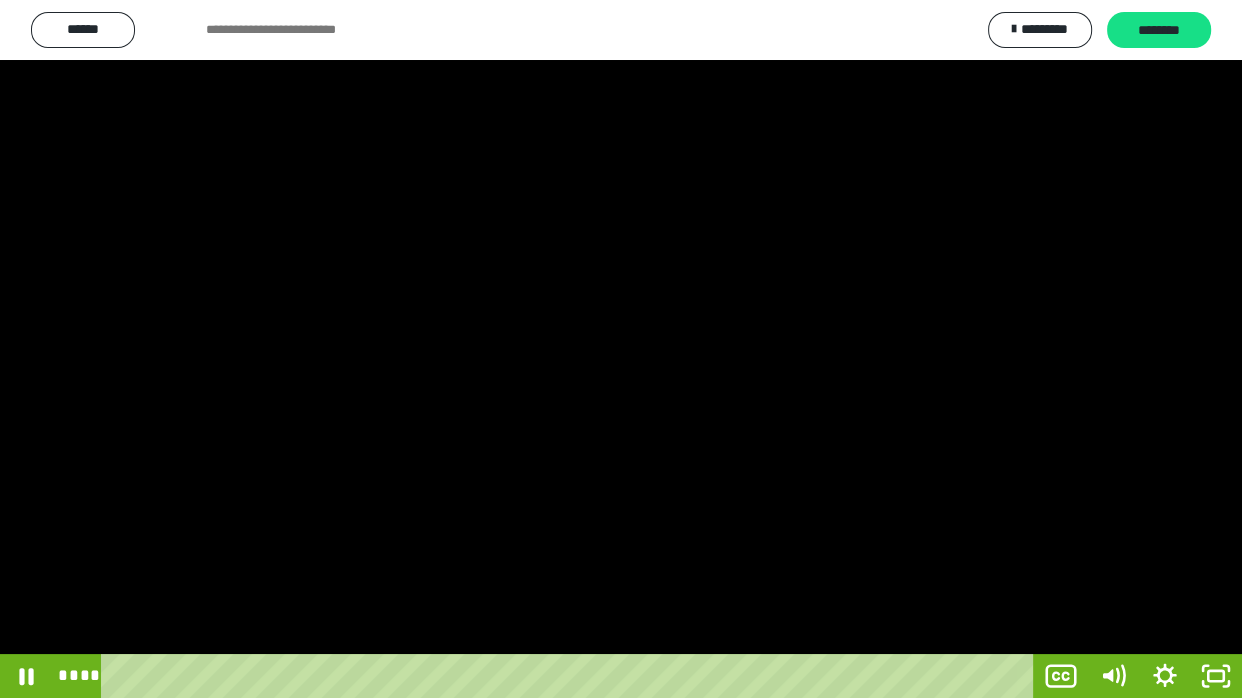 click at bounding box center [621, 349] 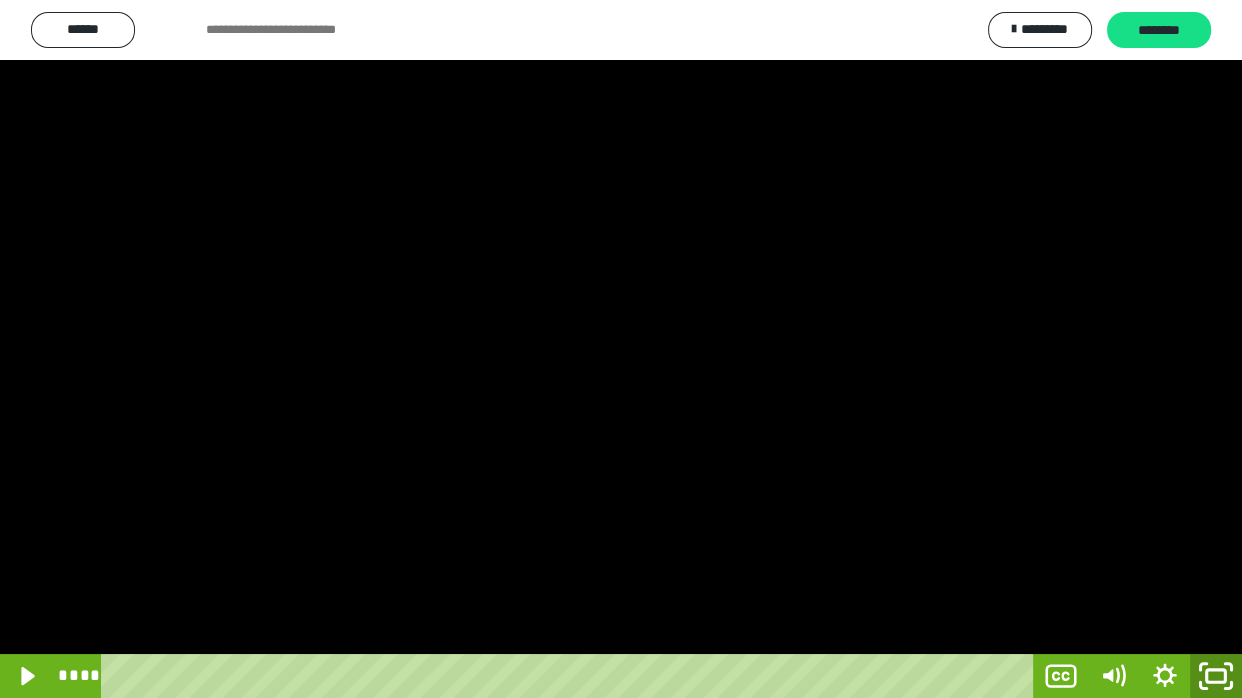 click 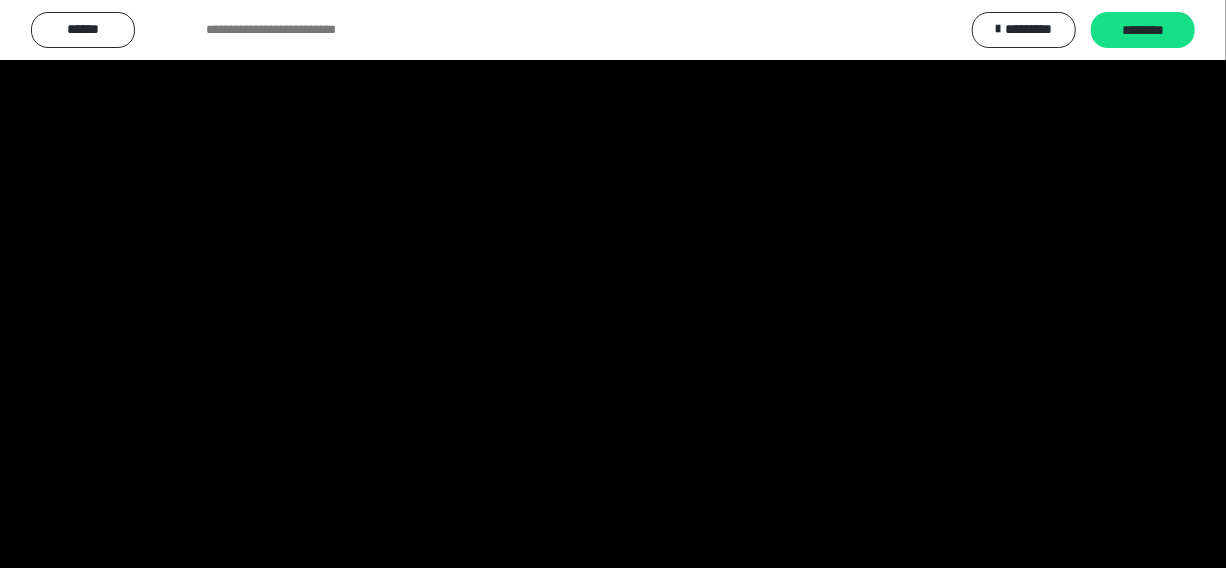 scroll, scrollTop: 4114, scrollLeft: 0, axis: vertical 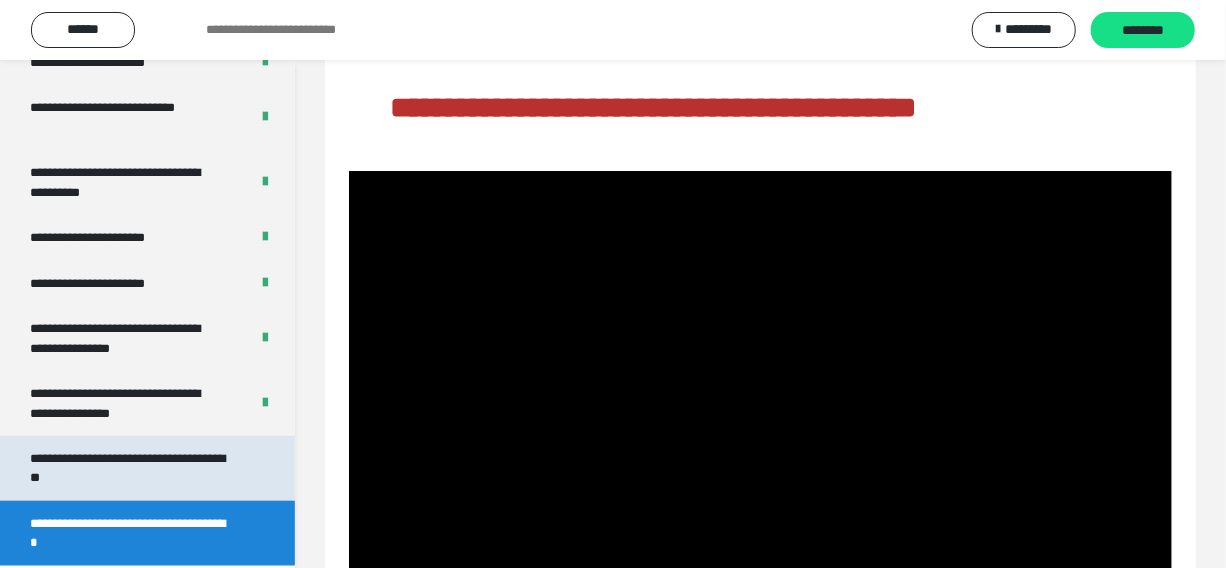 click on "**********" at bounding box center (132, 468) 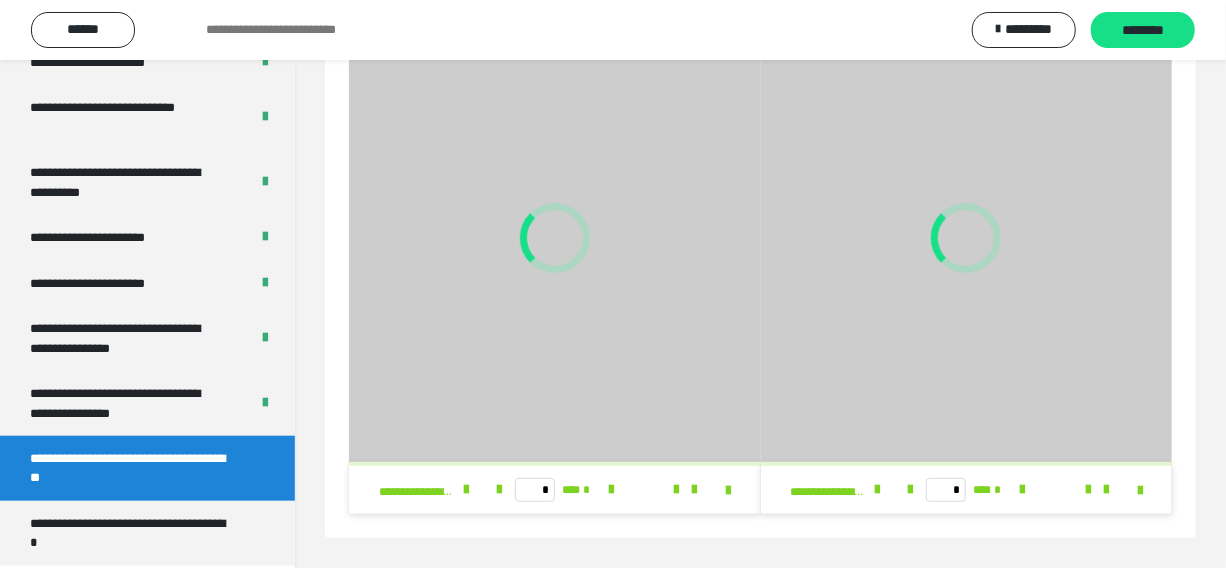 scroll, scrollTop: 126, scrollLeft: 0, axis: vertical 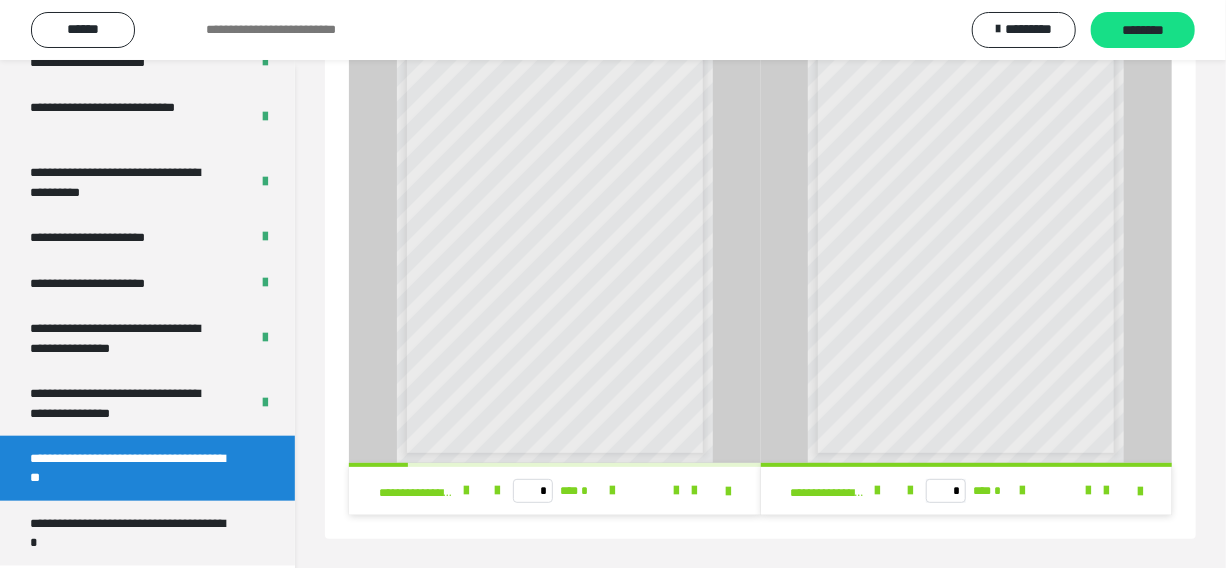 click at bounding box center (717, 491) 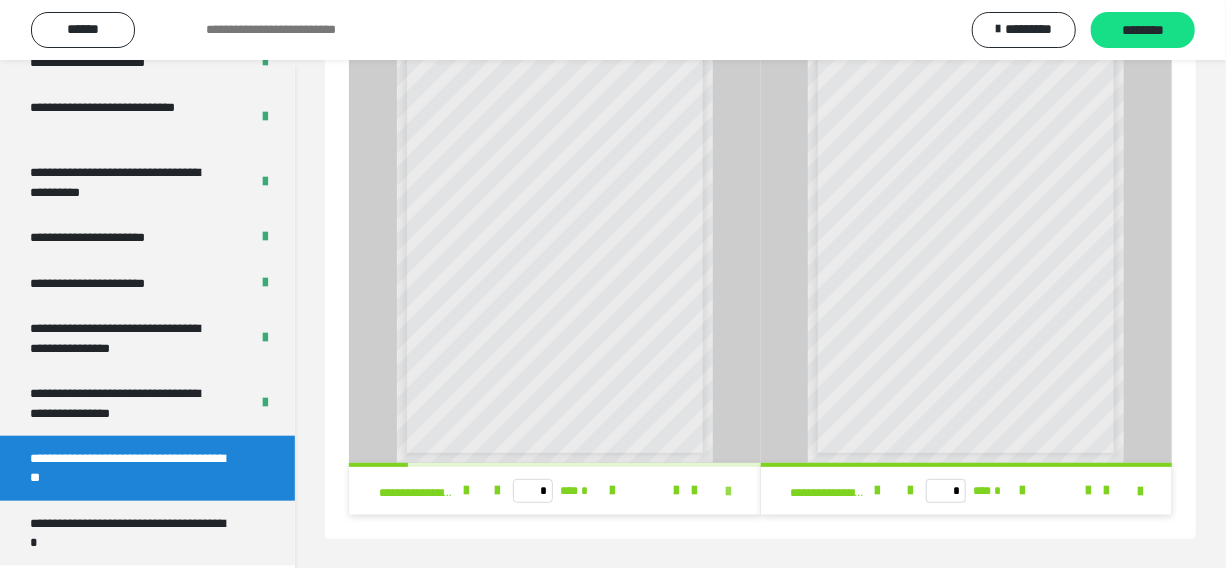 click at bounding box center (729, 492) 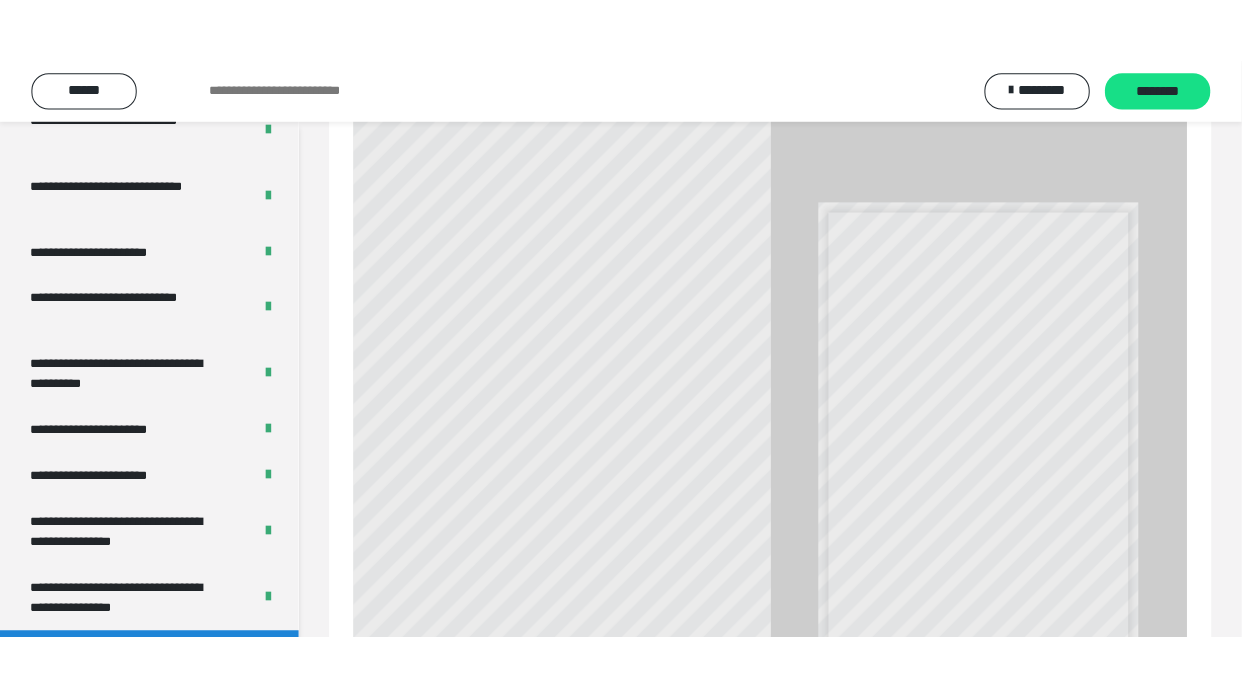 scroll, scrollTop: 60, scrollLeft: 0, axis: vertical 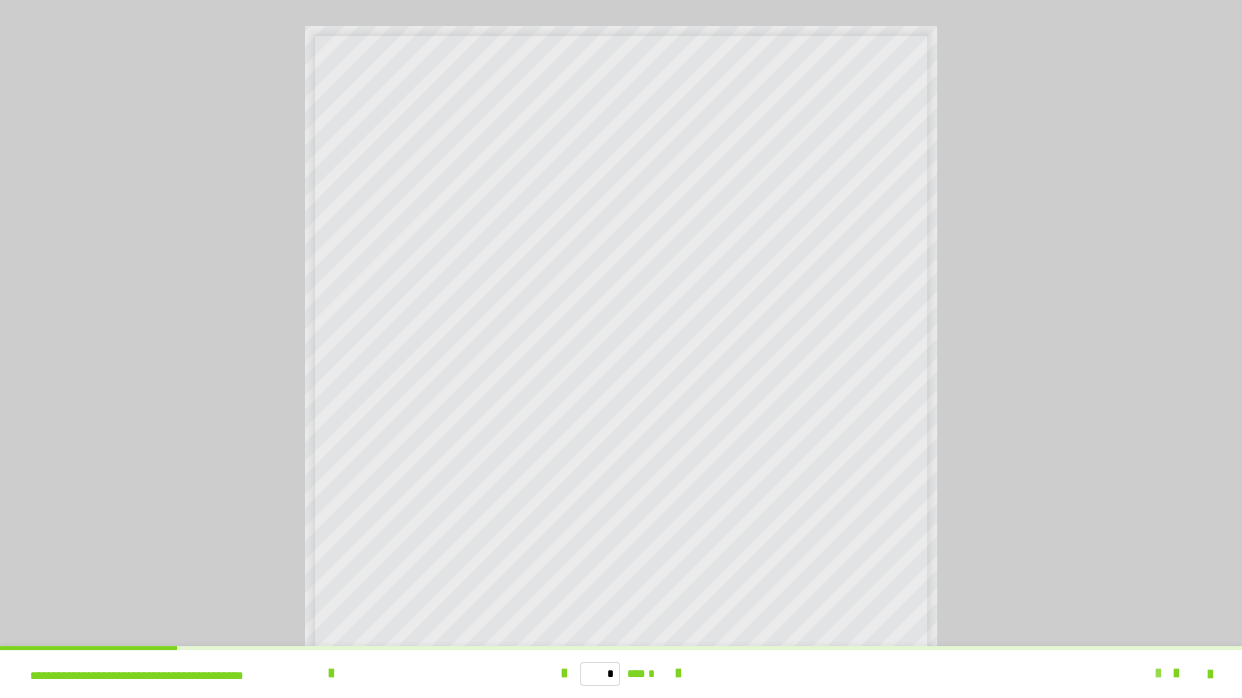 click at bounding box center [1158, 674] 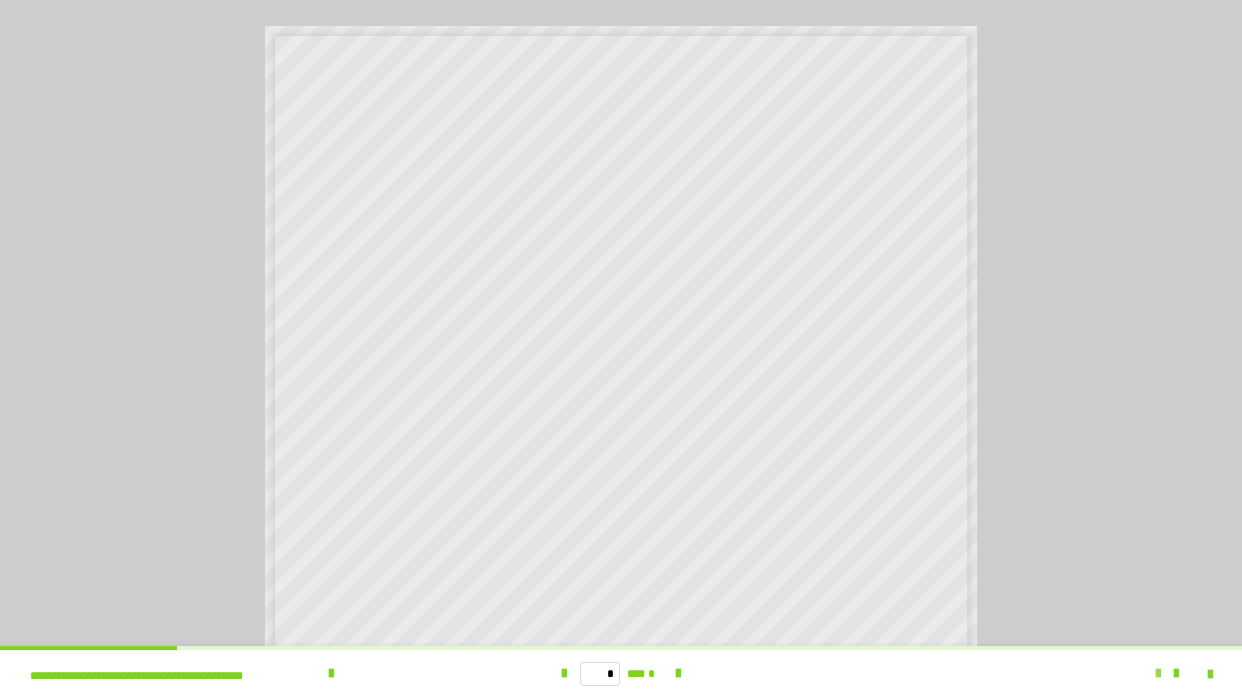 click at bounding box center [1158, 674] 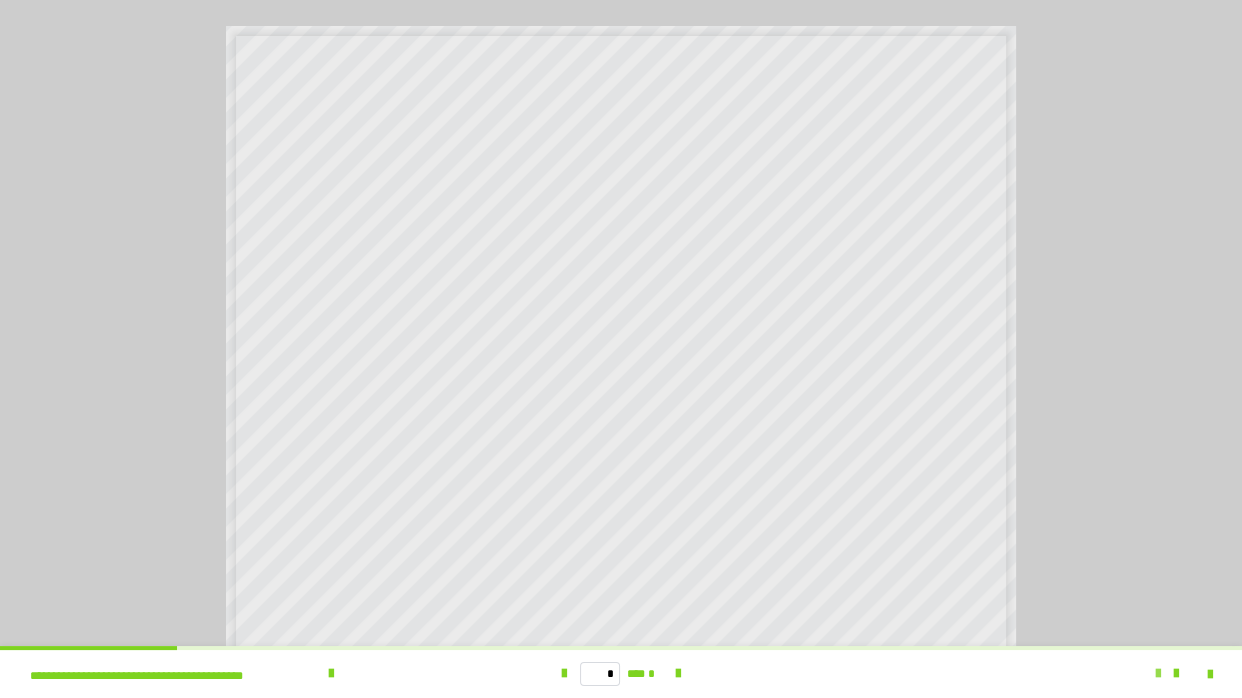 click at bounding box center (1158, 674) 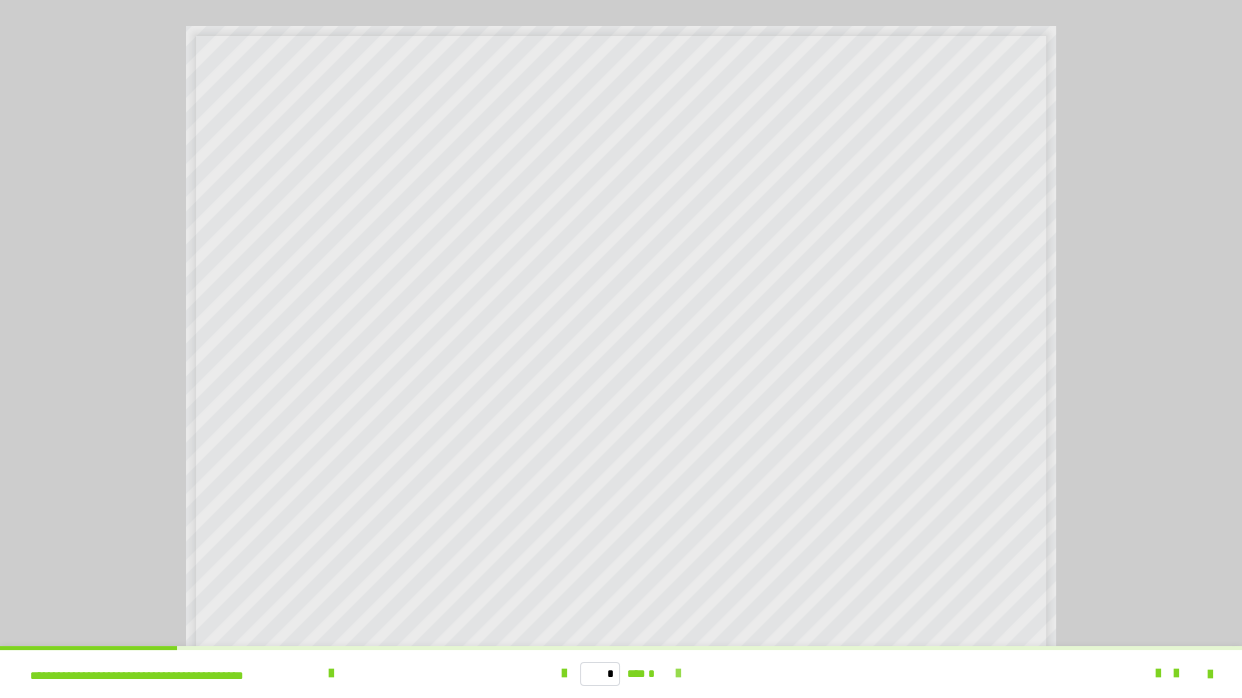 click at bounding box center [678, 674] 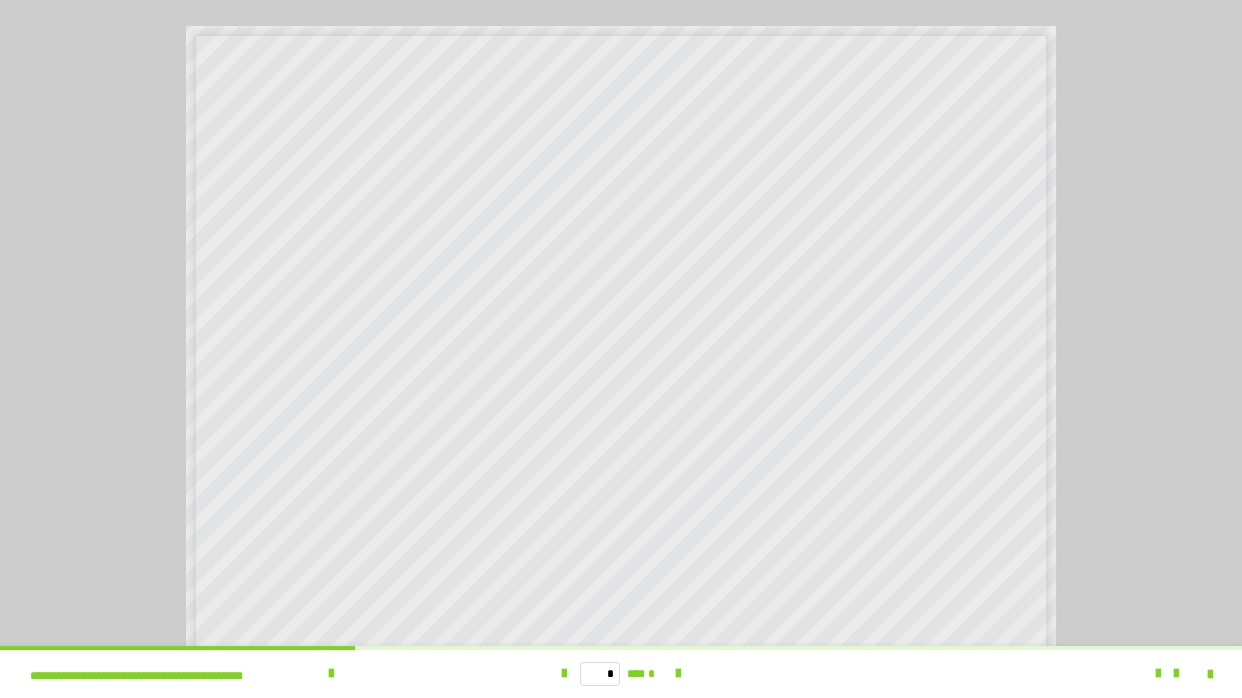 scroll, scrollTop: 560, scrollLeft: 0, axis: vertical 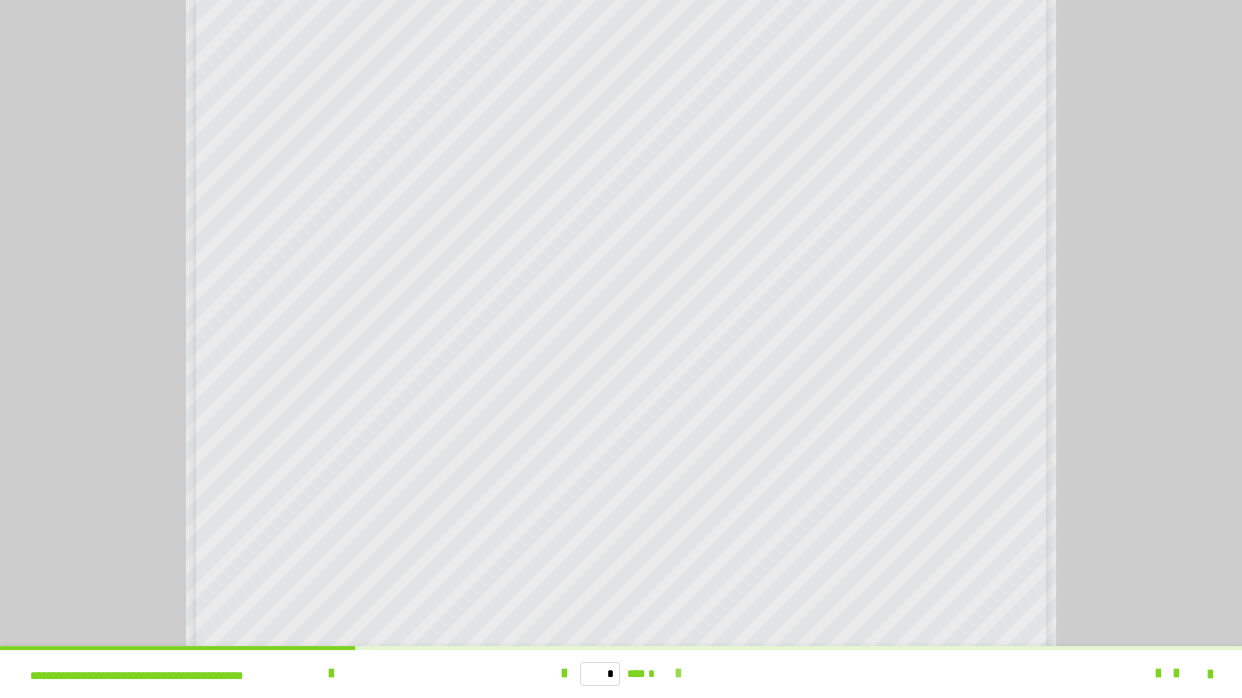 click at bounding box center [678, 674] 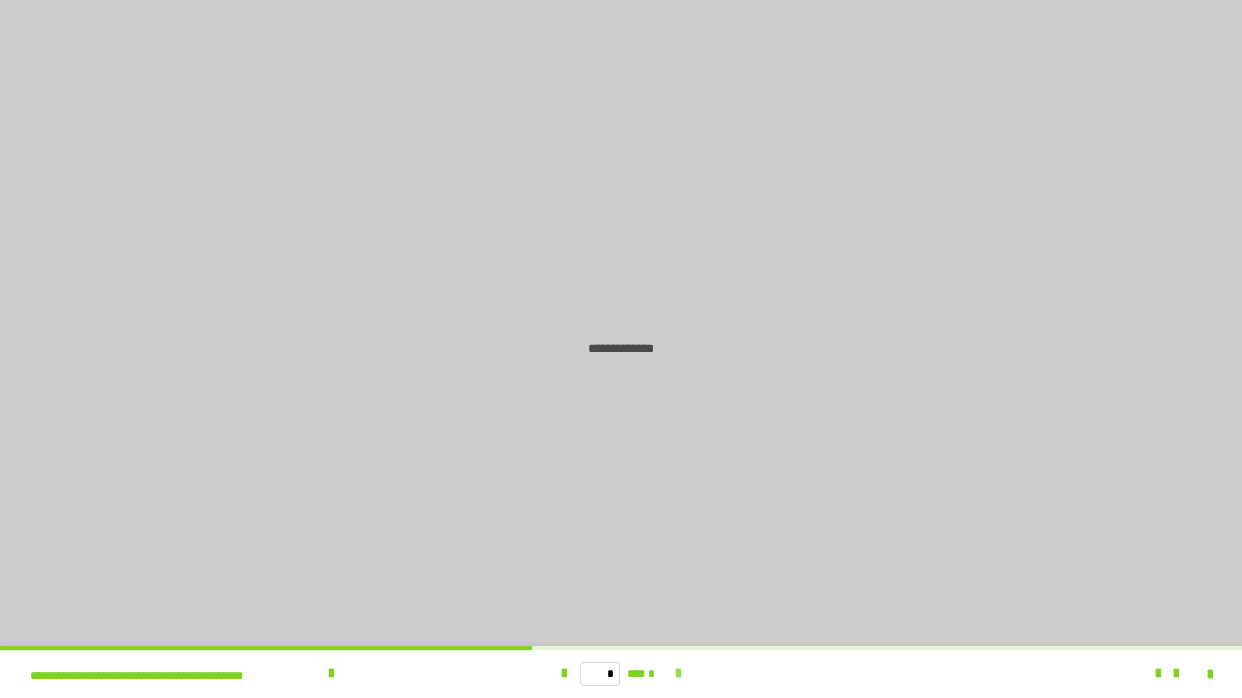 scroll, scrollTop: 0, scrollLeft: 0, axis: both 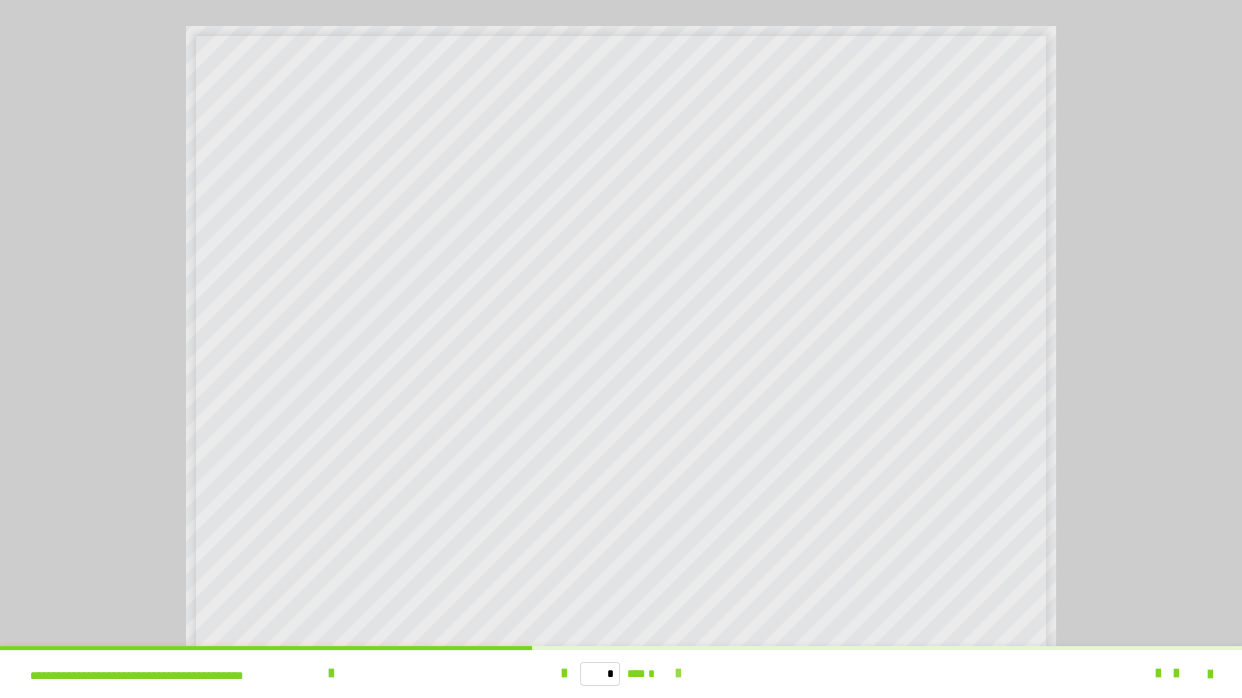 click at bounding box center (678, 674) 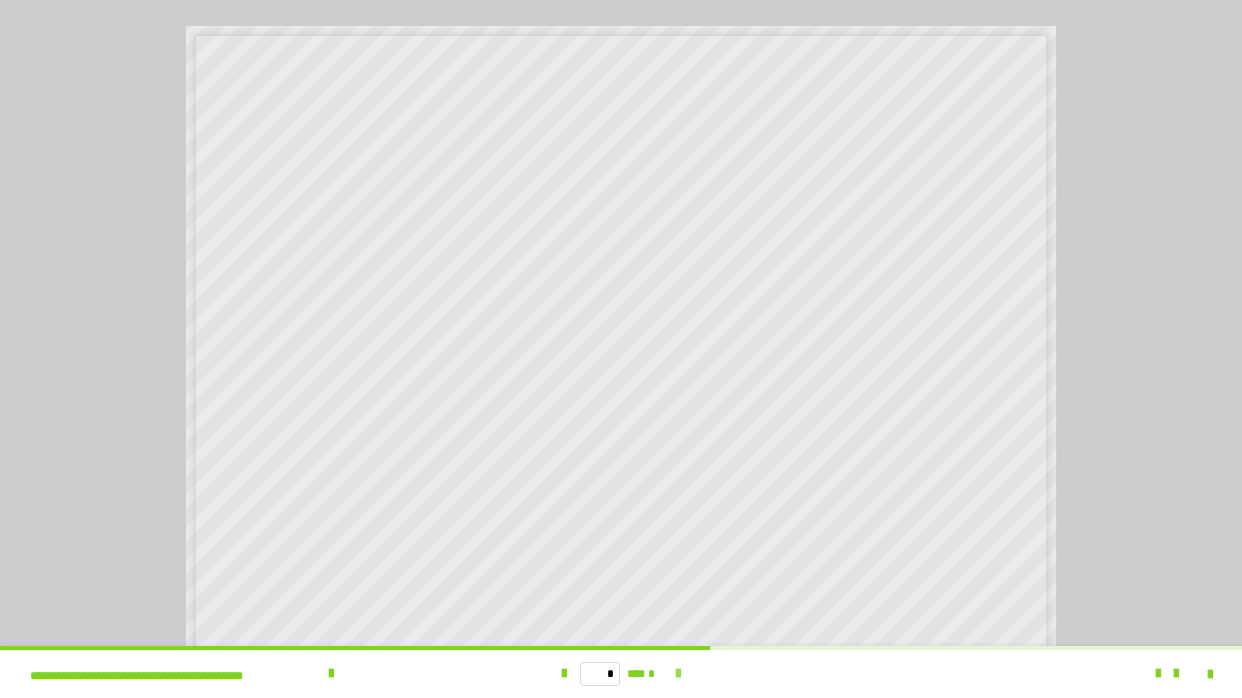 click at bounding box center (678, 674) 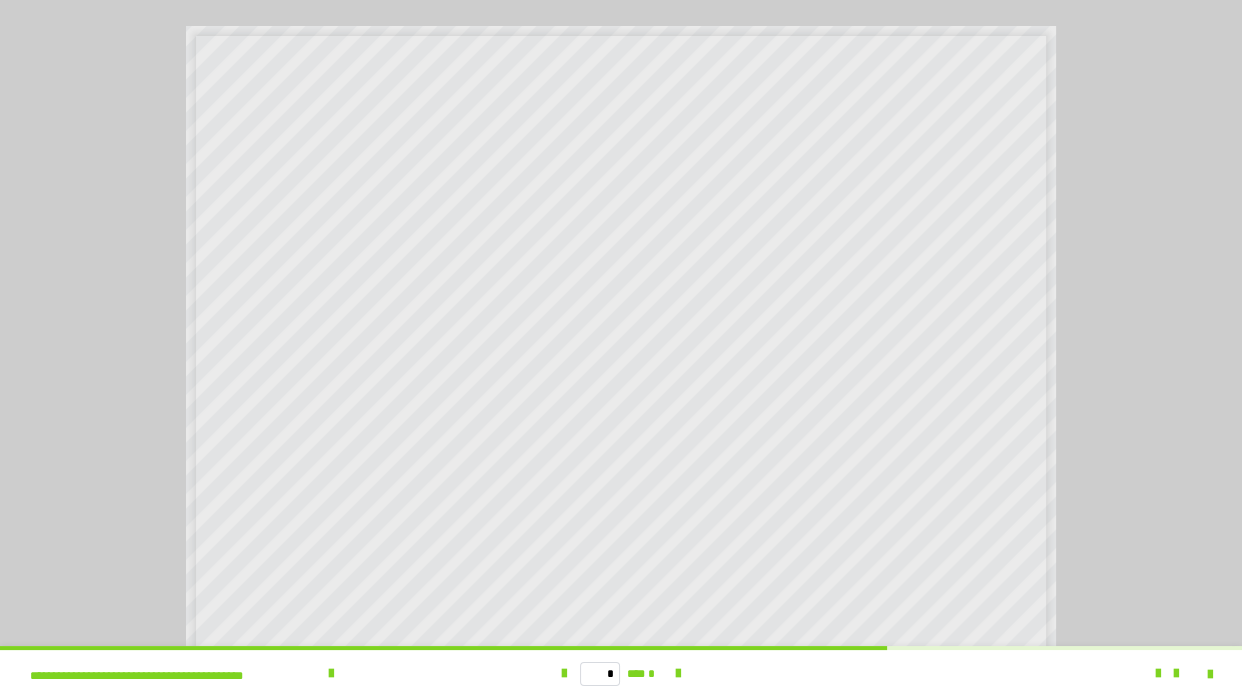 scroll, scrollTop: 560, scrollLeft: 0, axis: vertical 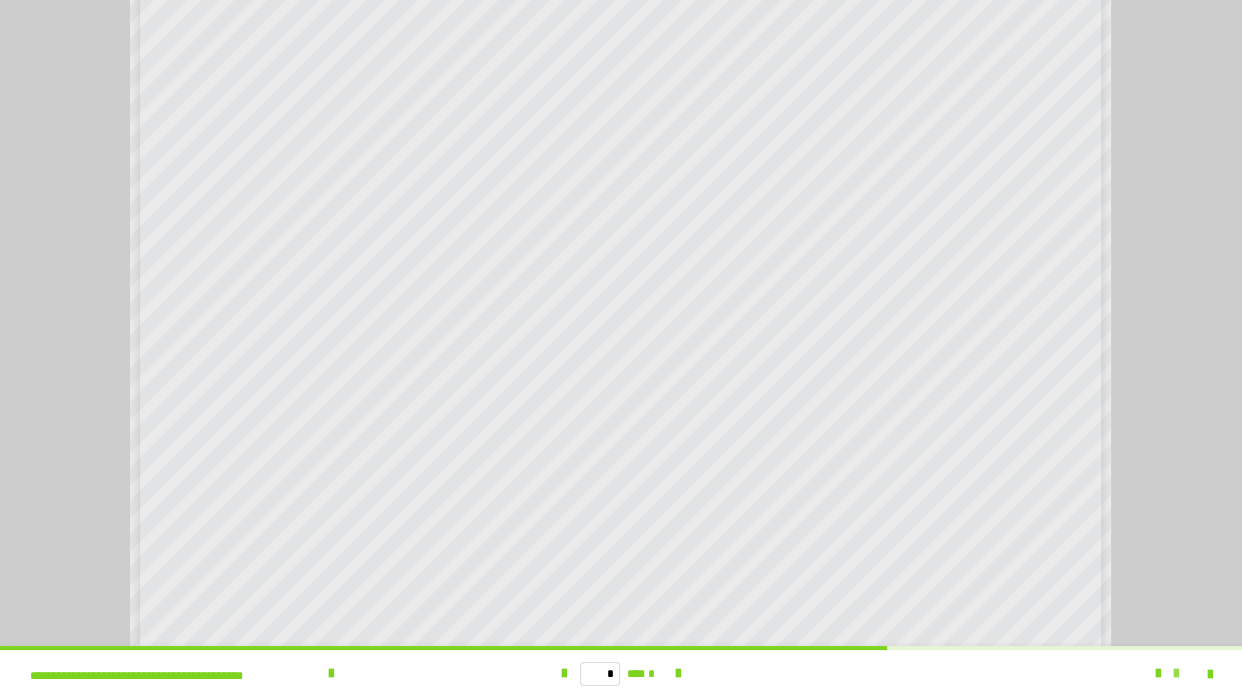 click at bounding box center (1176, 674) 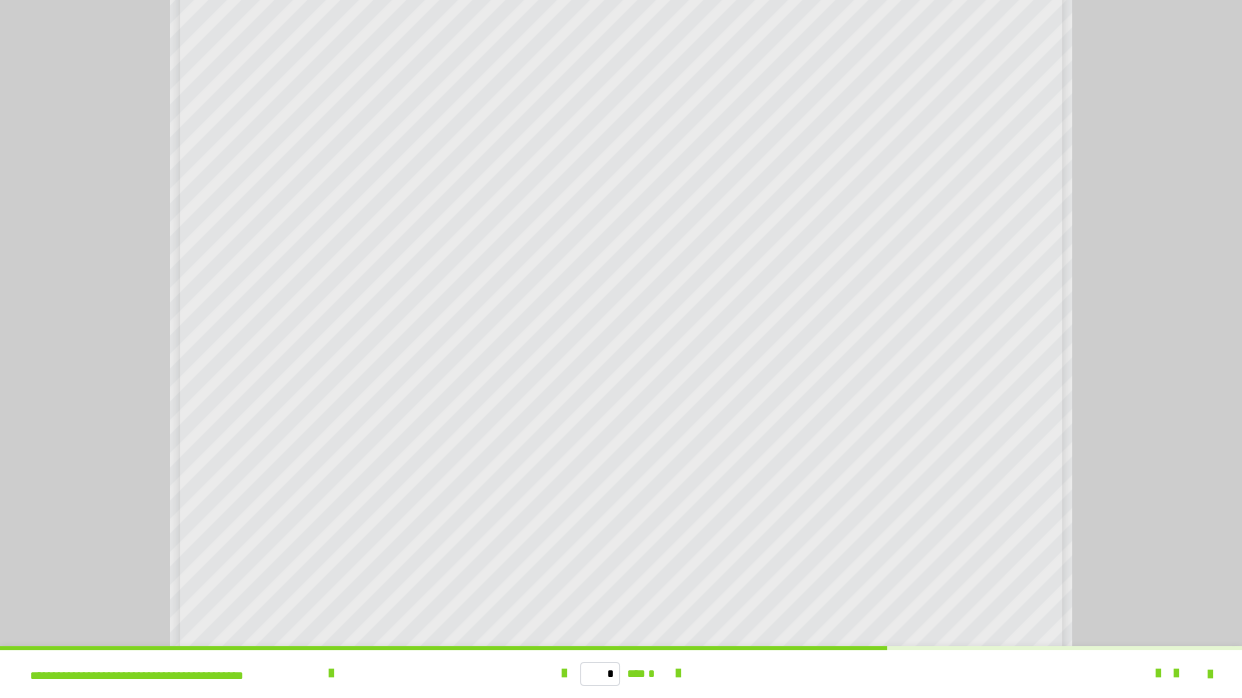 scroll, scrollTop: 0, scrollLeft: 0, axis: both 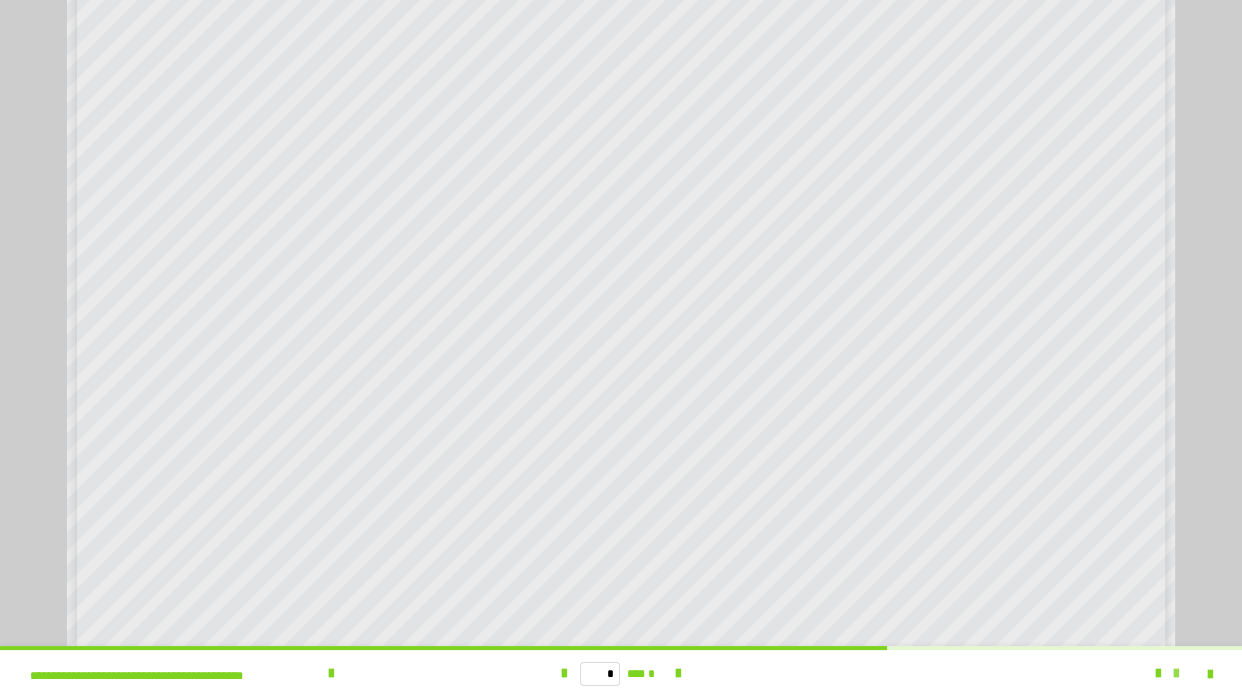 click at bounding box center [1176, 674] 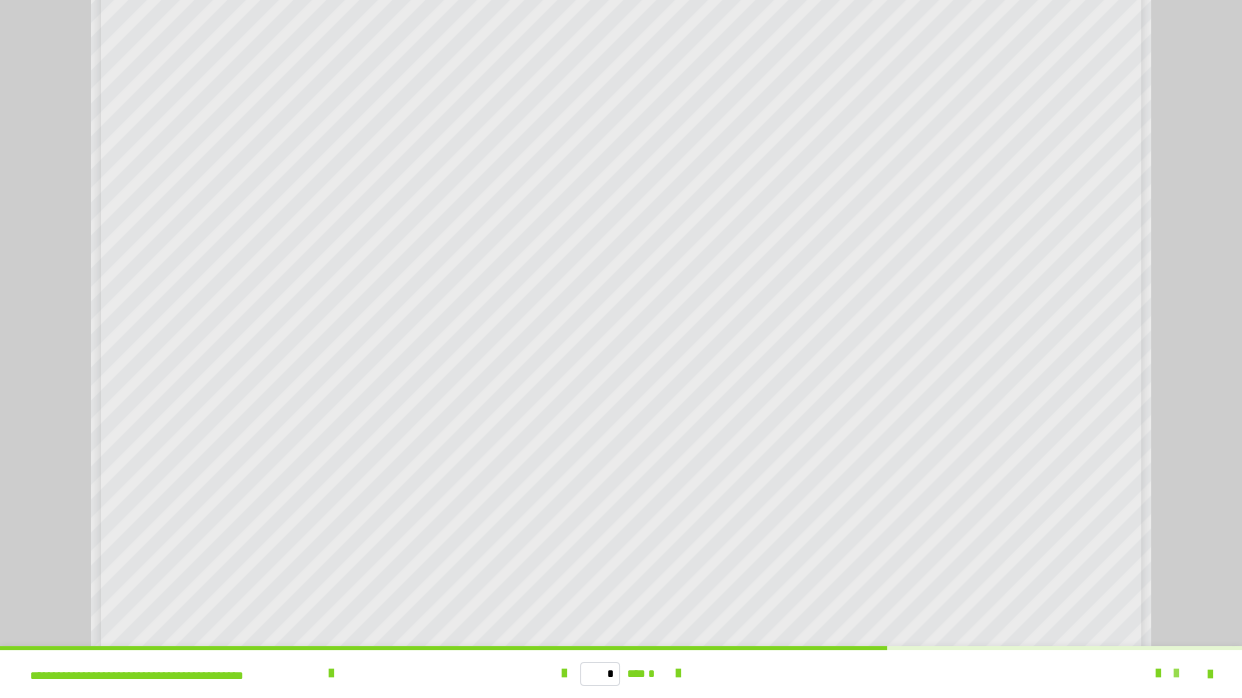 click at bounding box center [1176, 674] 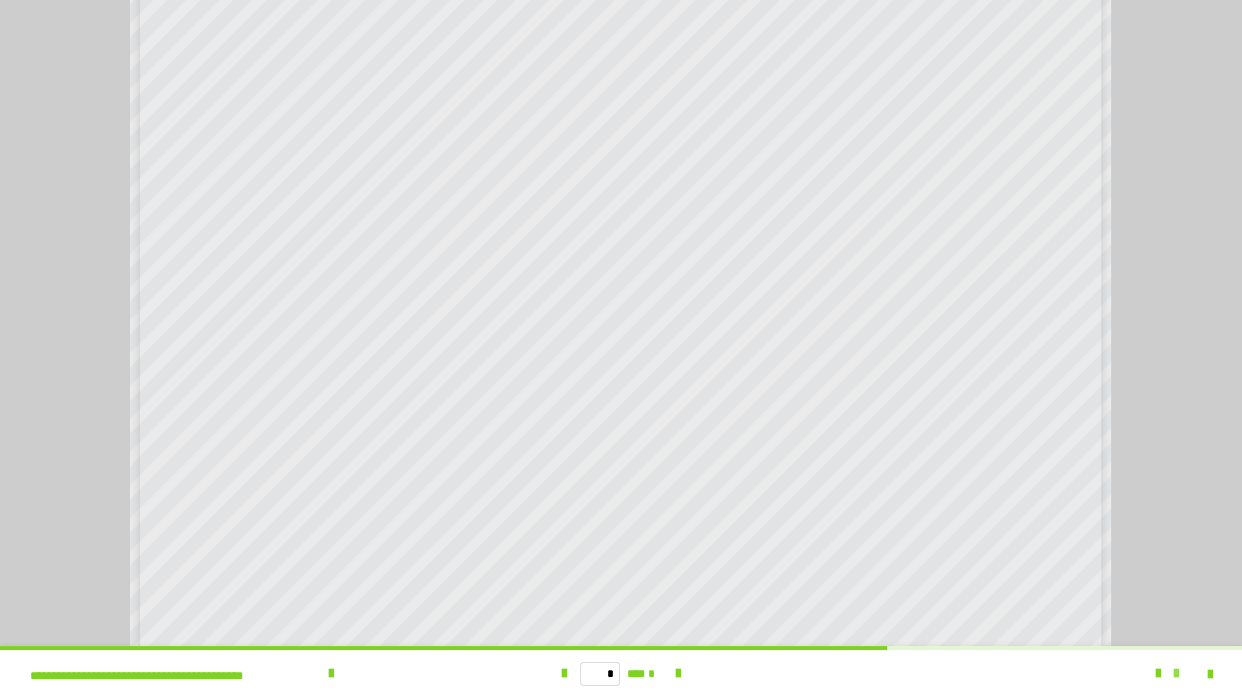 click at bounding box center (1176, 674) 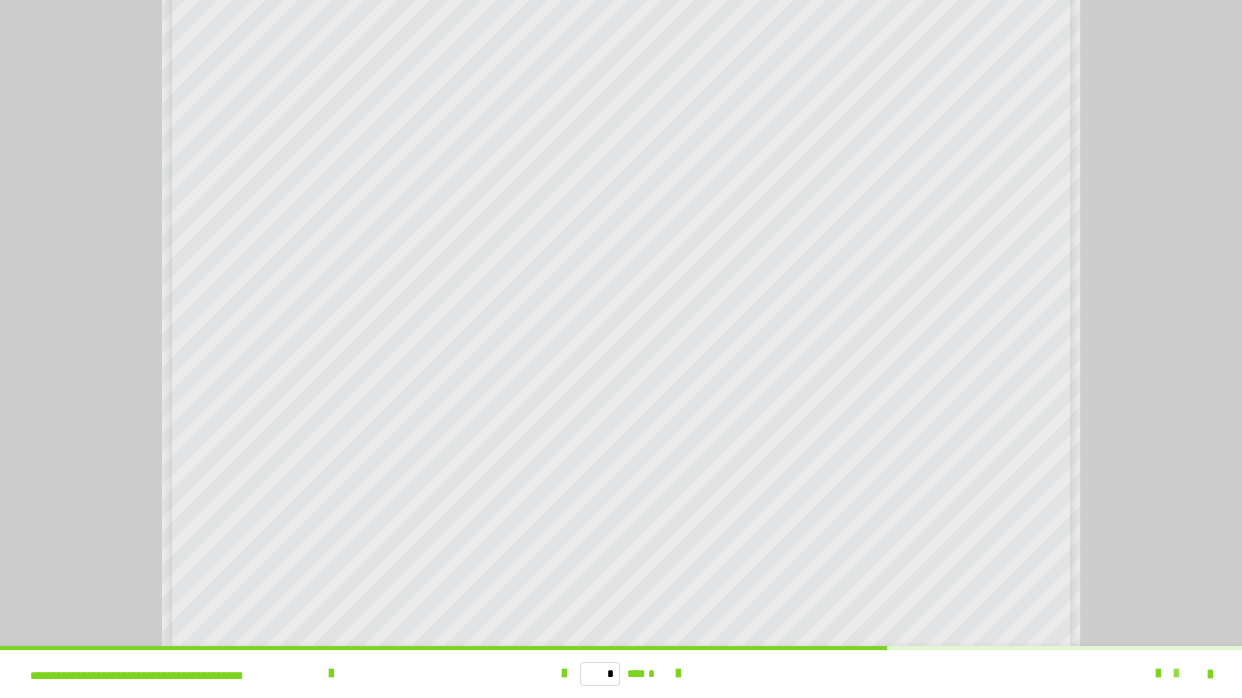 click at bounding box center [1176, 674] 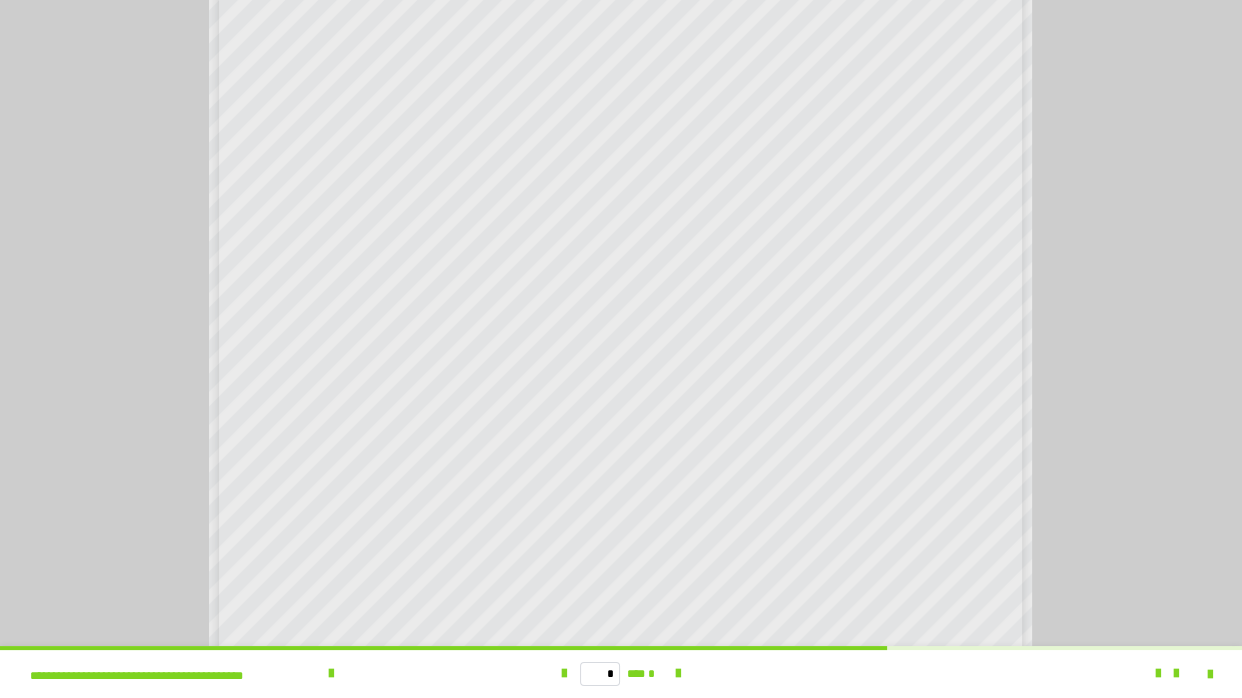 scroll, scrollTop: 131, scrollLeft: 0, axis: vertical 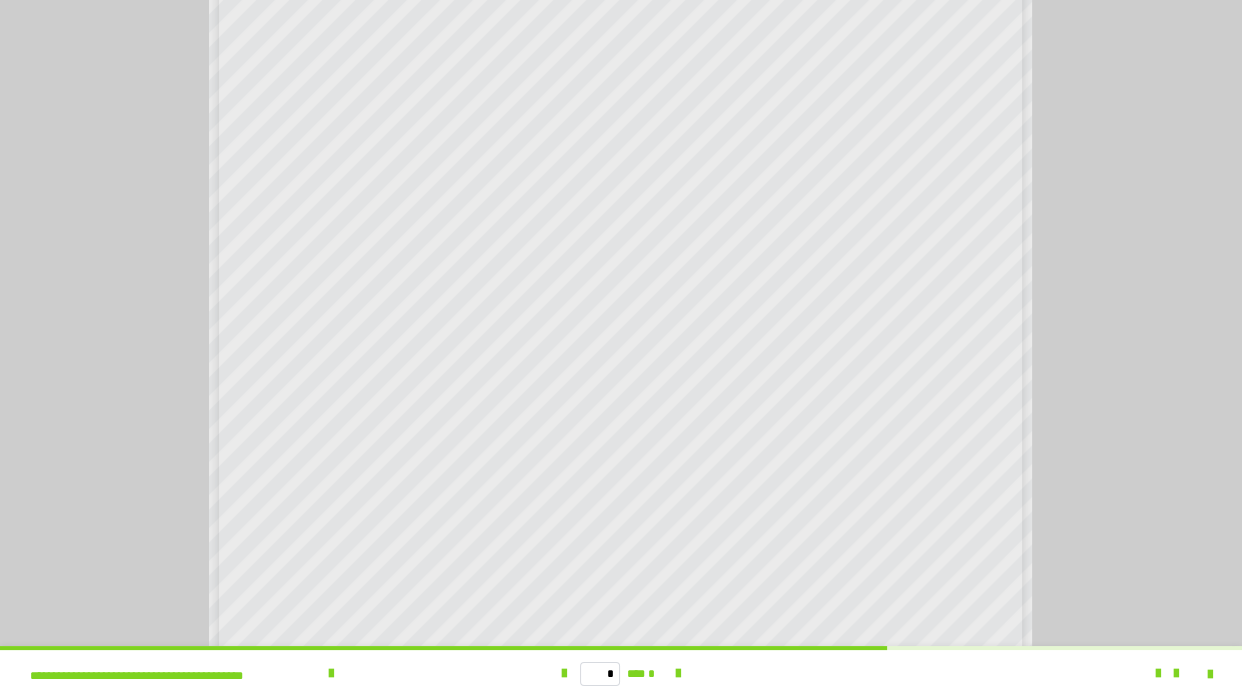 click on "* *** *" at bounding box center [621, 674] 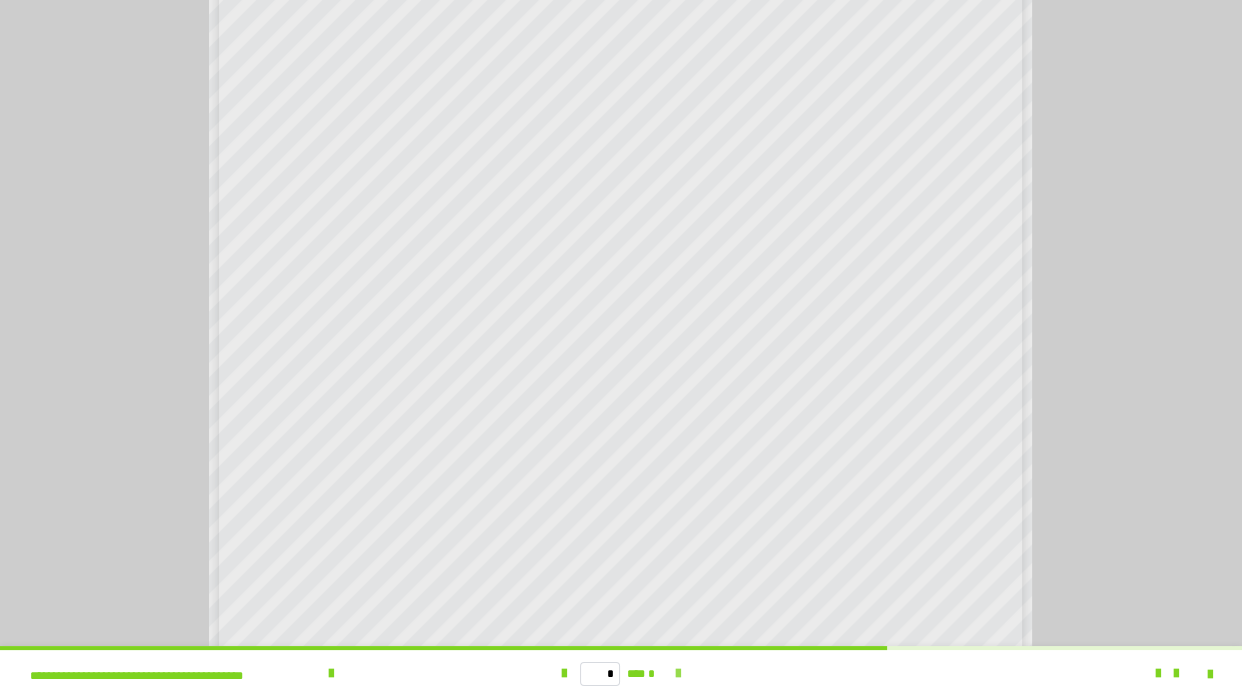 click at bounding box center [678, 674] 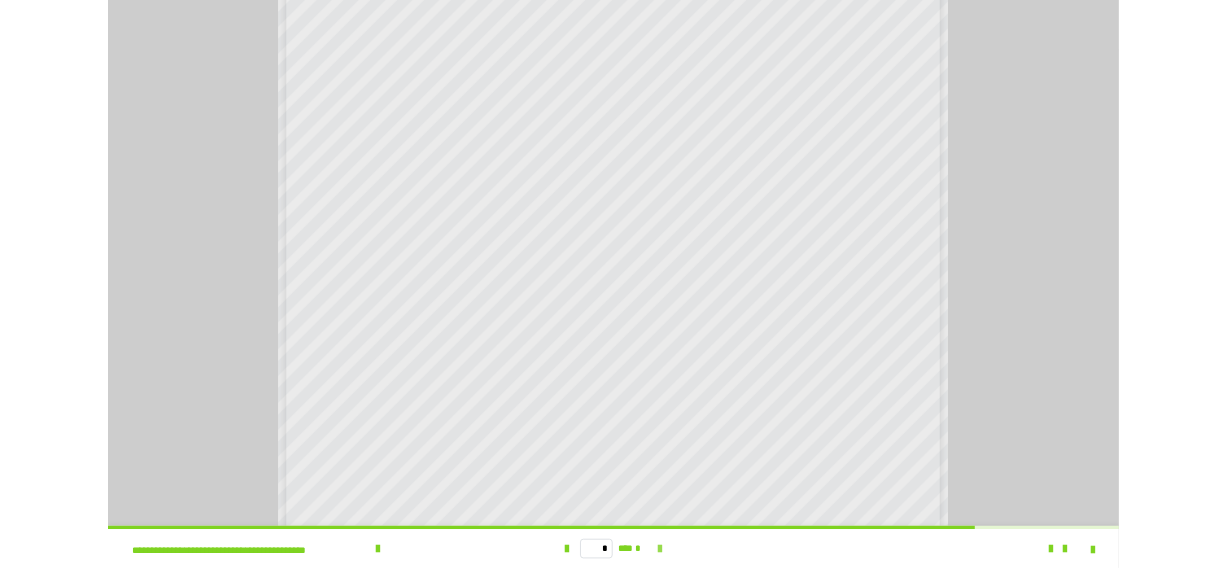 scroll, scrollTop: 0, scrollLeft: 0, axis: both 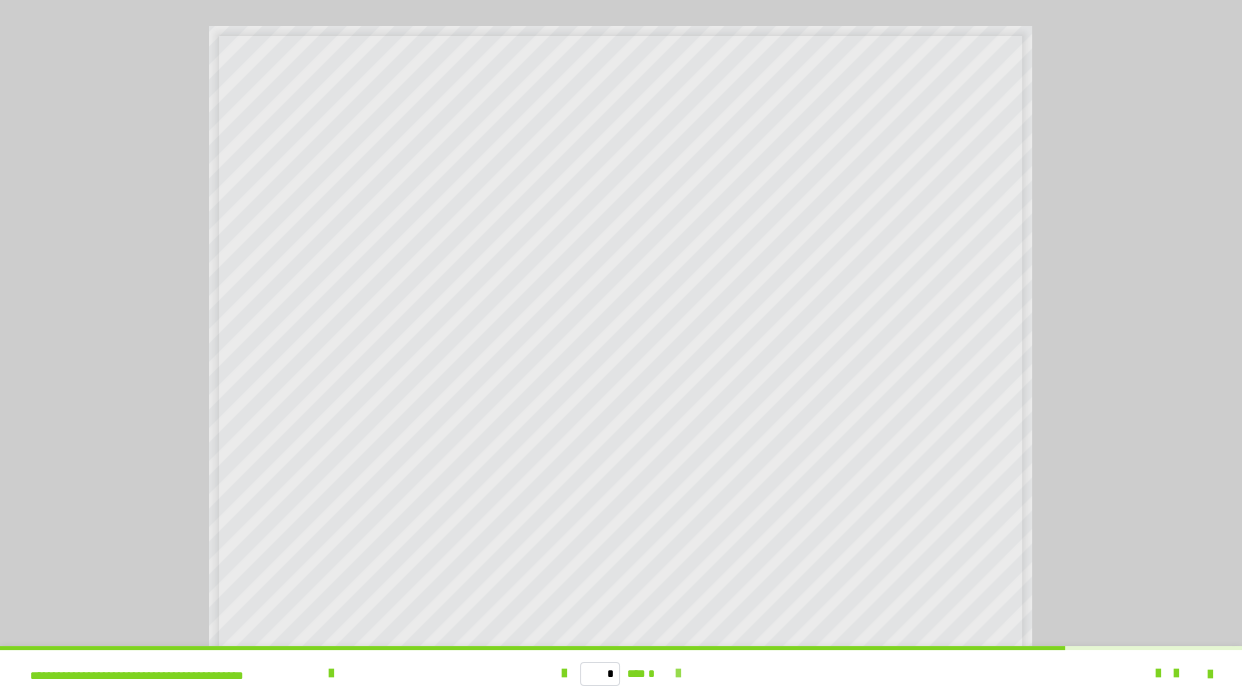 click at bounding box center [678, 674] 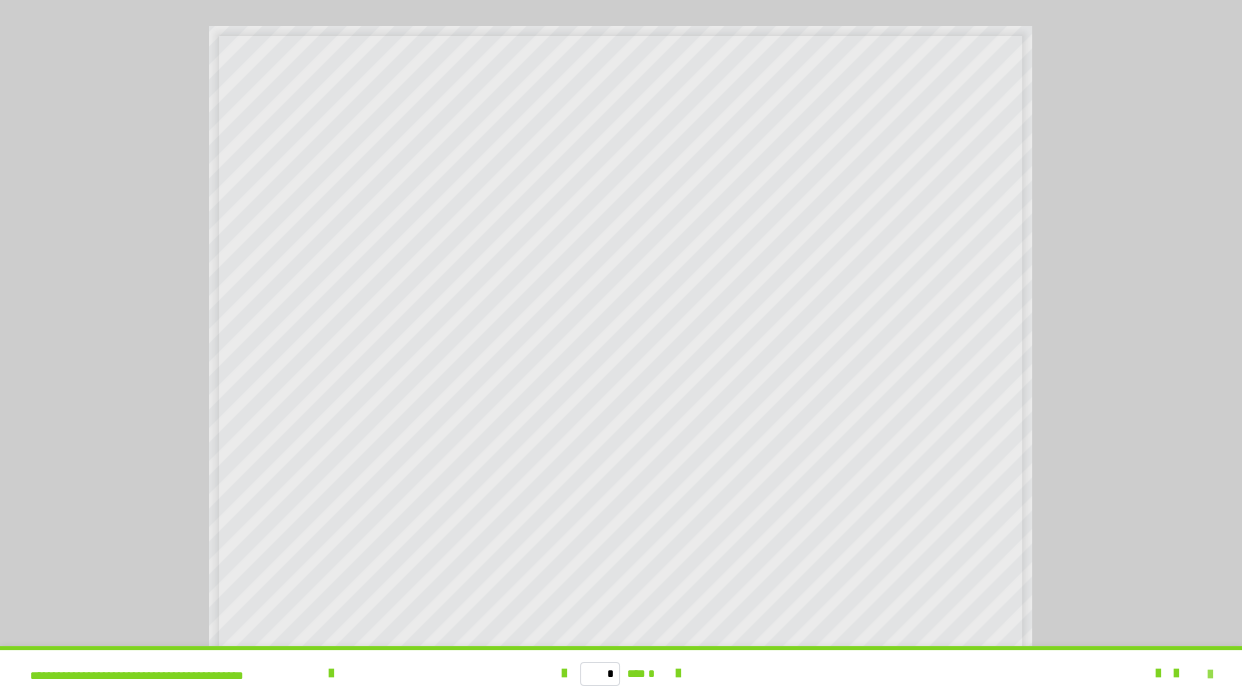 click at bounding box center (1210, 675) 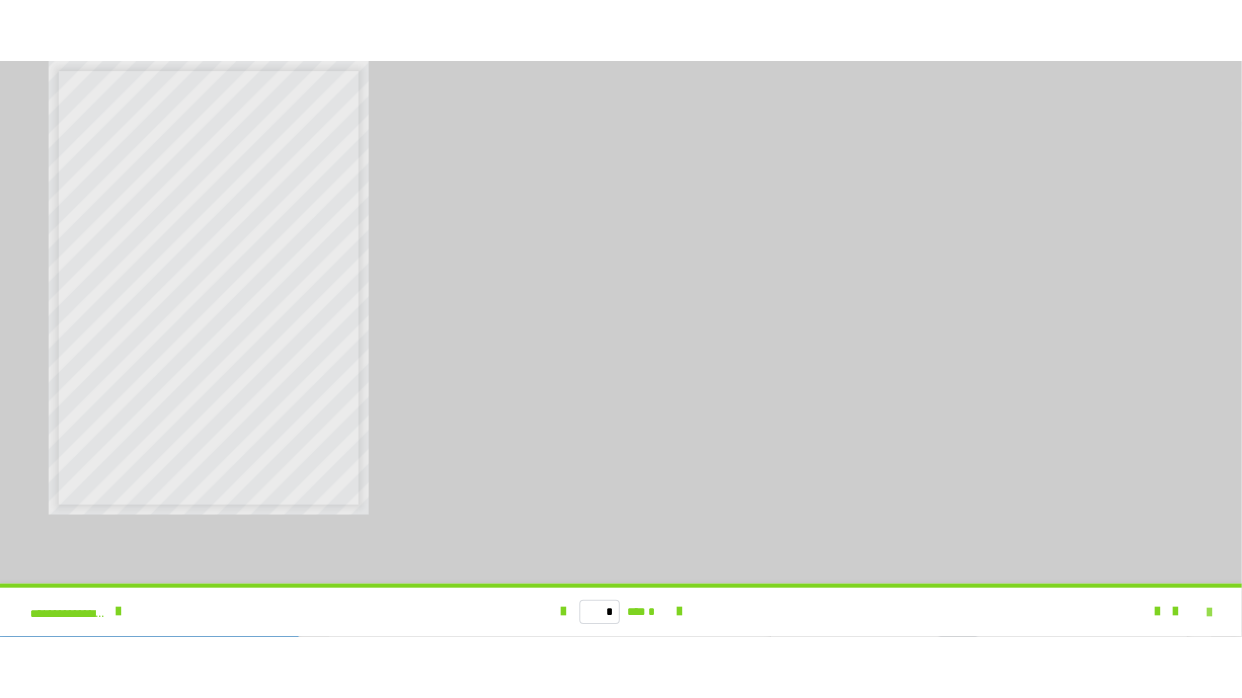 scroll, scrollTop: 4114, scrollLeft: 0, axis: vertical 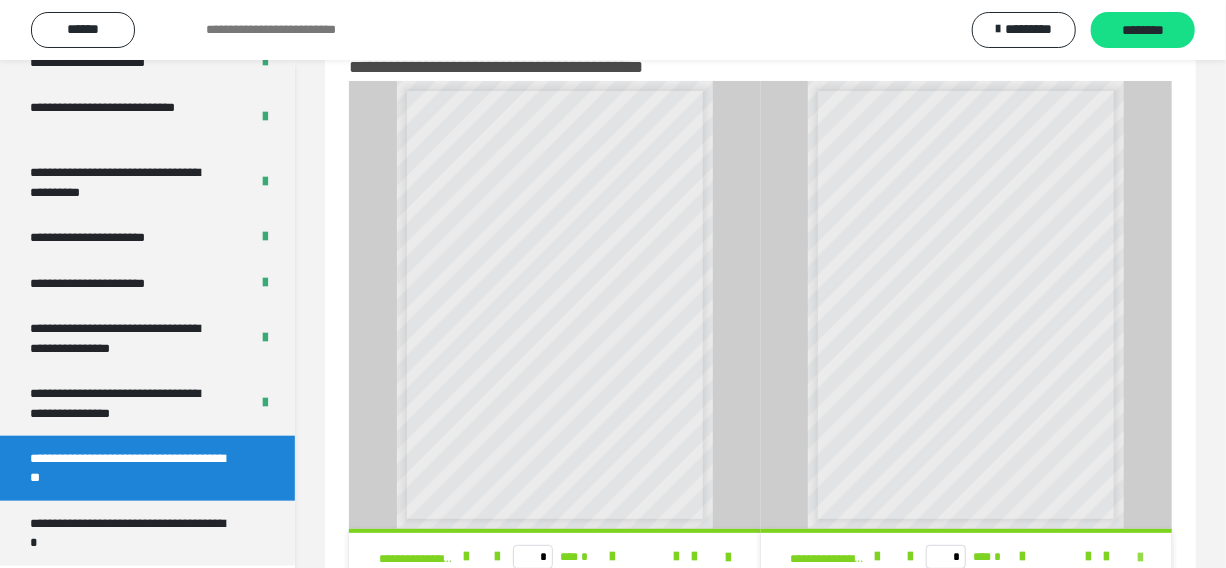 click at bounding box center [1140, 558] 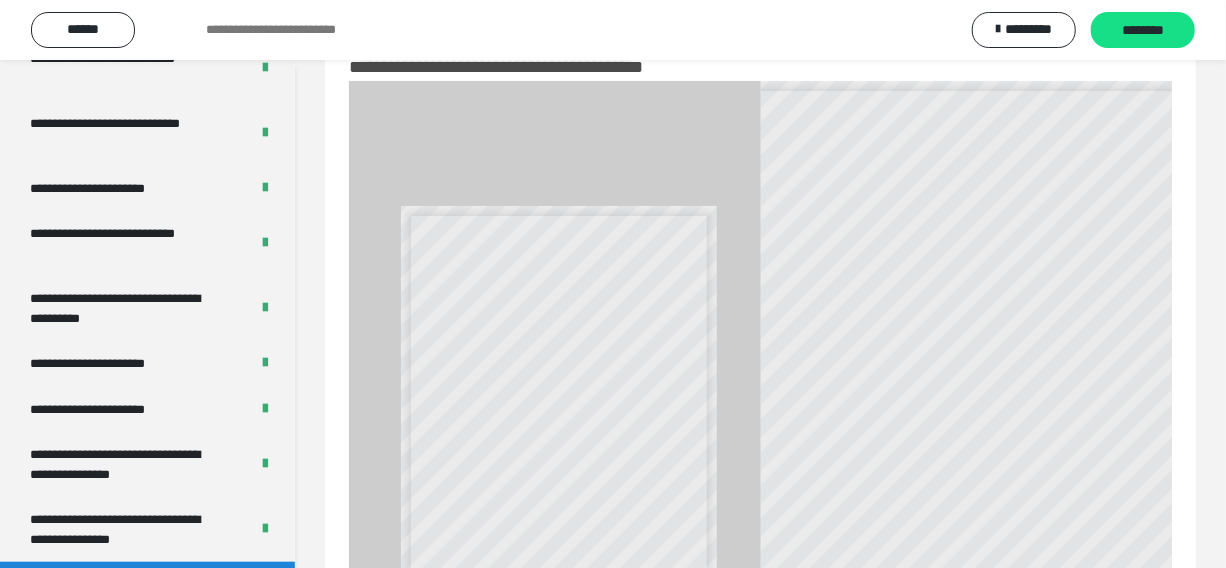 scroll, scrollTop: 3986, scrollLeft: 0, axis: vertical 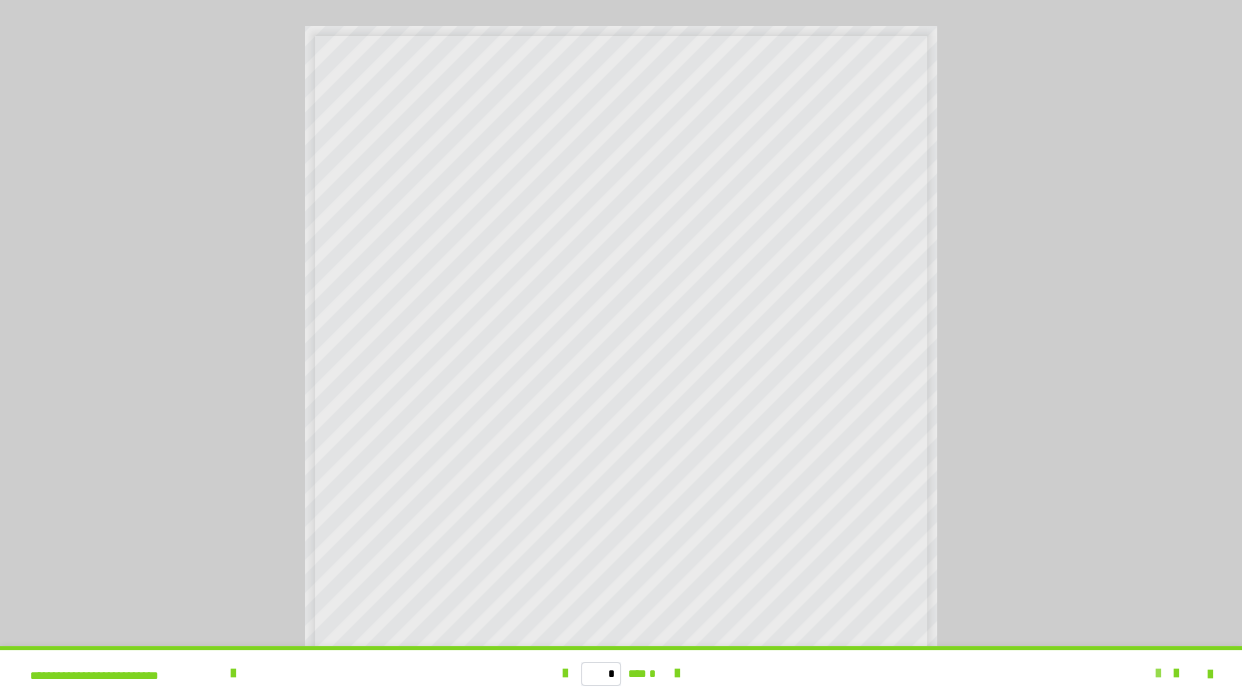 click at bounding box center [1158, 674] 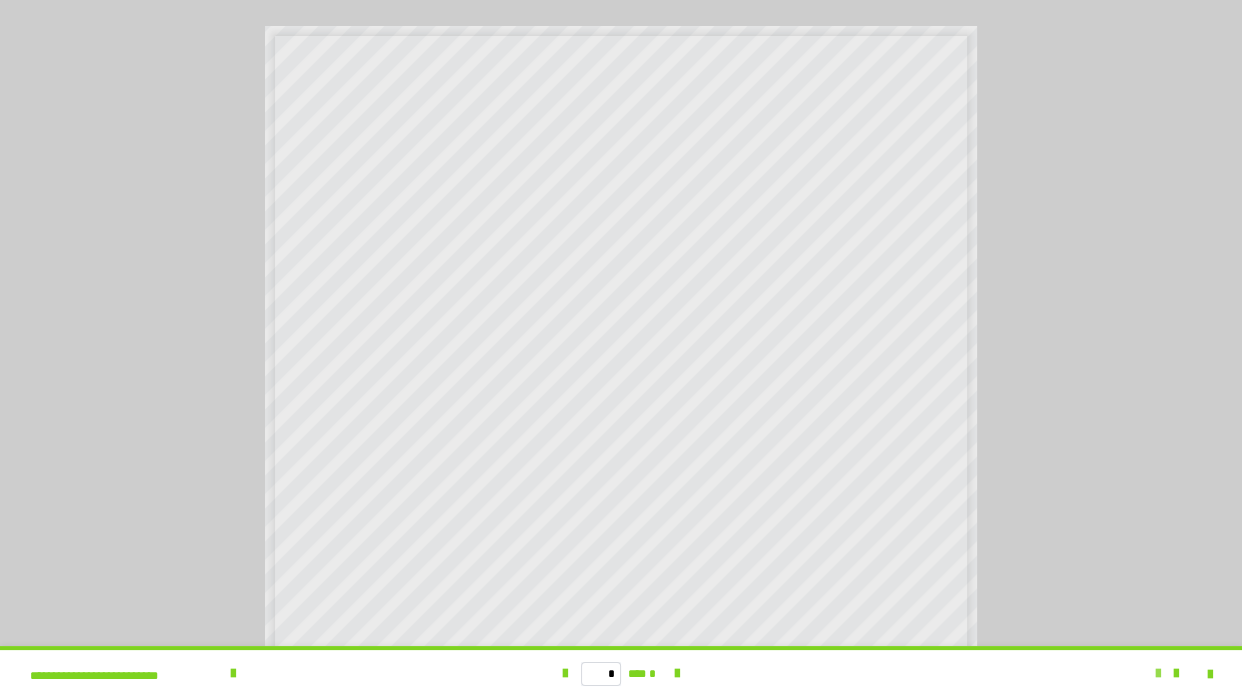 click at bounding box center (1158, 674) 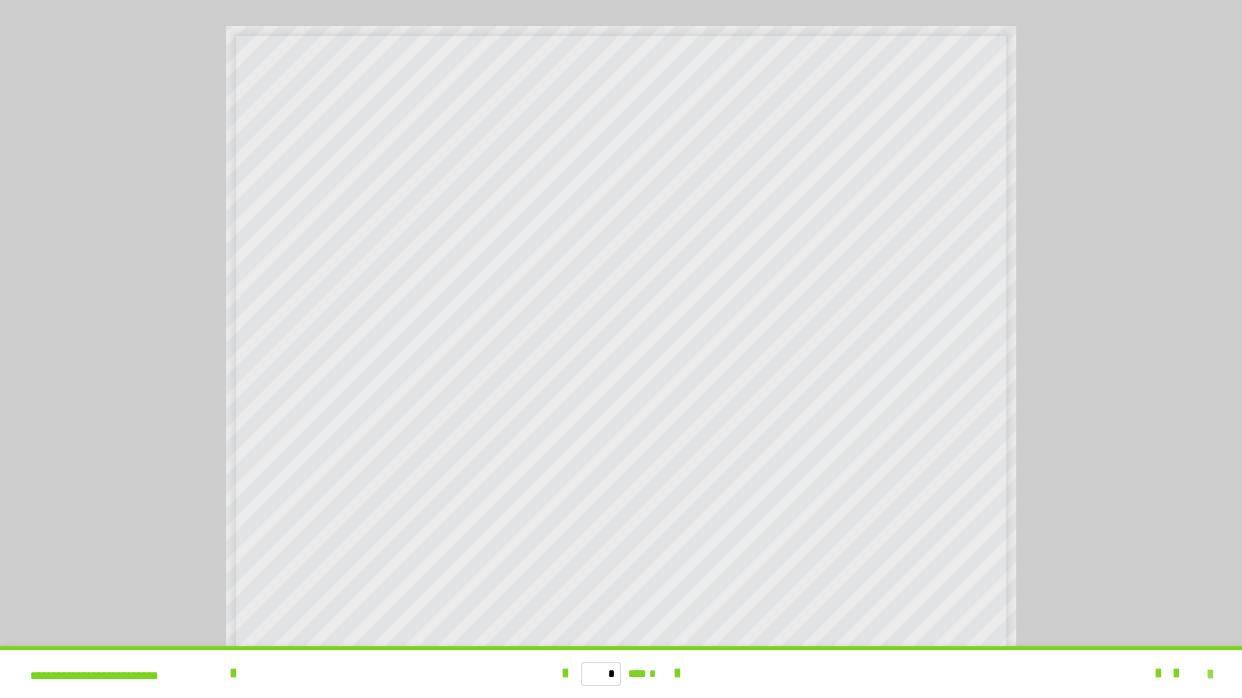 click at bounding box center [1210, 675] 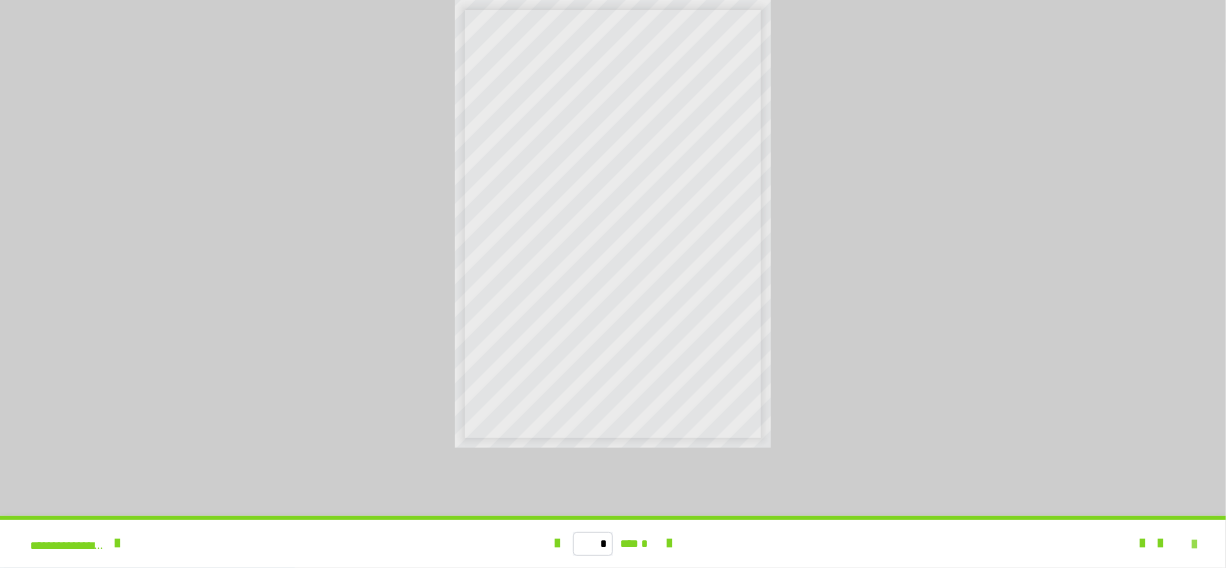 scroll, scrollTop: 4114, scrollLeft: 0, axis: vertical 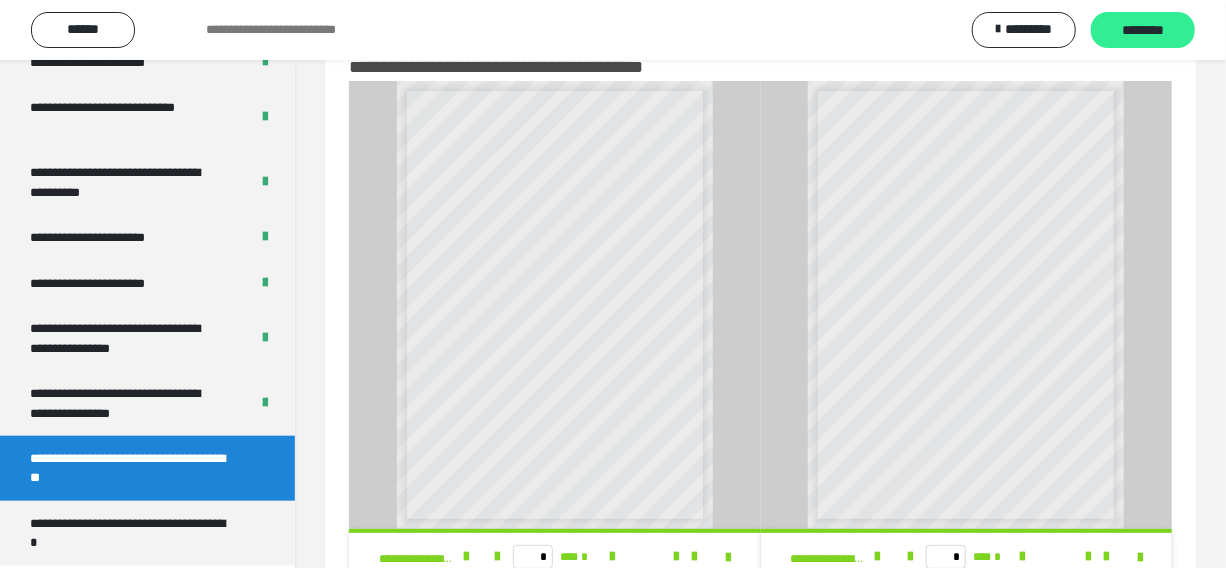 click on "********" at bounding box center [1143, 31] 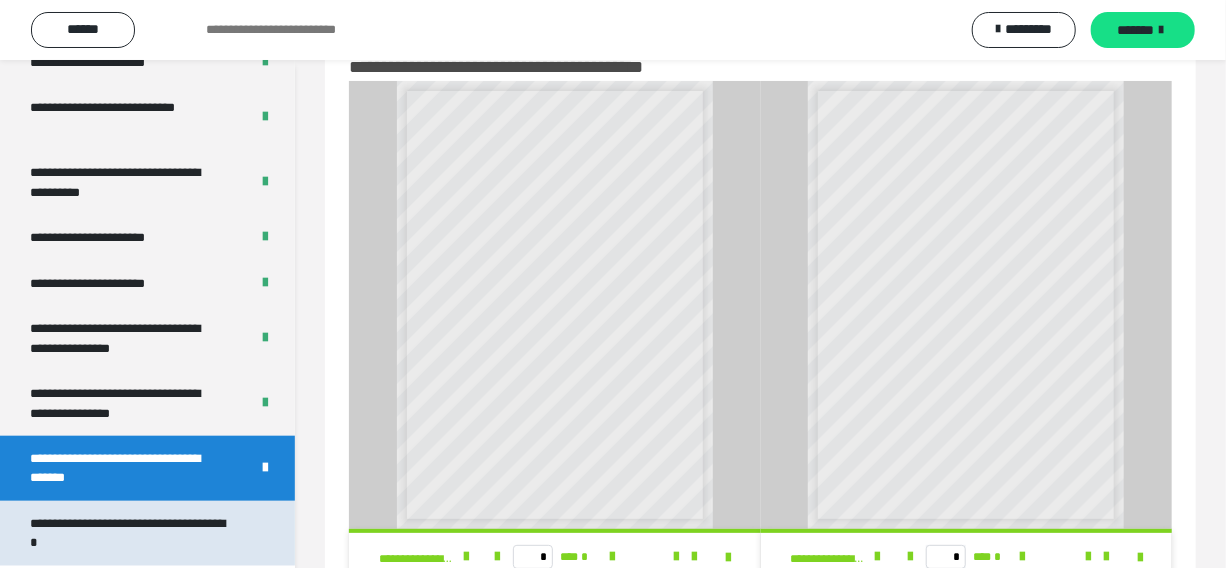 click on "**********" at bounding box center (132, 533) 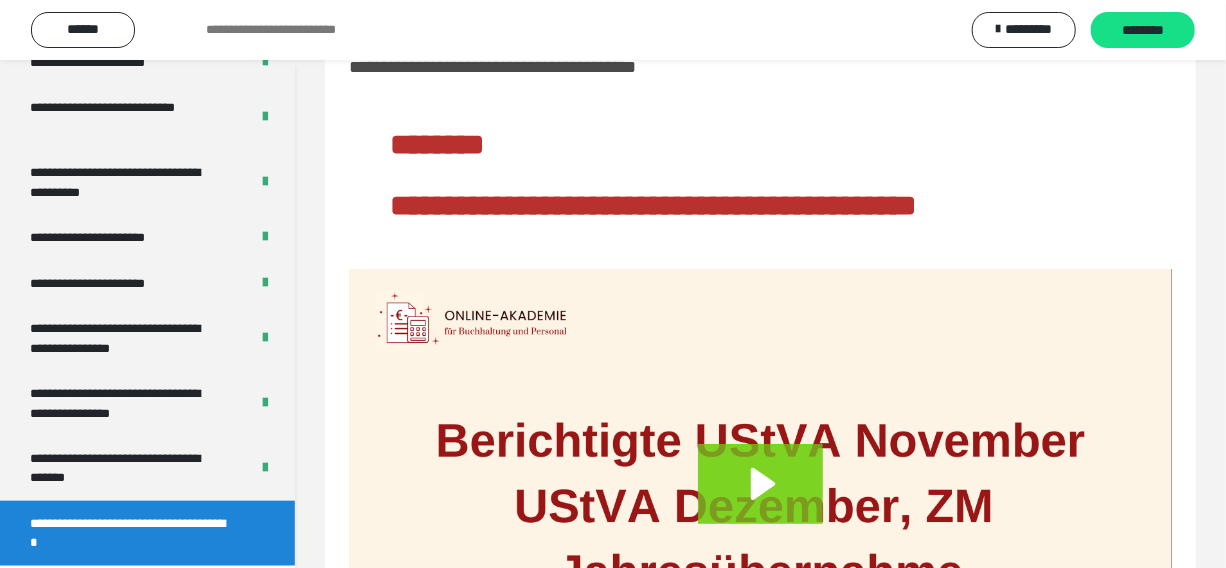 click on "**********" at bounding box center [760, 393] 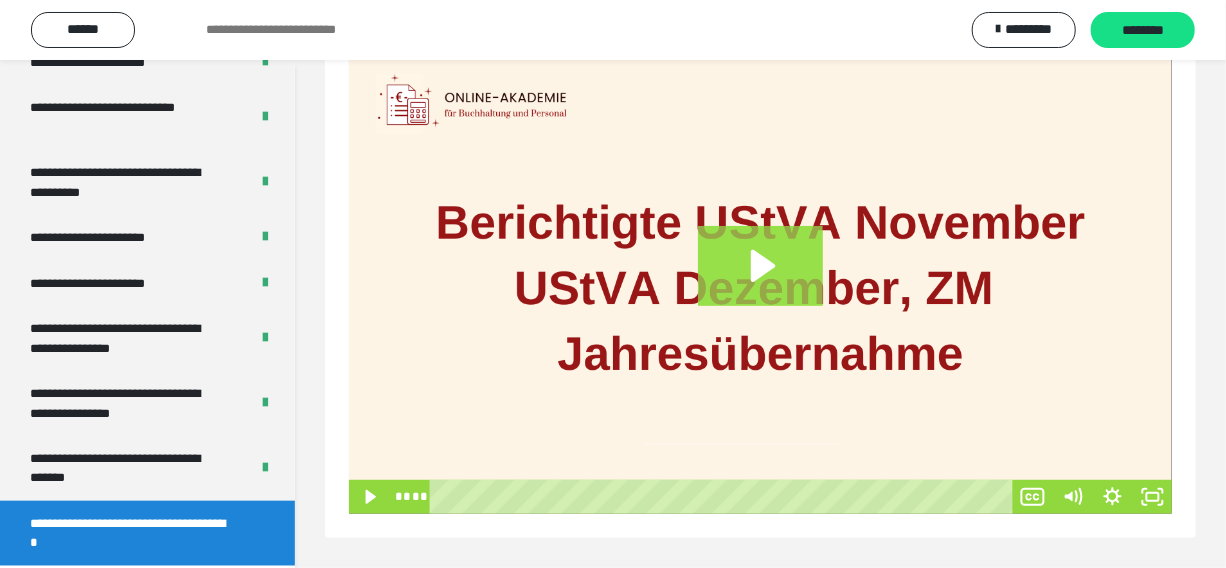 click 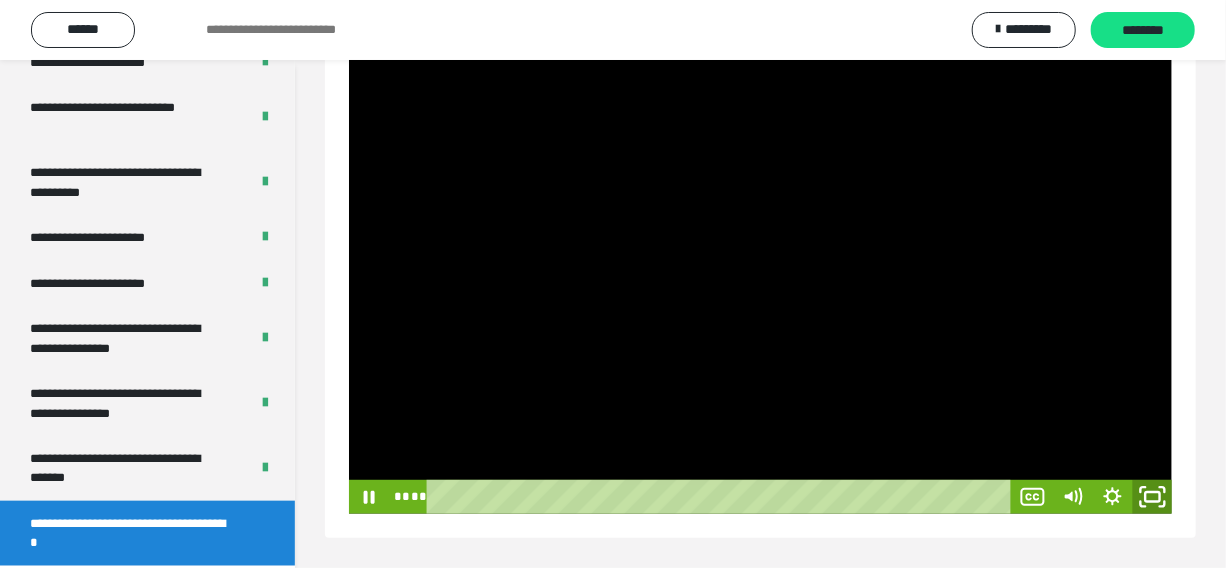 click 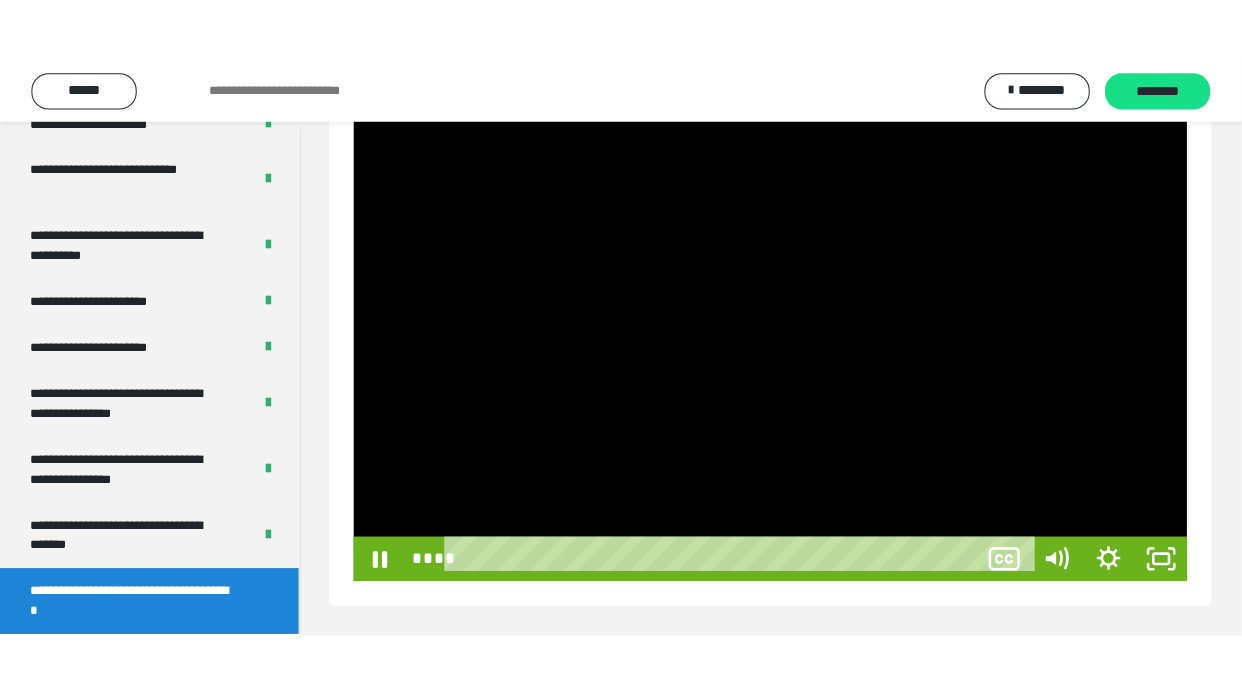 scroll, scrollTop: 158, scrollLeft: 0, axis: vertical 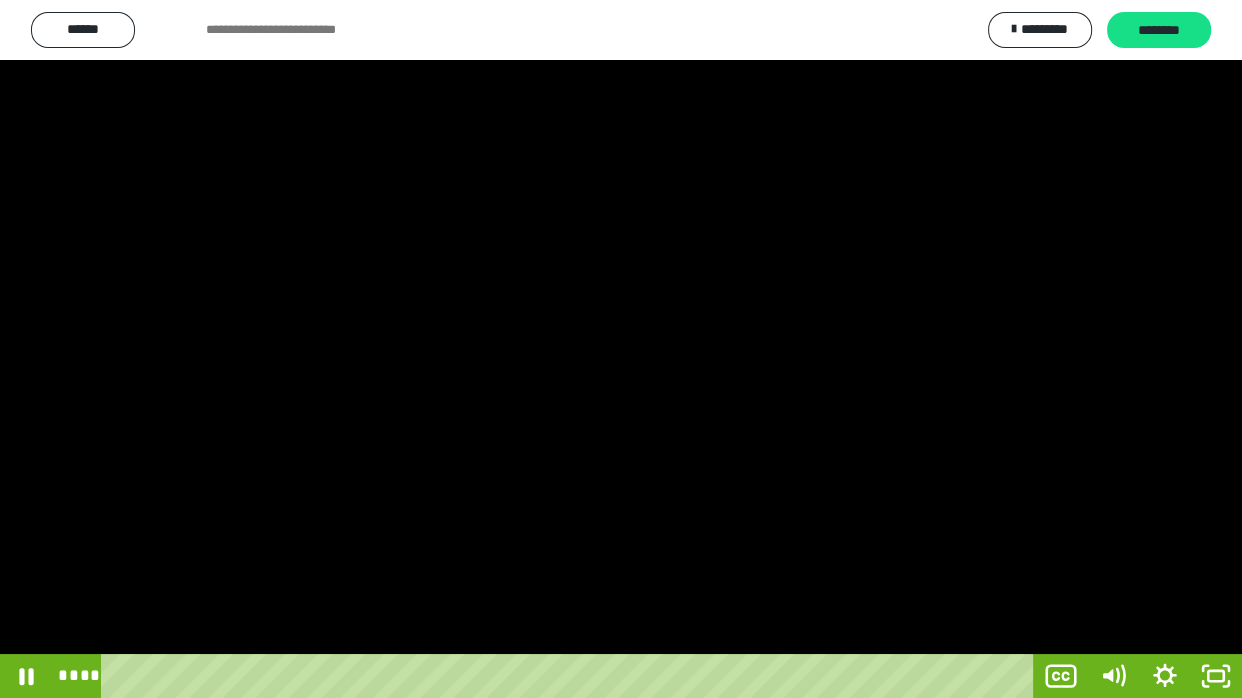 click at bounding box center (621, 349) 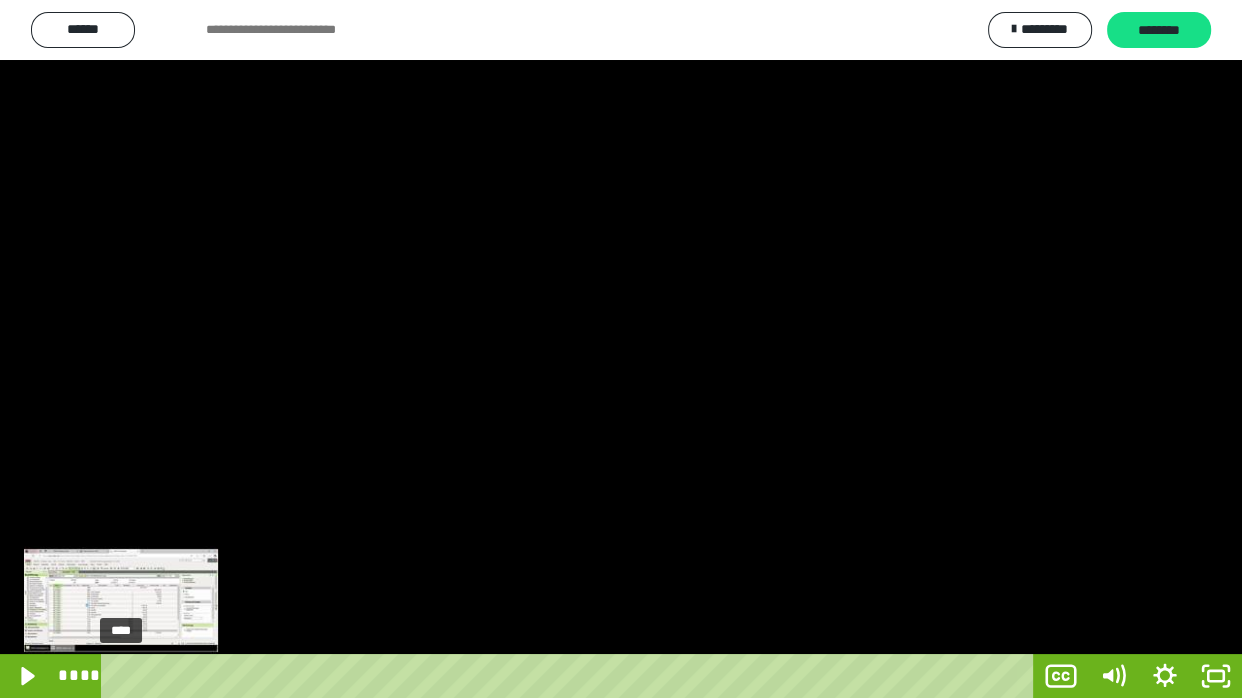 click on "****" at bounding box center (572, 676) 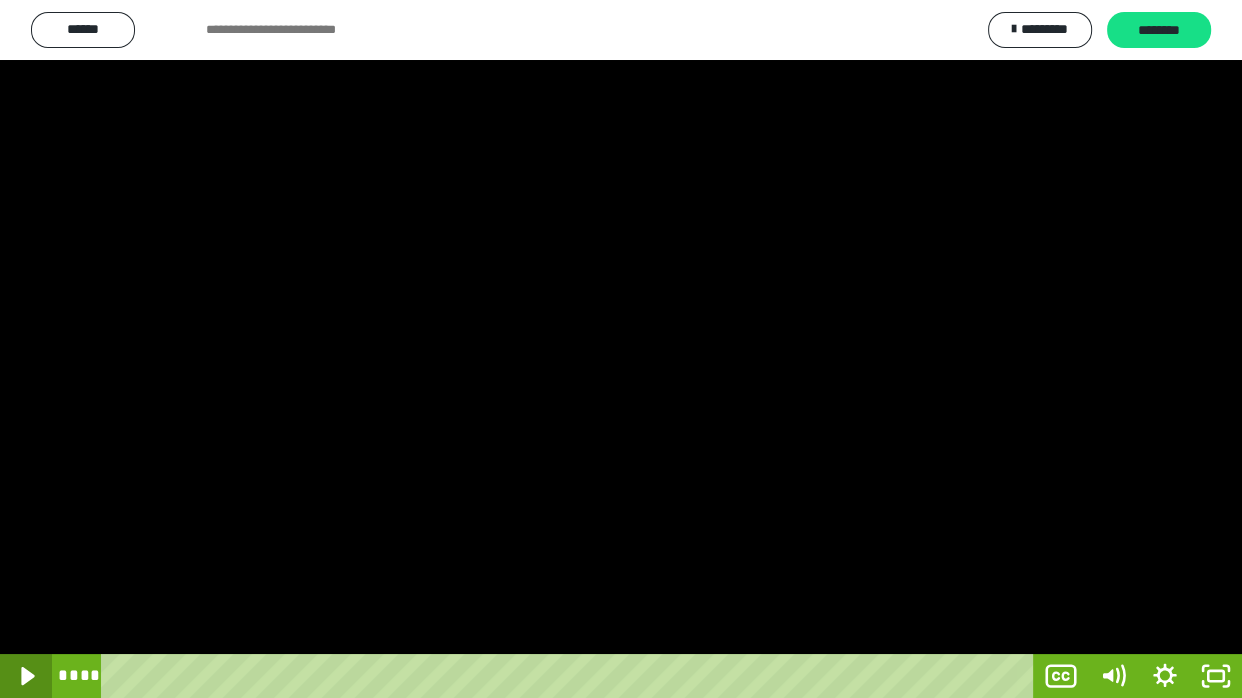 click 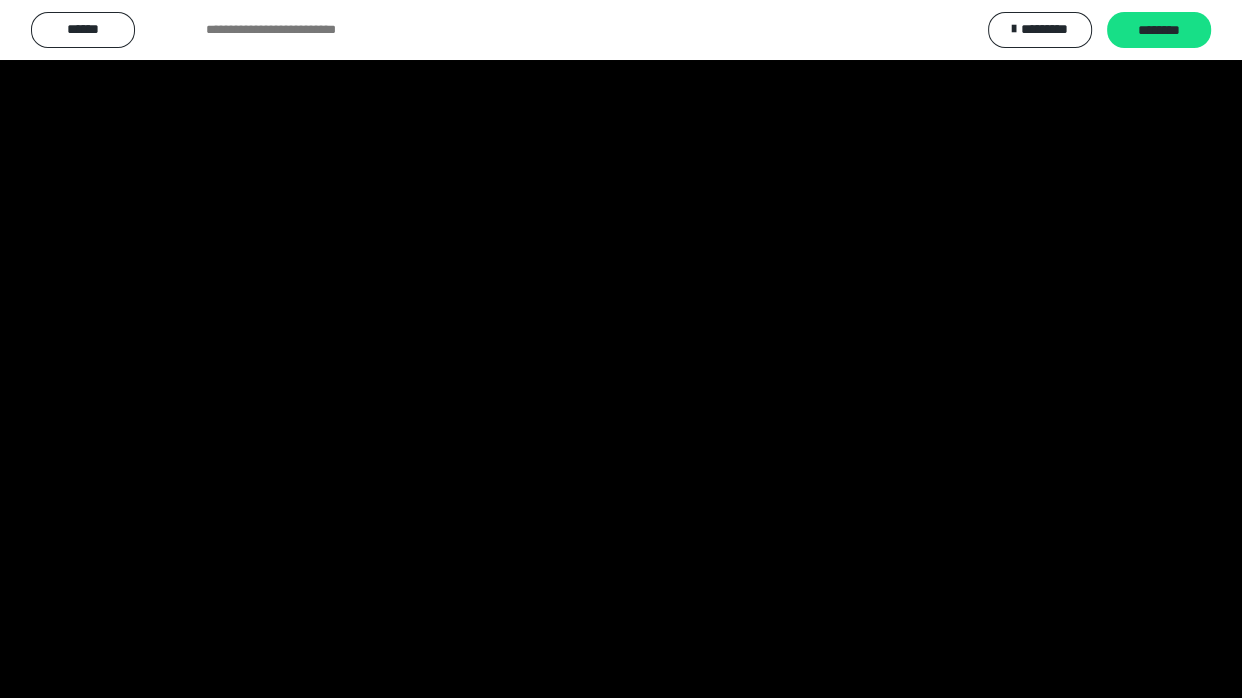 click at bounding box center (621, 349) 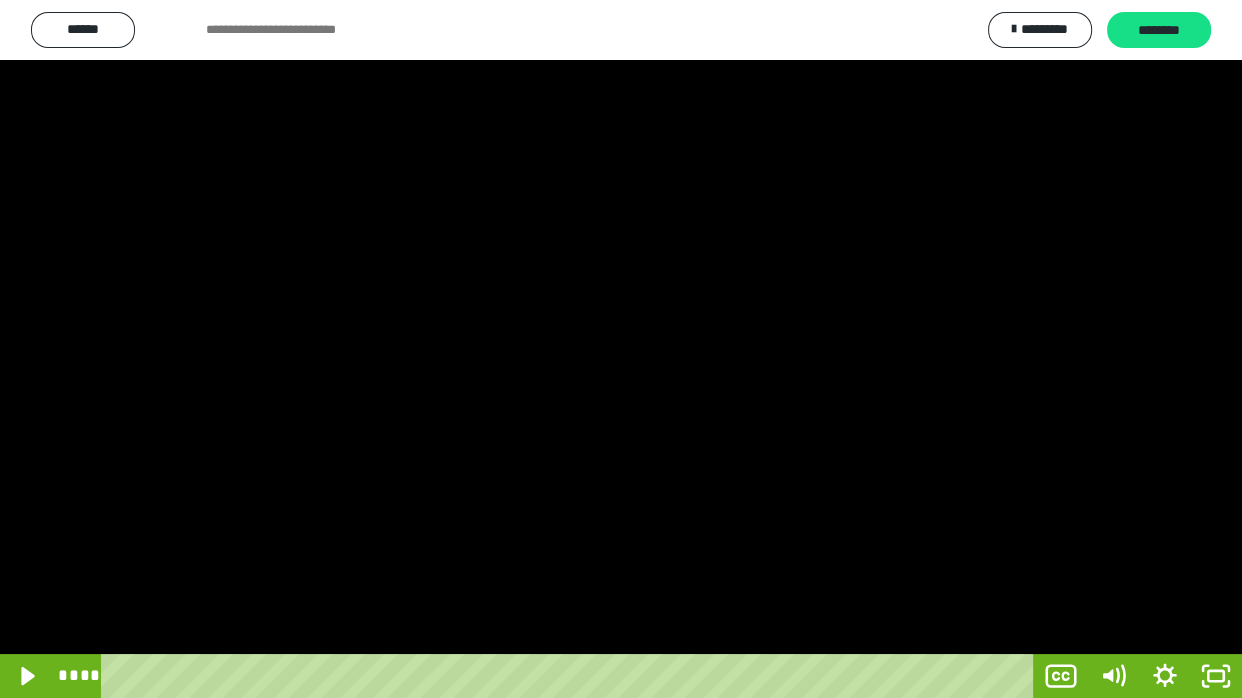 click at bounding box center [621, 349] 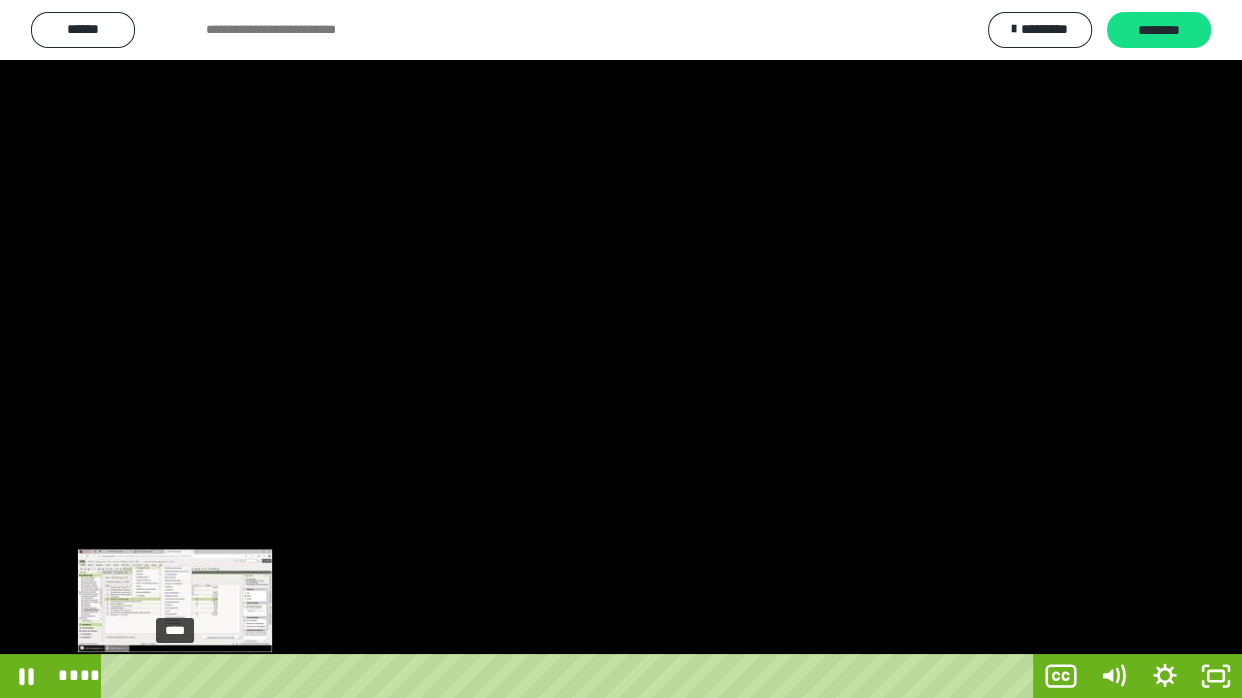 click on "****" at bounding box center [572, 676] 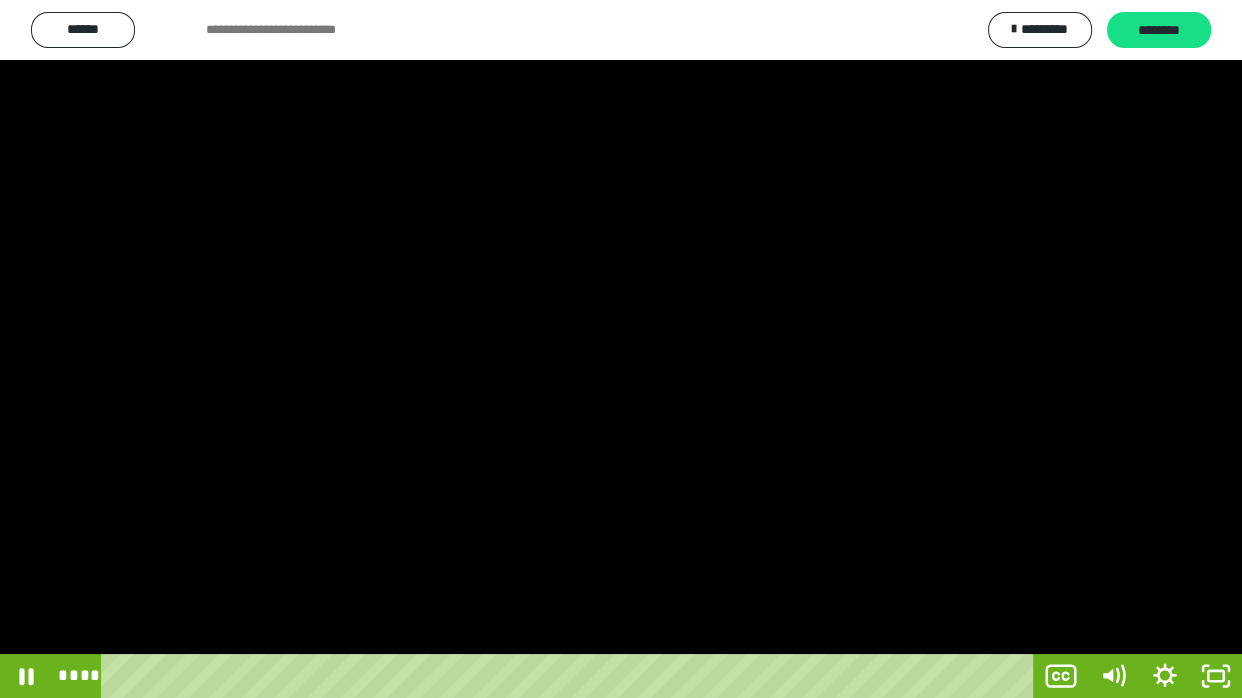 click at bounding box center (621, 349) 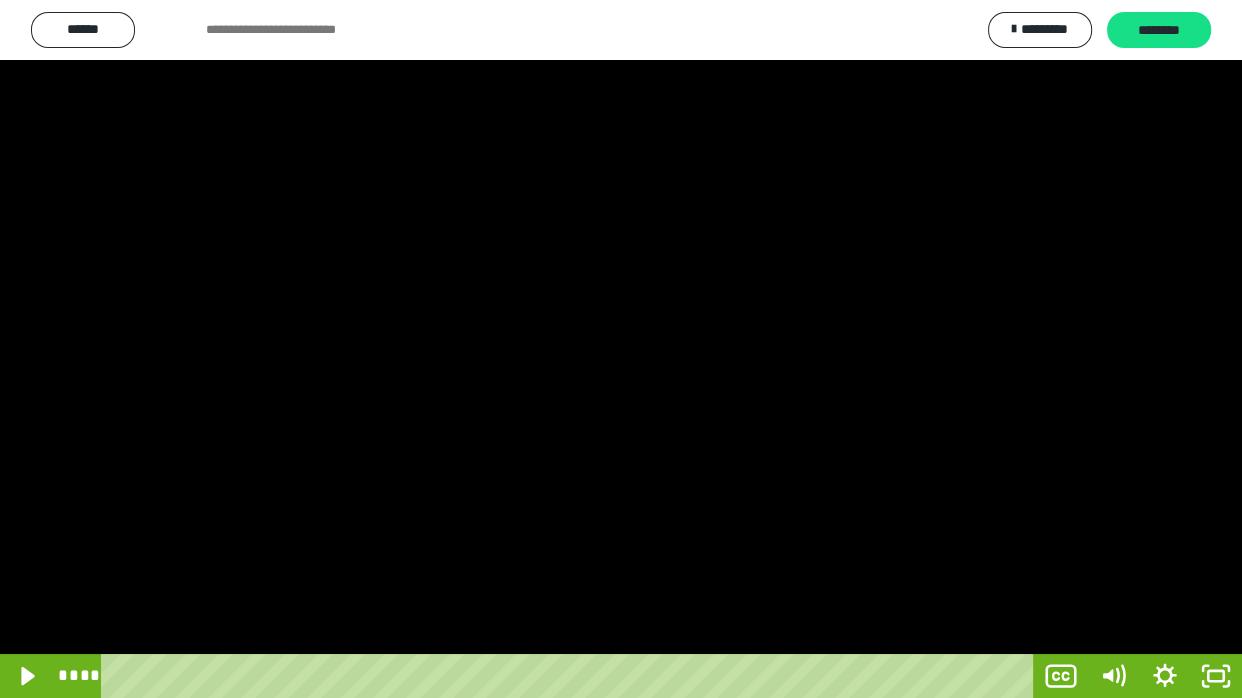 click at bounding box center (621, 349) 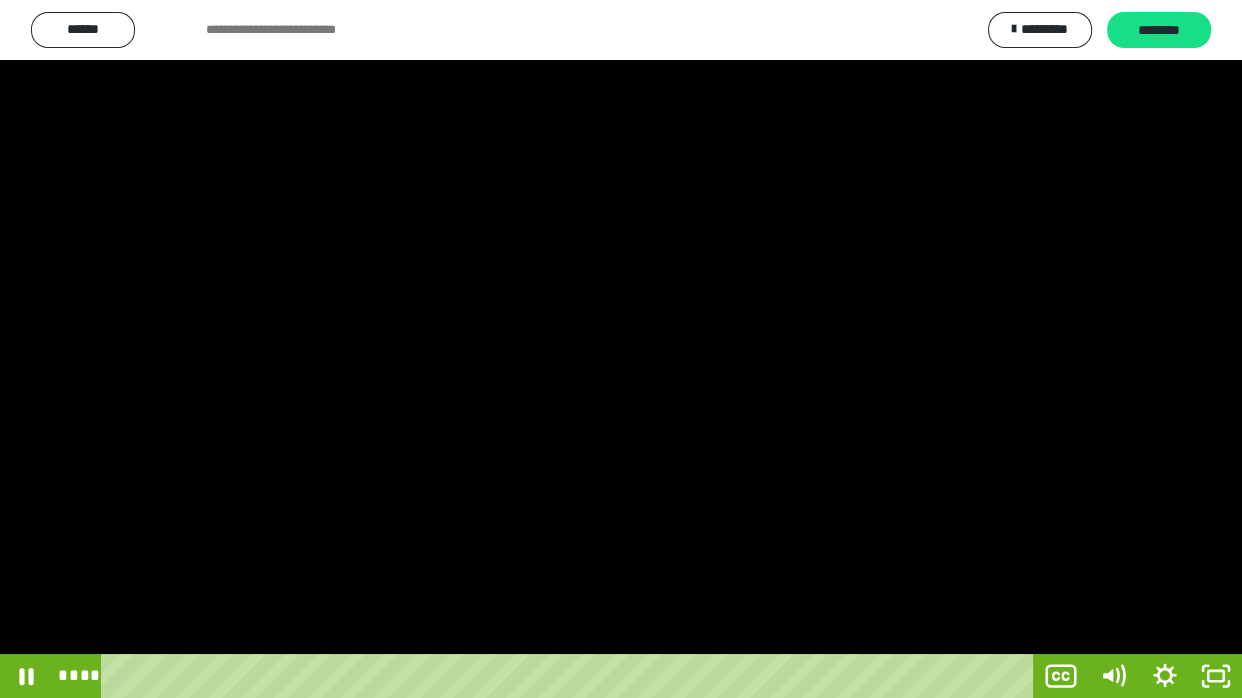 click at bounding box center [621, 349] 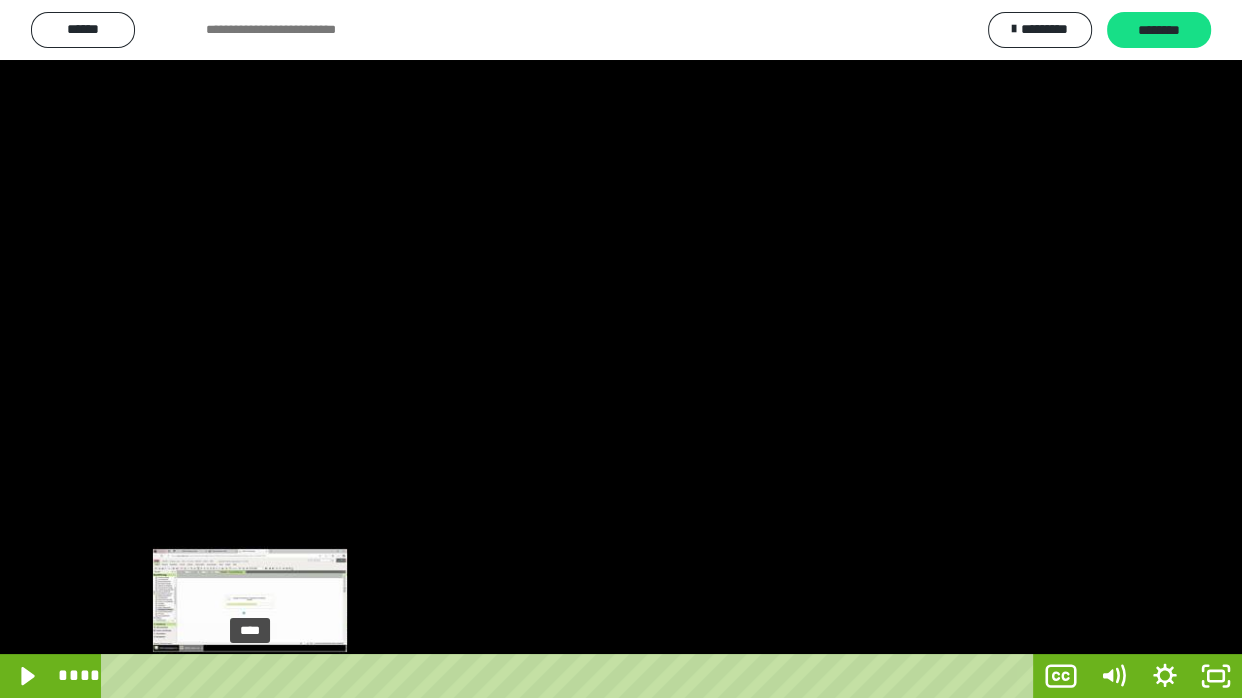 click at bounding box center (258, 676) 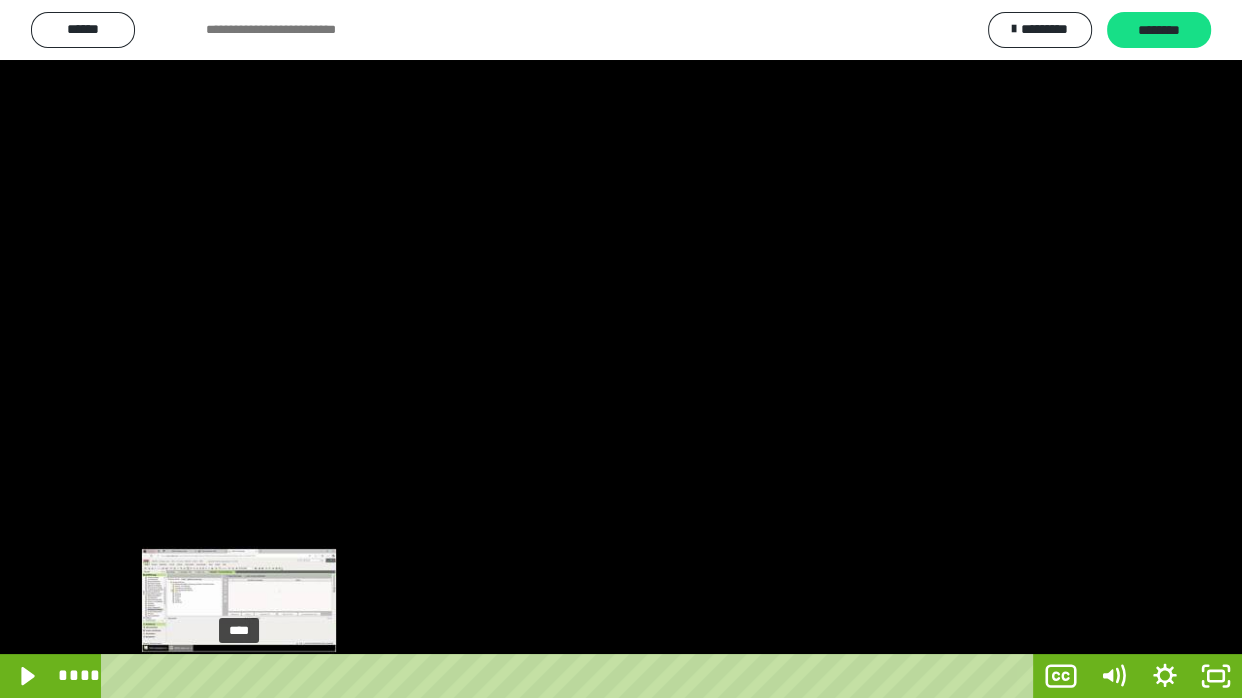 click on "****" at bounding box center [572, 676] 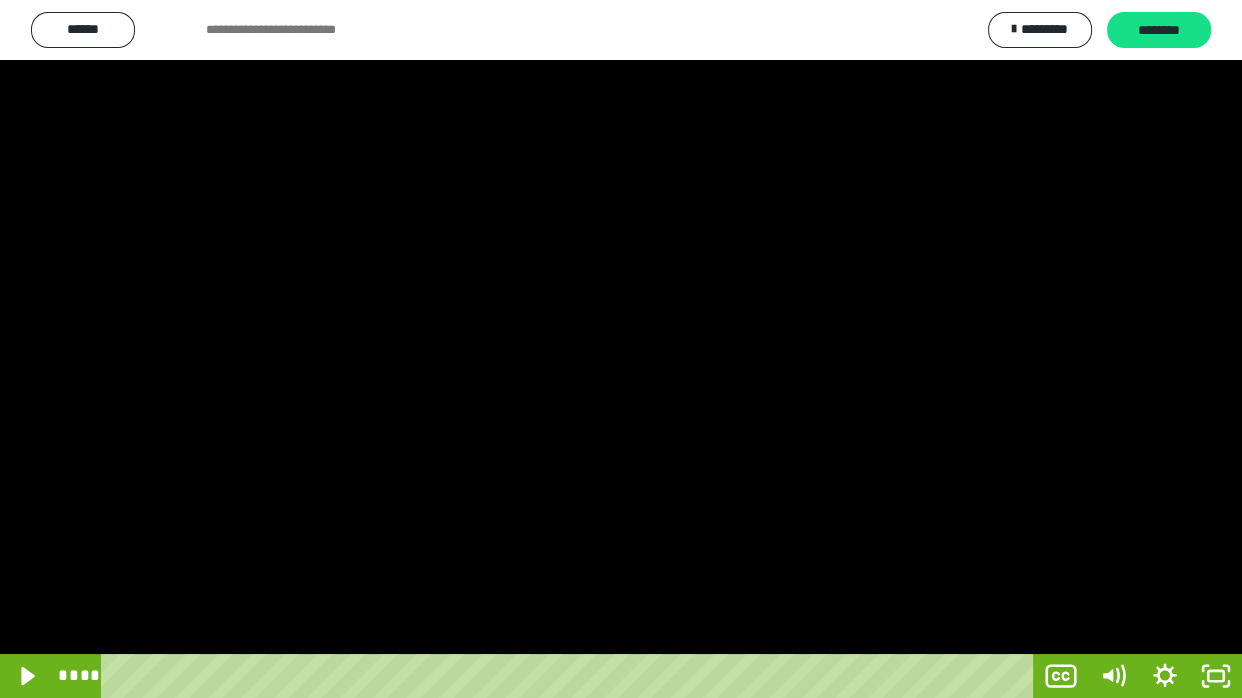 click at bounding box center [621, 349] 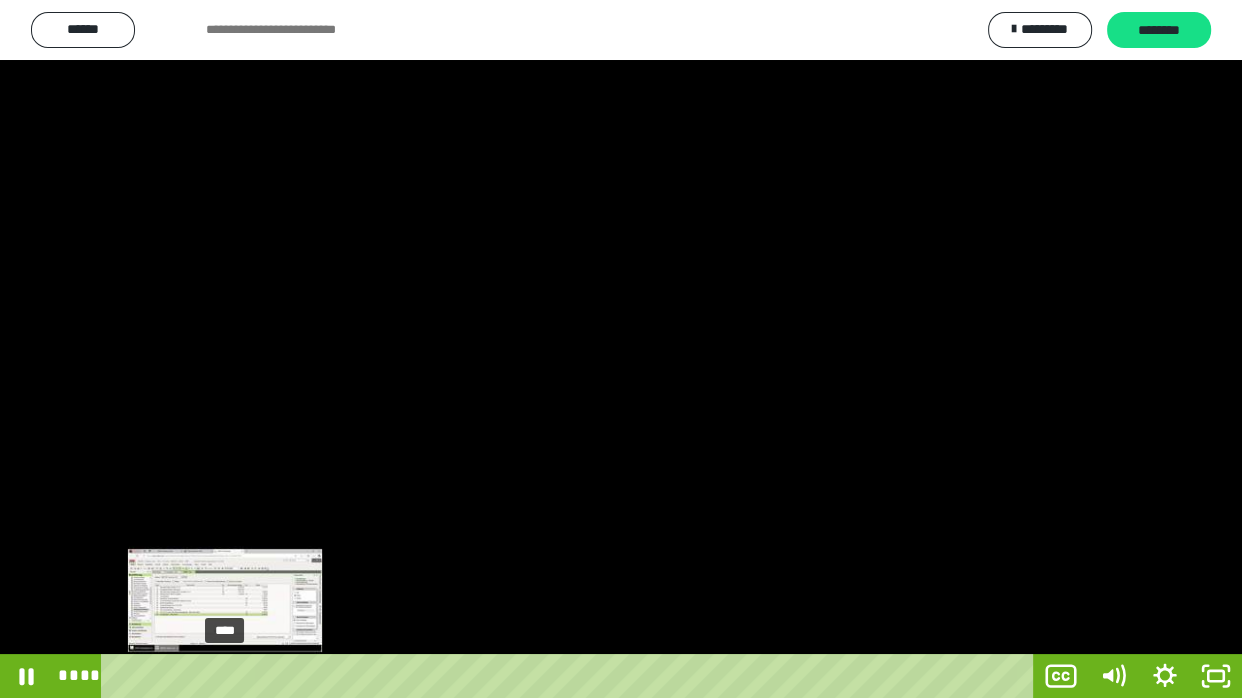 click on "****" at bounding box center (572, 676) 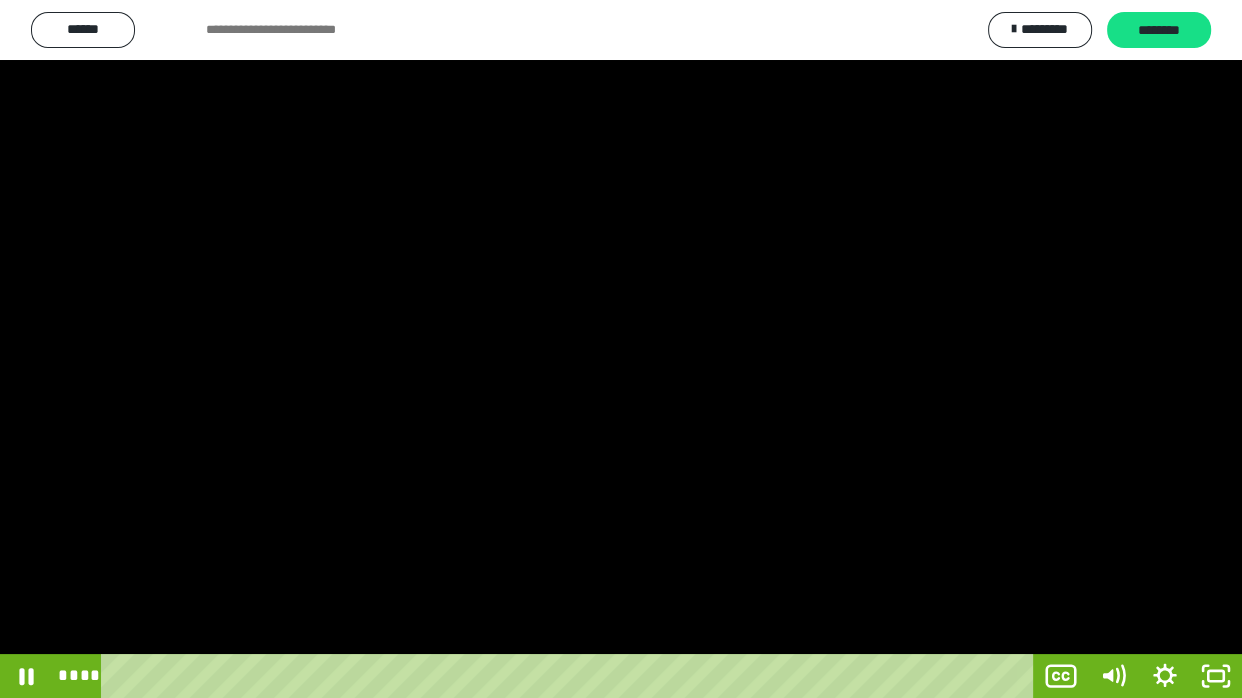 click at bounding box center (621, 349) 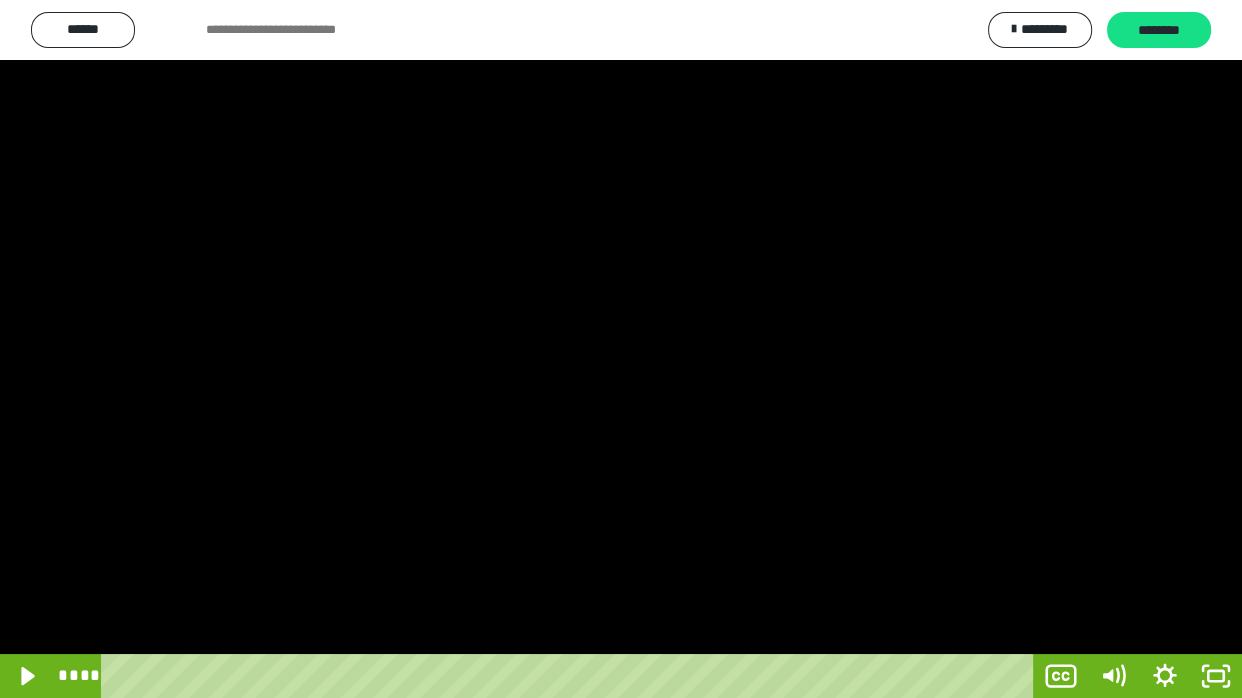 click at bounding box center [621, 349] 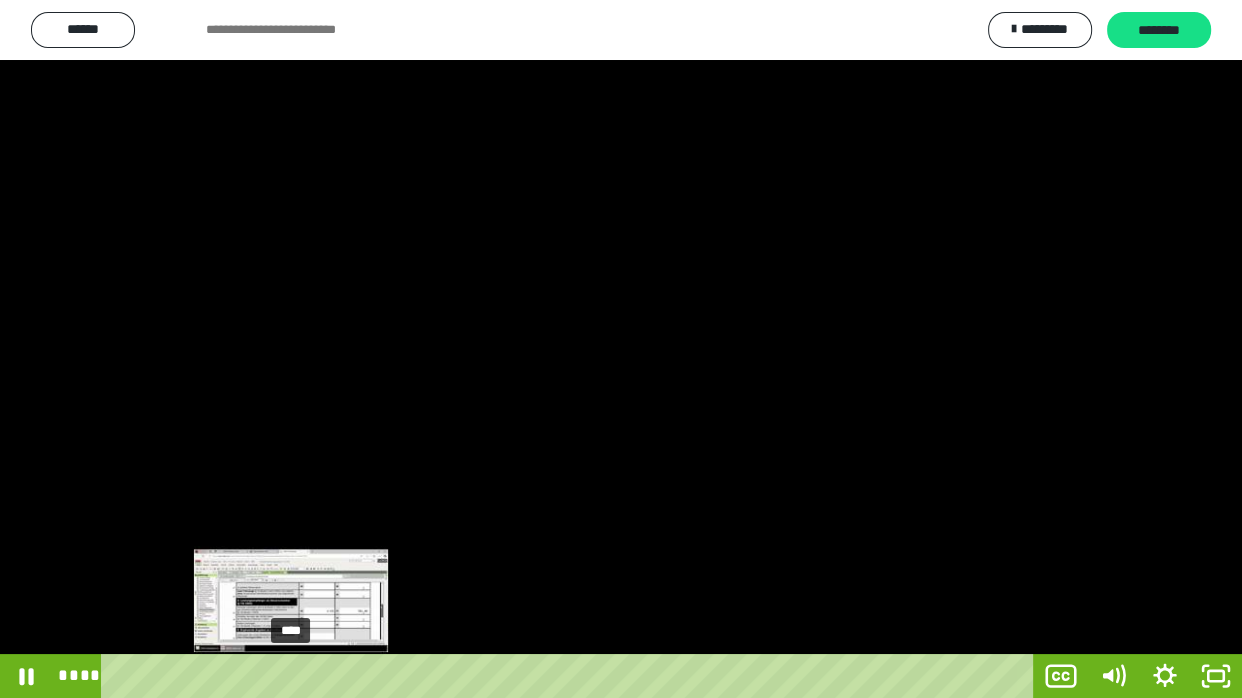 click at bounding box center [290, 676] 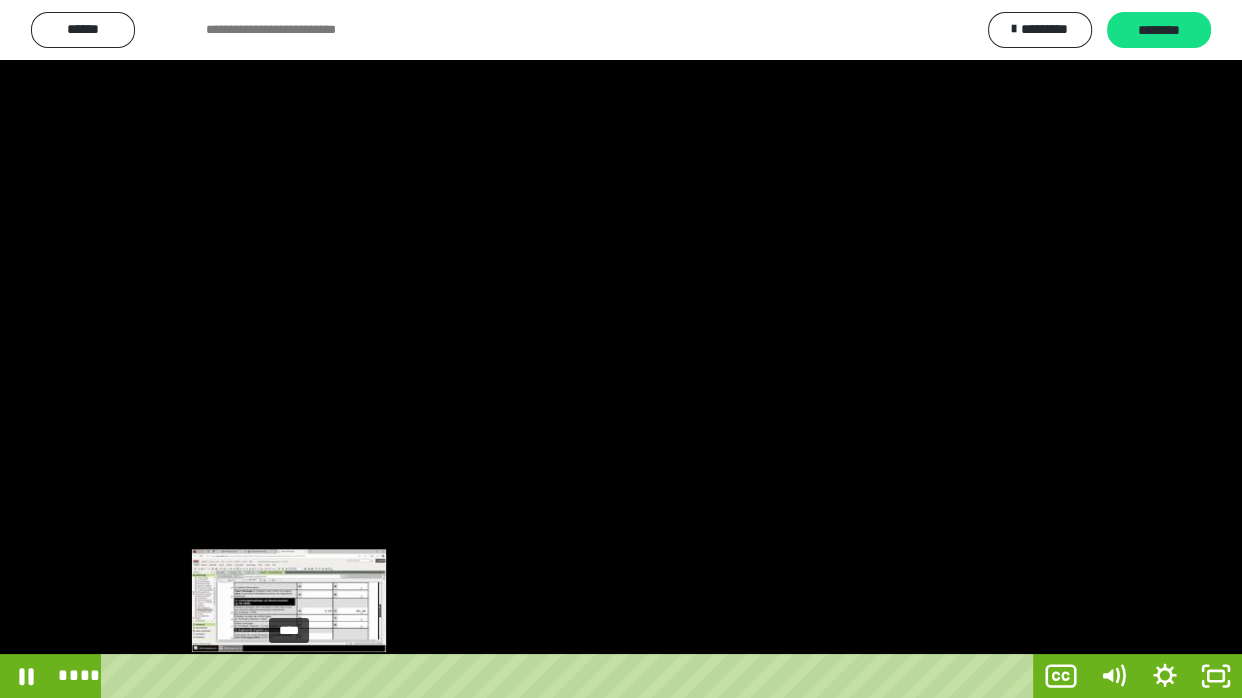 click at bounding box center (288, 676) 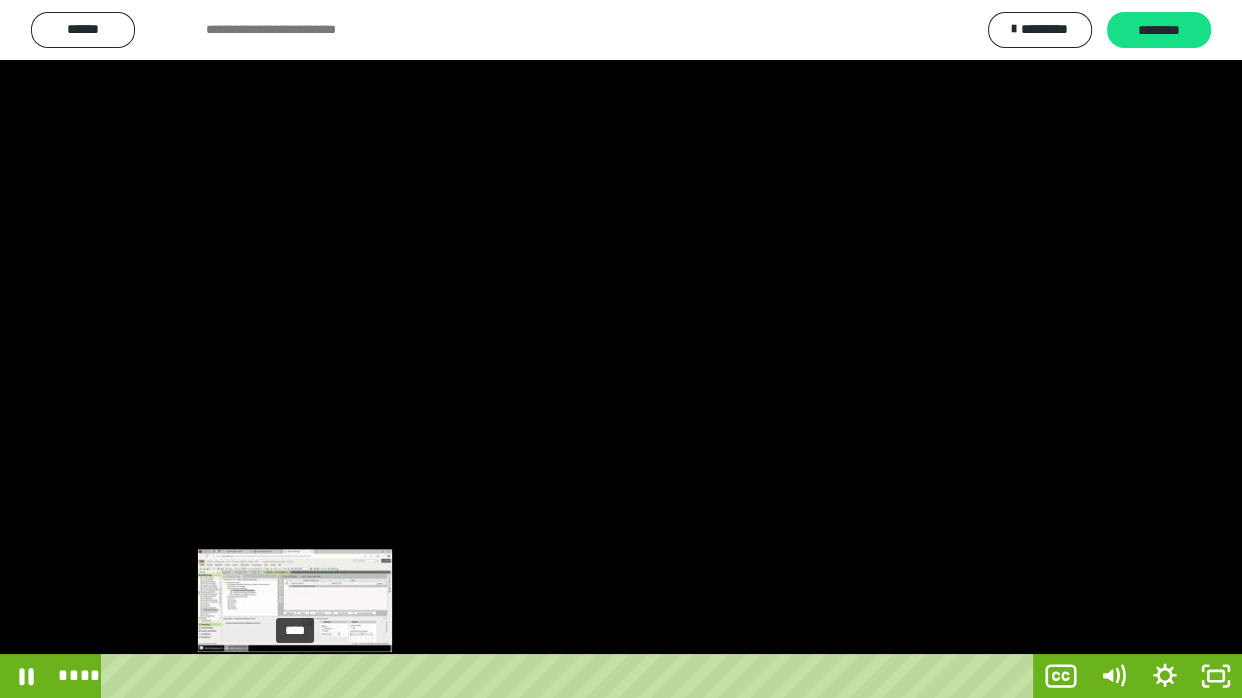 click at bounding box center (289, 676) 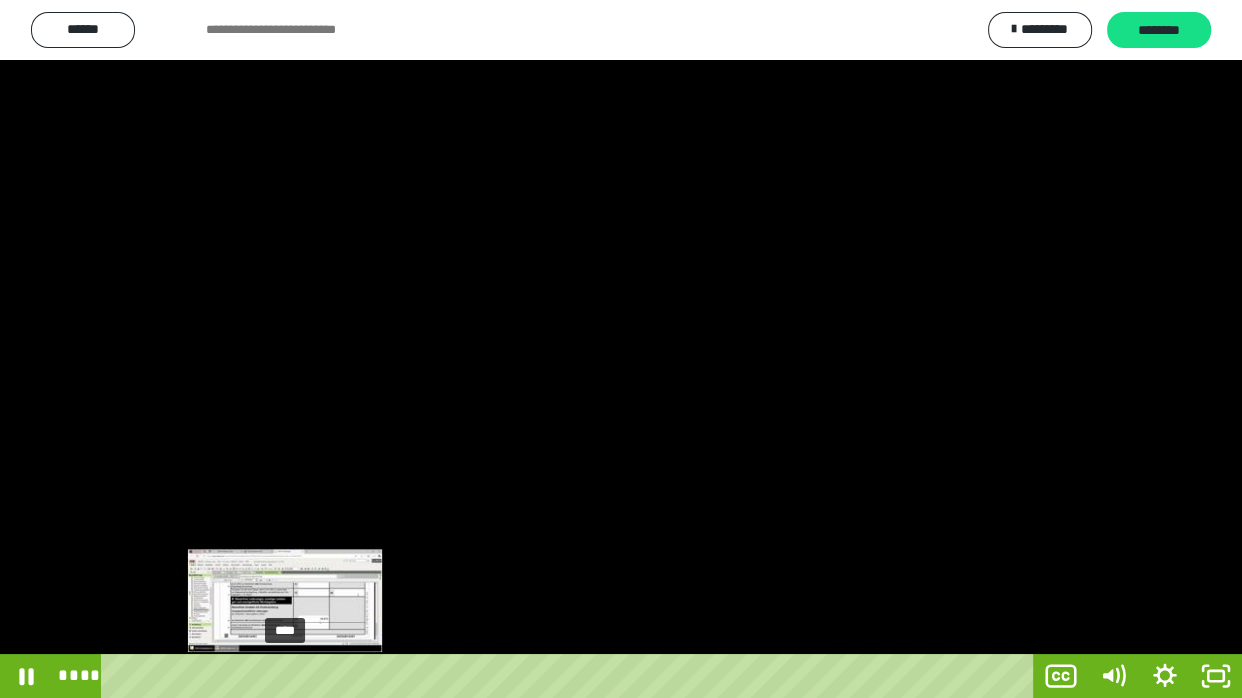 click on "****" at bounding box center (572, 676) 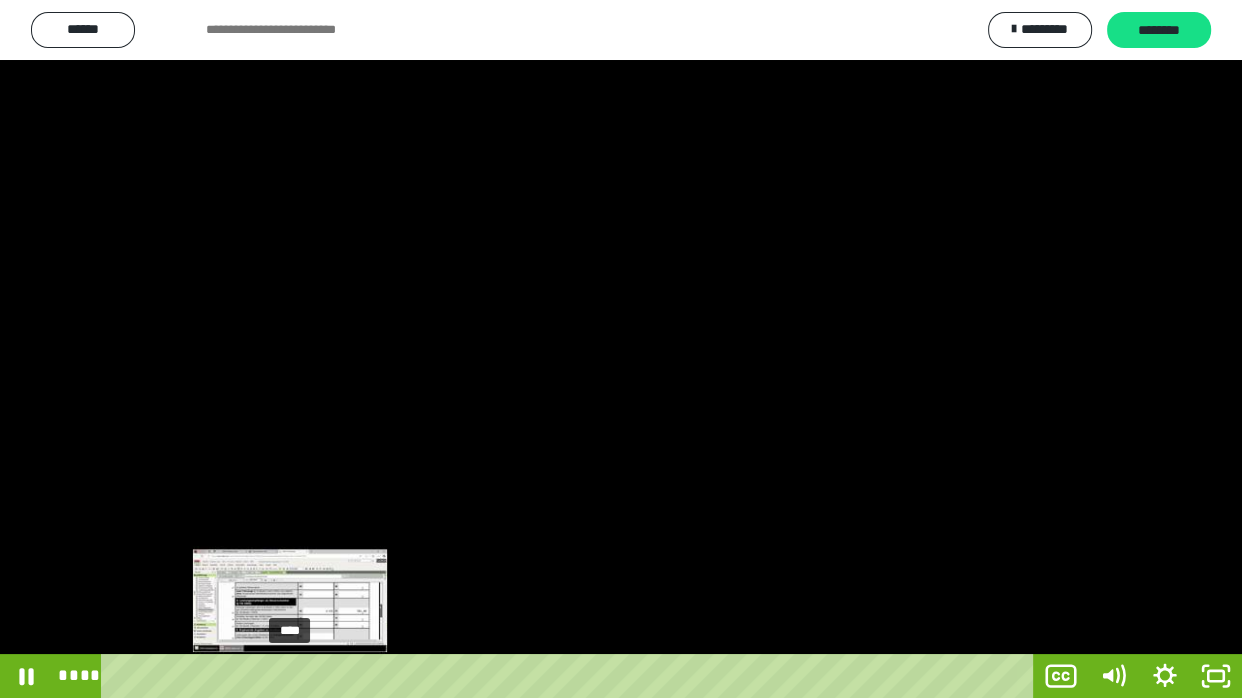 click at bounding box center (294, 676) 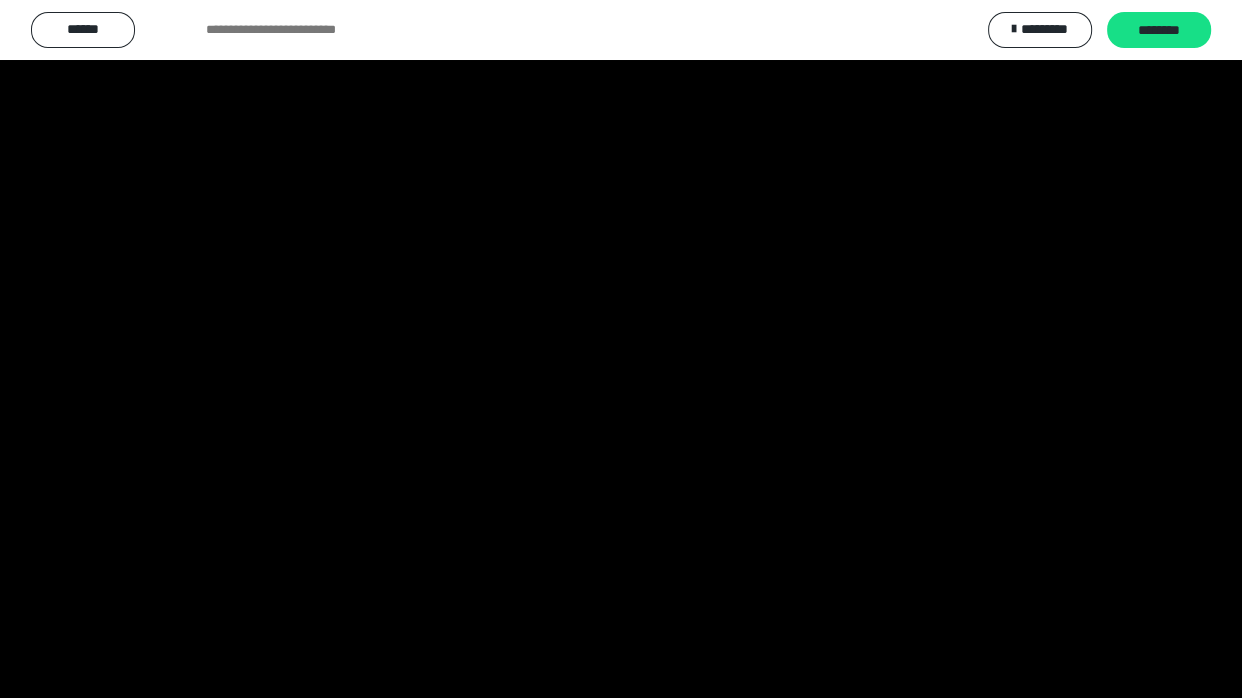 click at bounding box center (621, 349) 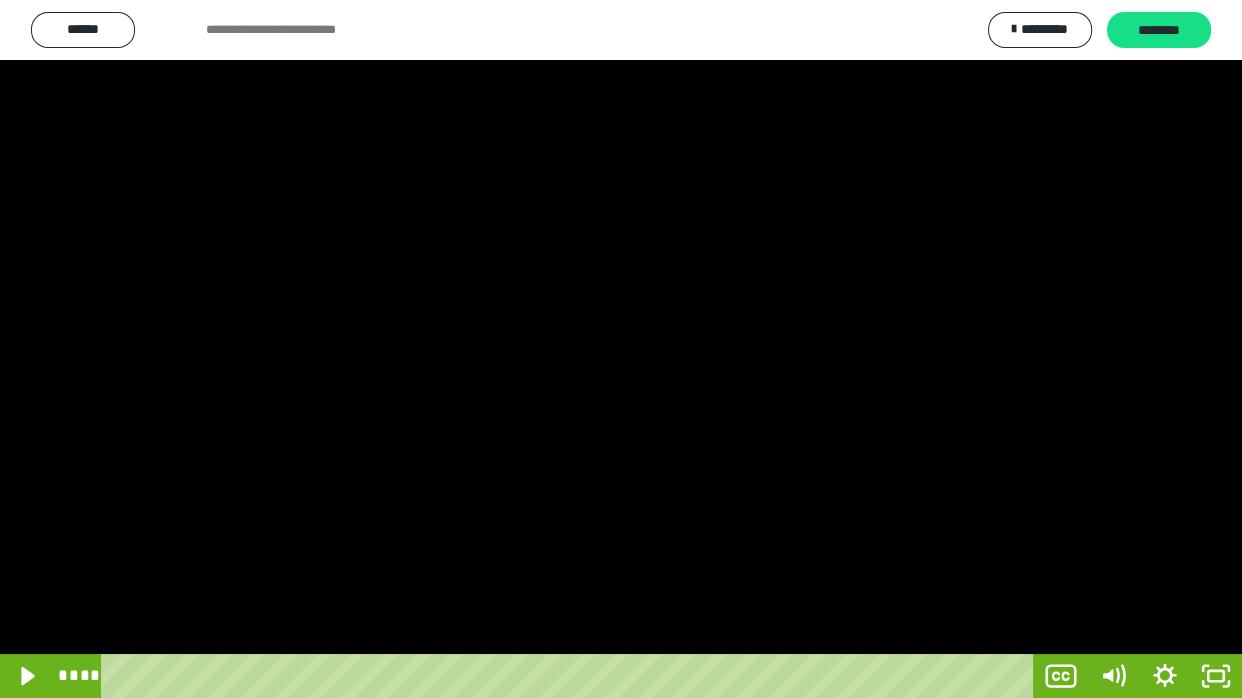 click at bounding box center [621, 349] 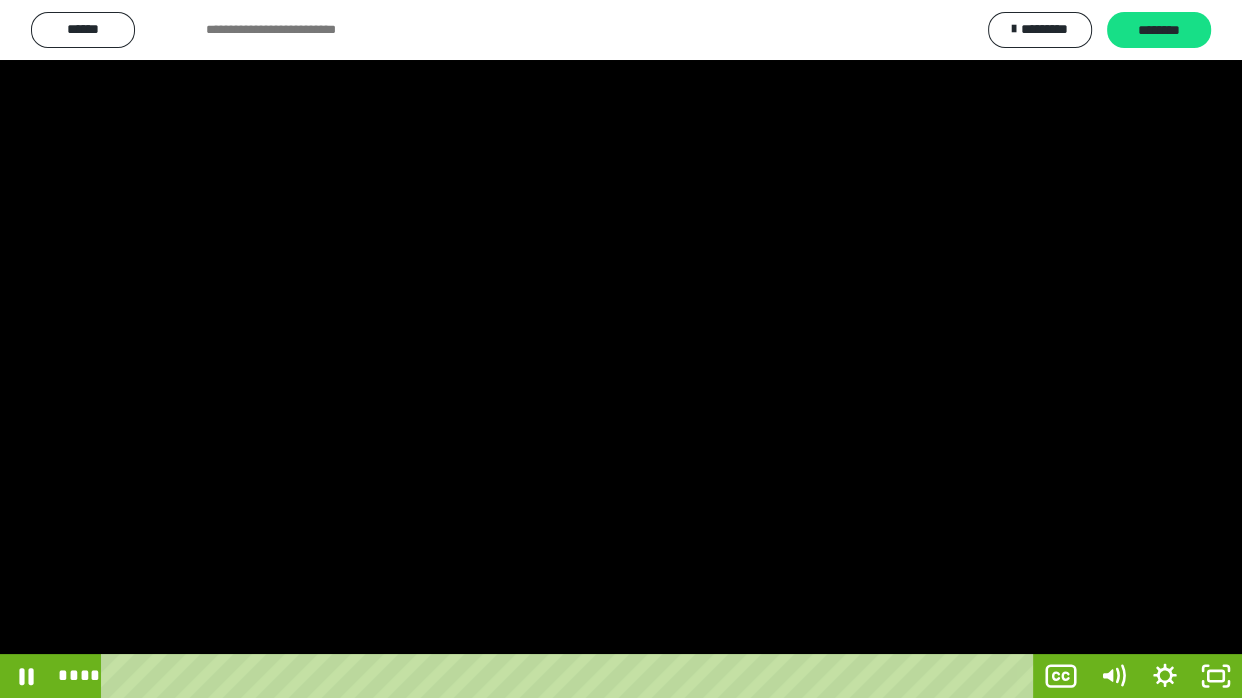click at bounding box center (621, 349) 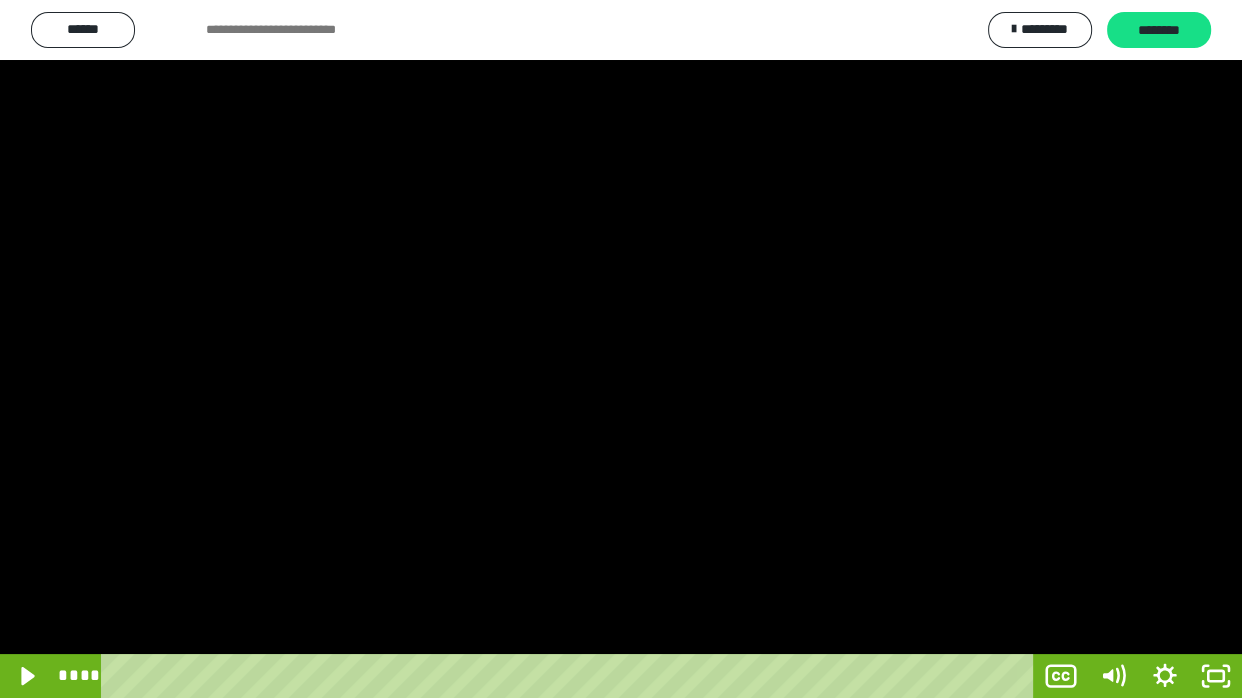 click at bounding box center (621, 349) 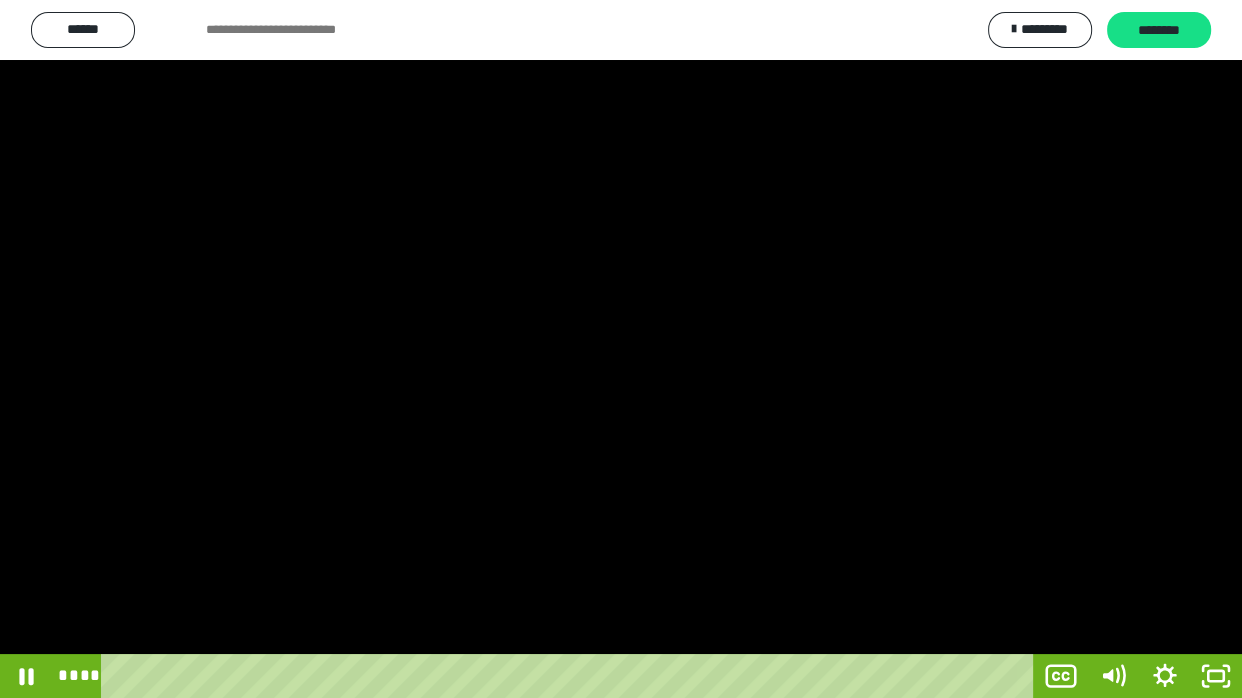 click at bounding box center (621, 349) 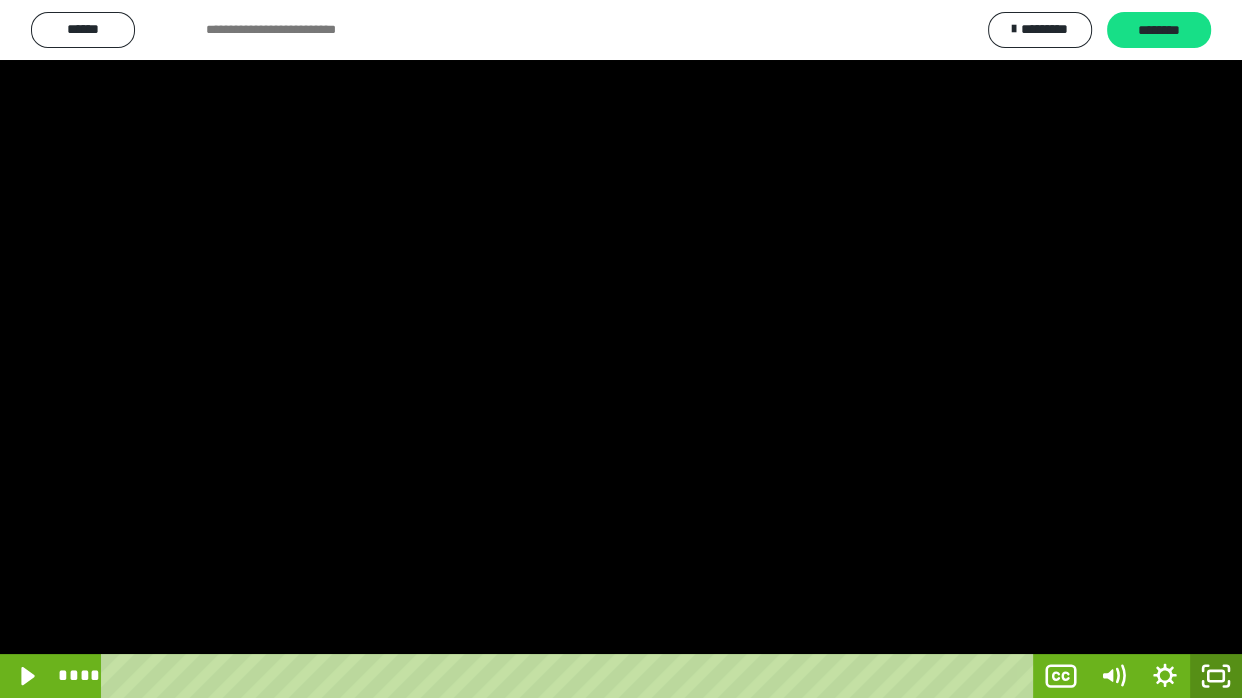click 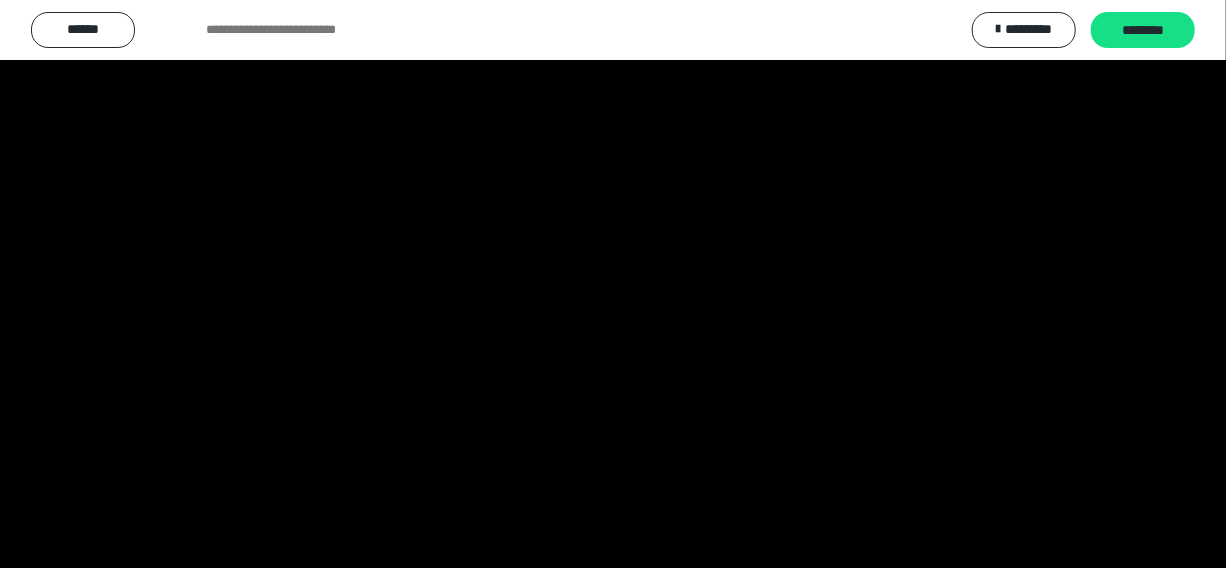 scroll, scrollTop: 4114, scrollLeft: 0, axis: vertical 